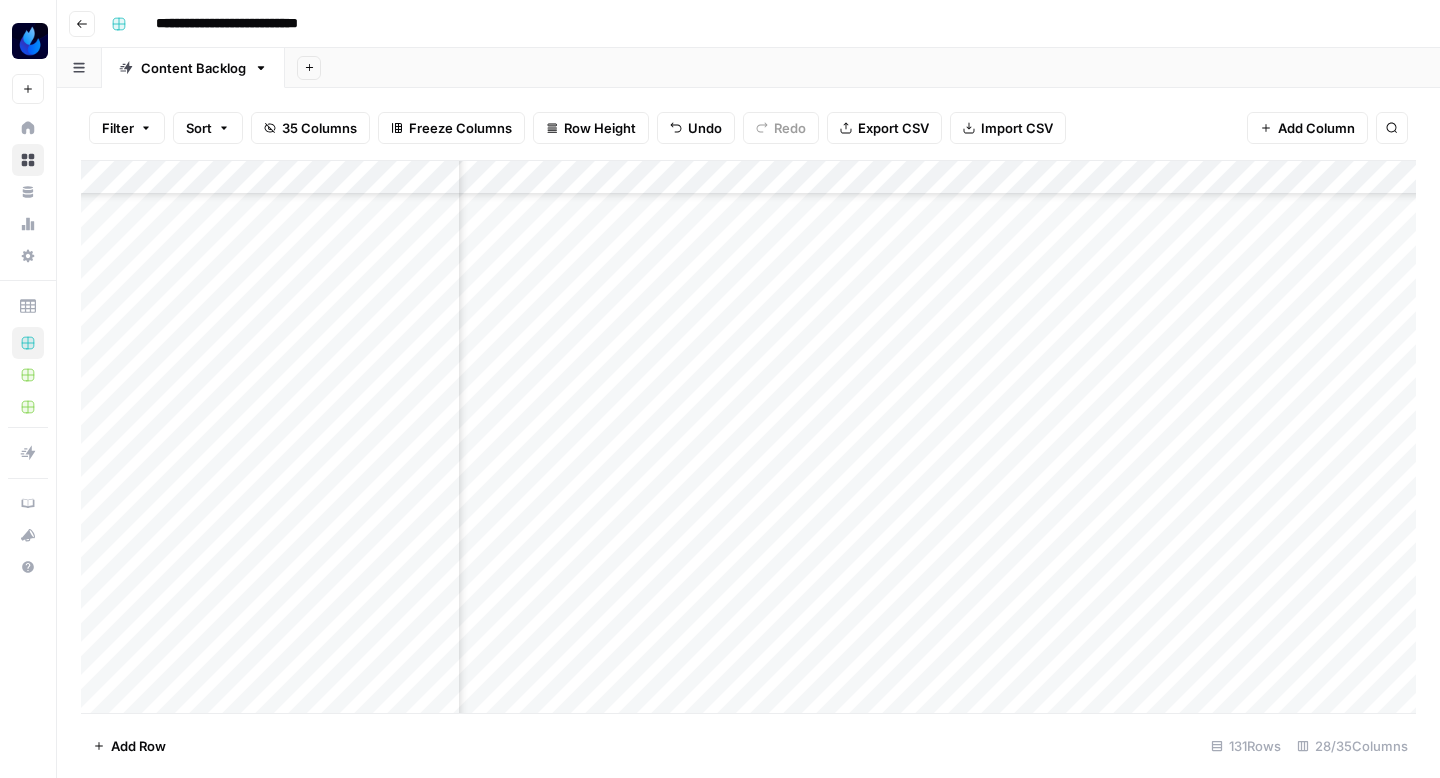 scroll, scrollTop: 0, scrollLeft: 0, axis: both 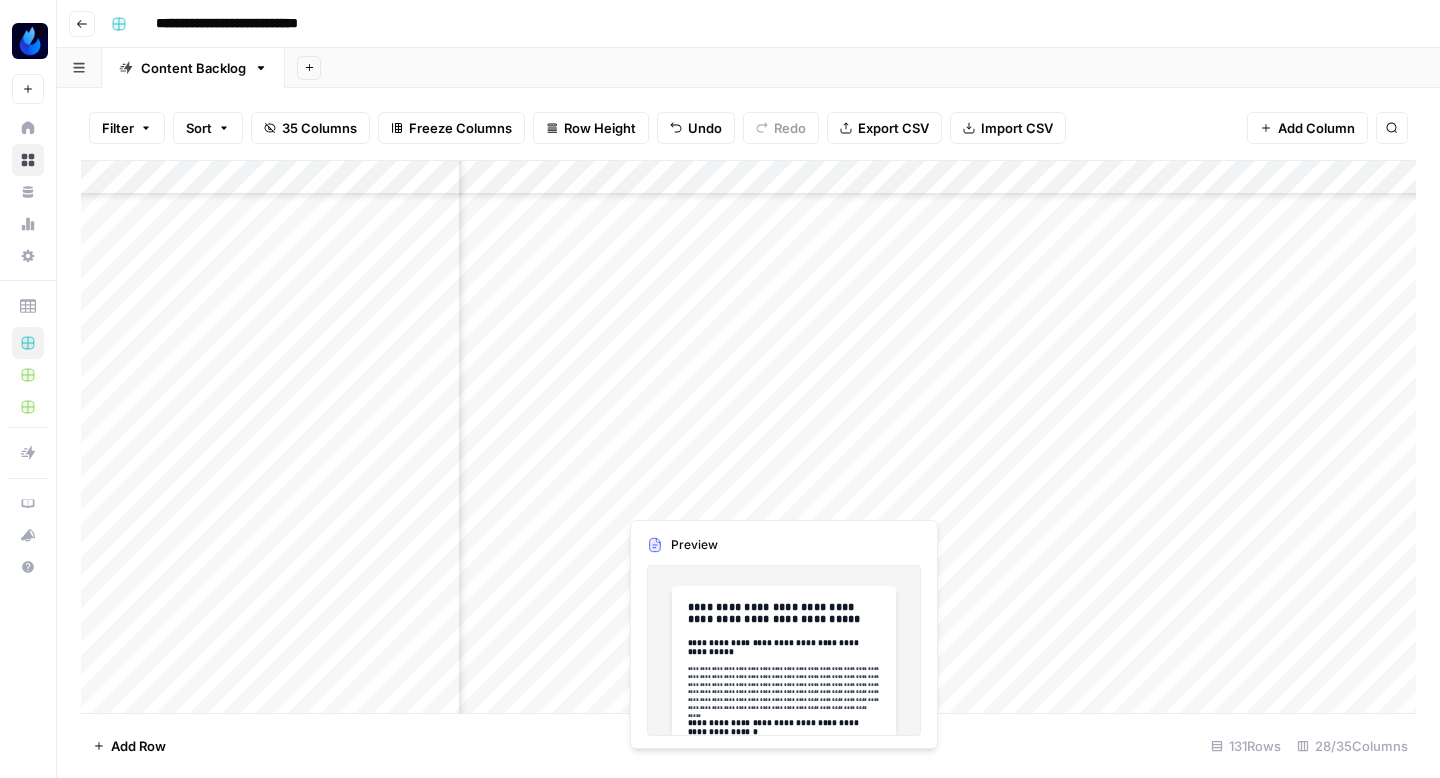click on "Add Column" at bounding box center (748, 437) 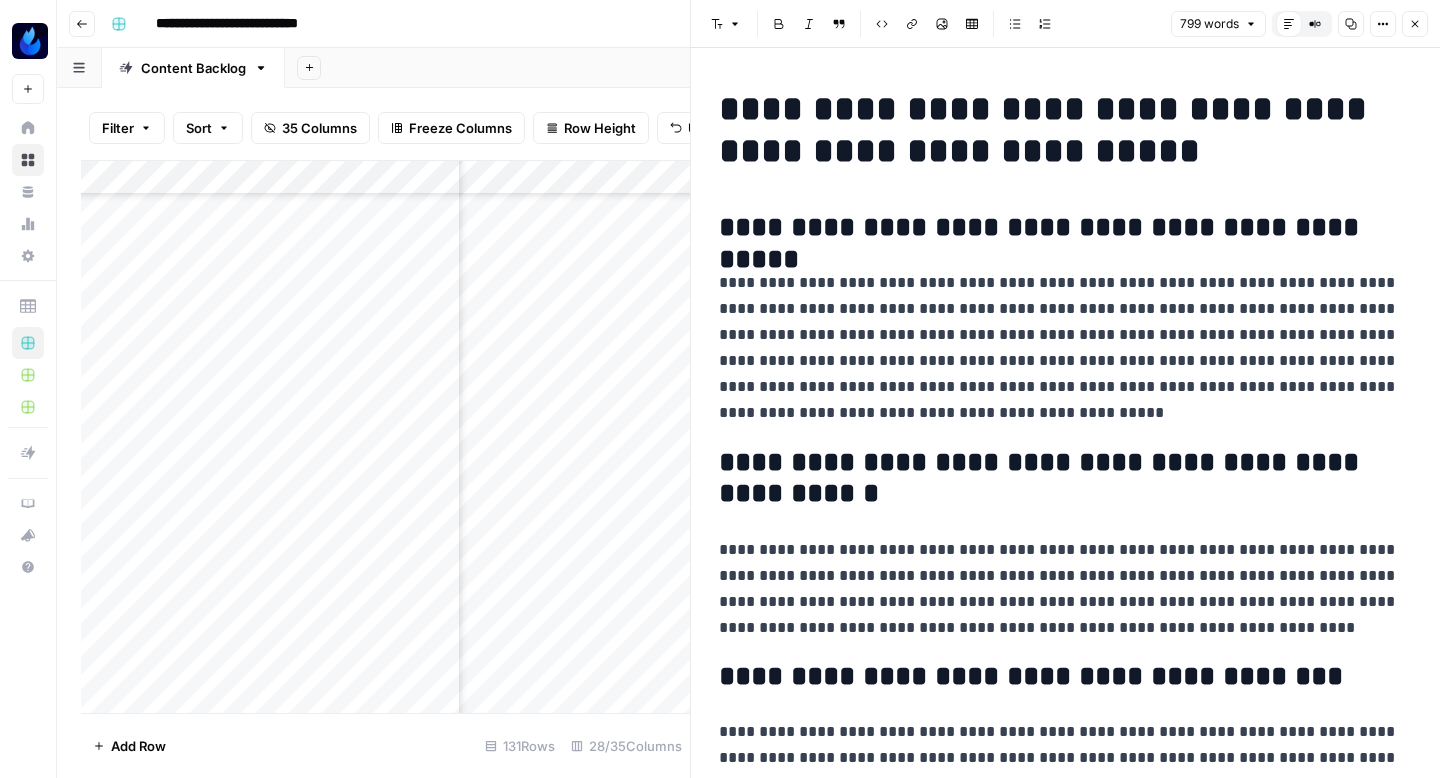 click on "**********" at bounding box center [1065, 130] 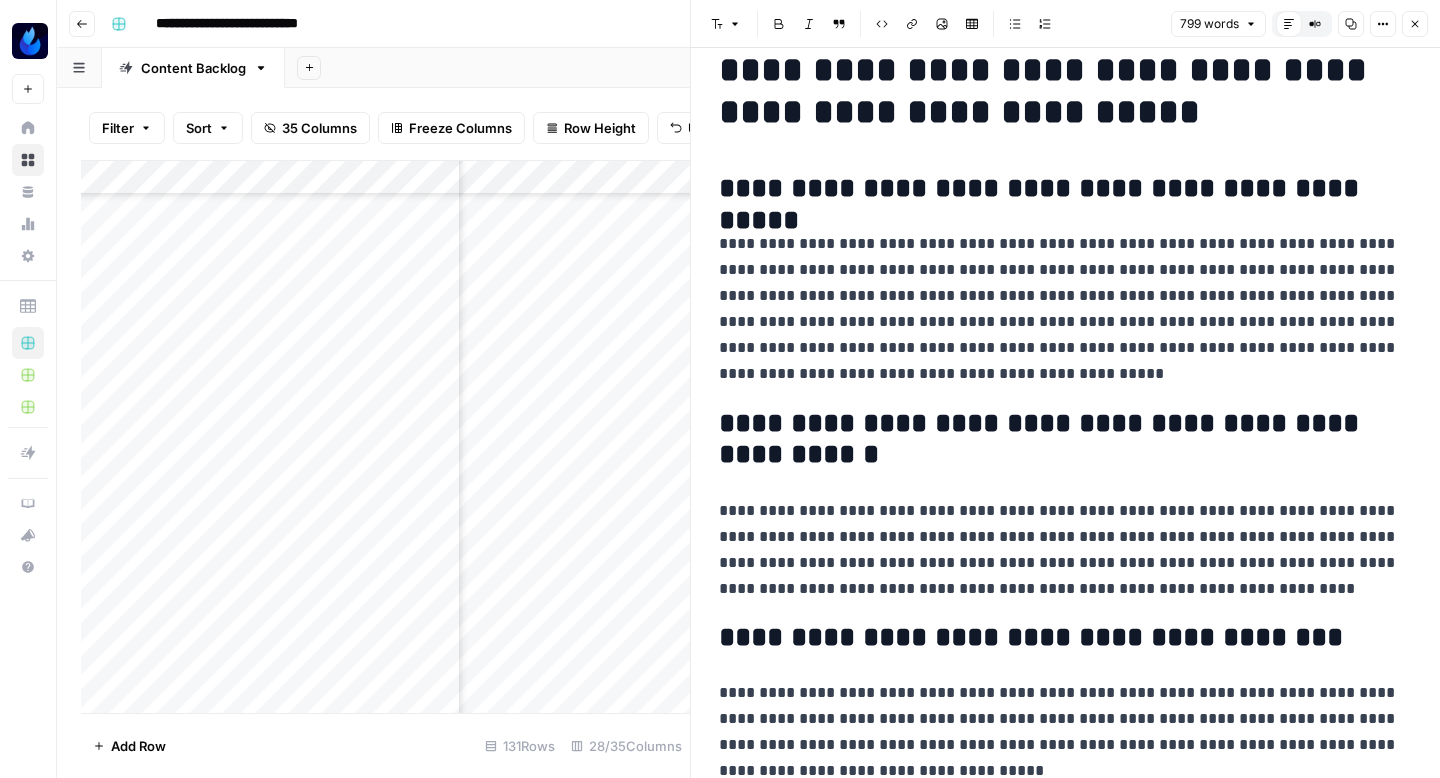 click on "**********" at bounding box center (1065, 309) 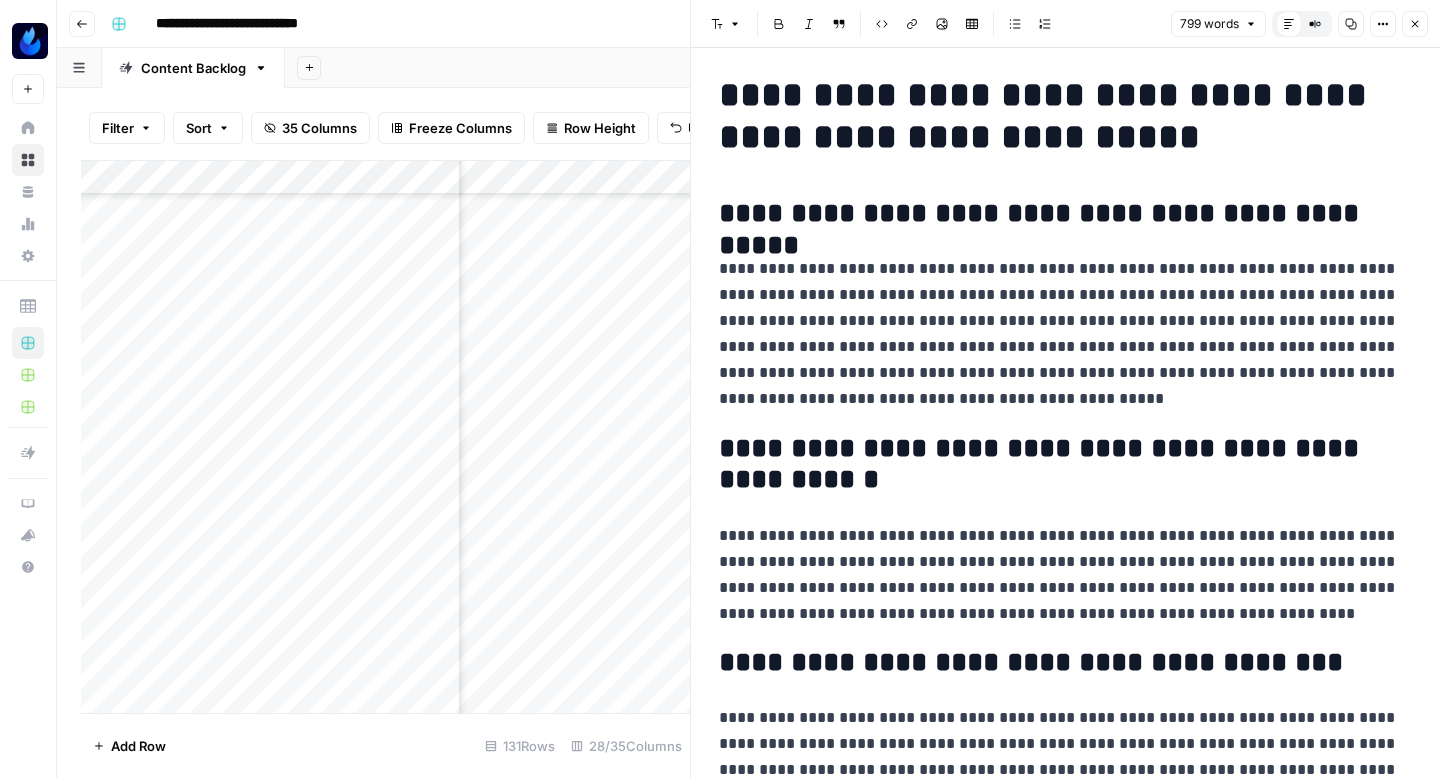 scroll, scrollTop: 8, scrollLeft: 0, axis: vertical 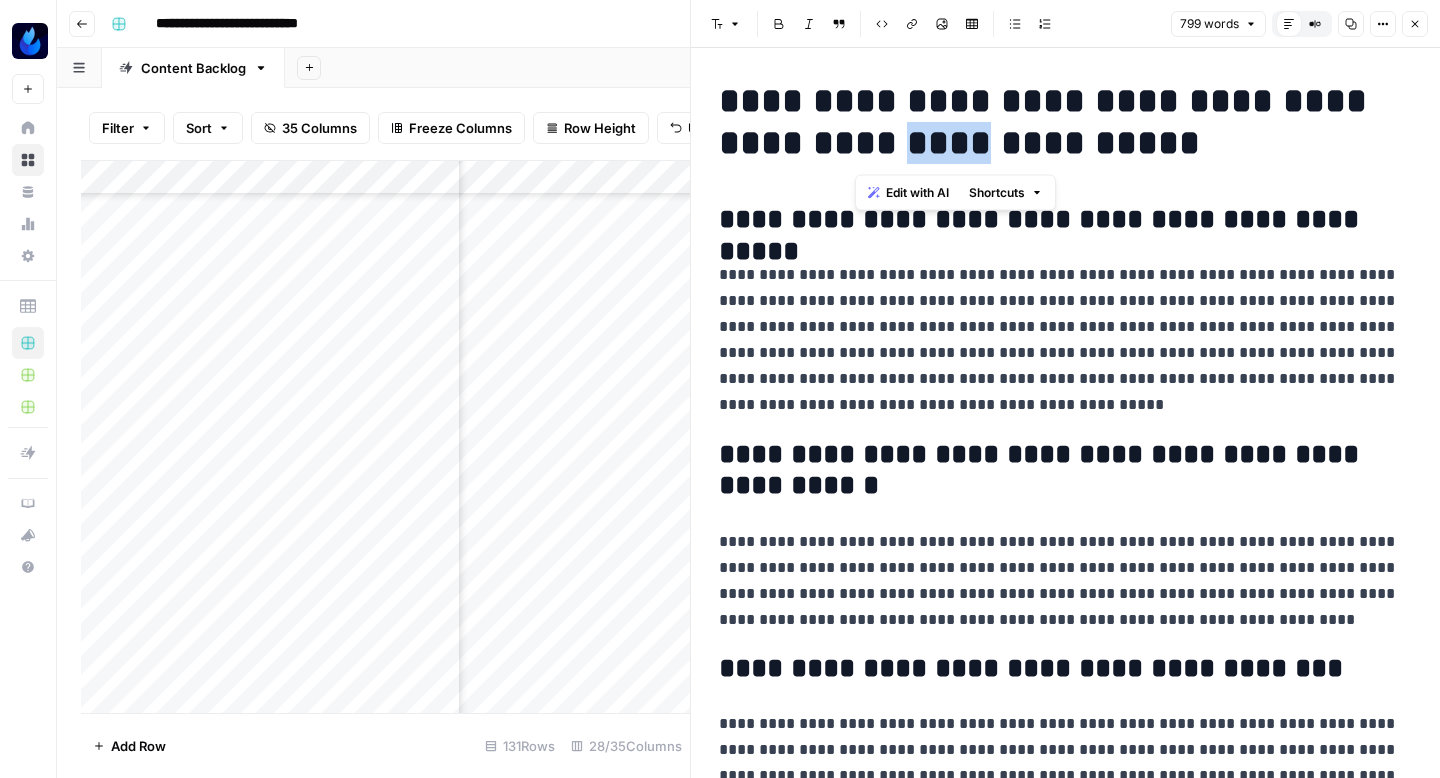 drag, startPoint x: 930, startPoint y: 137, endPoint x: 849, endPoint y: 138, distance: 81.00617 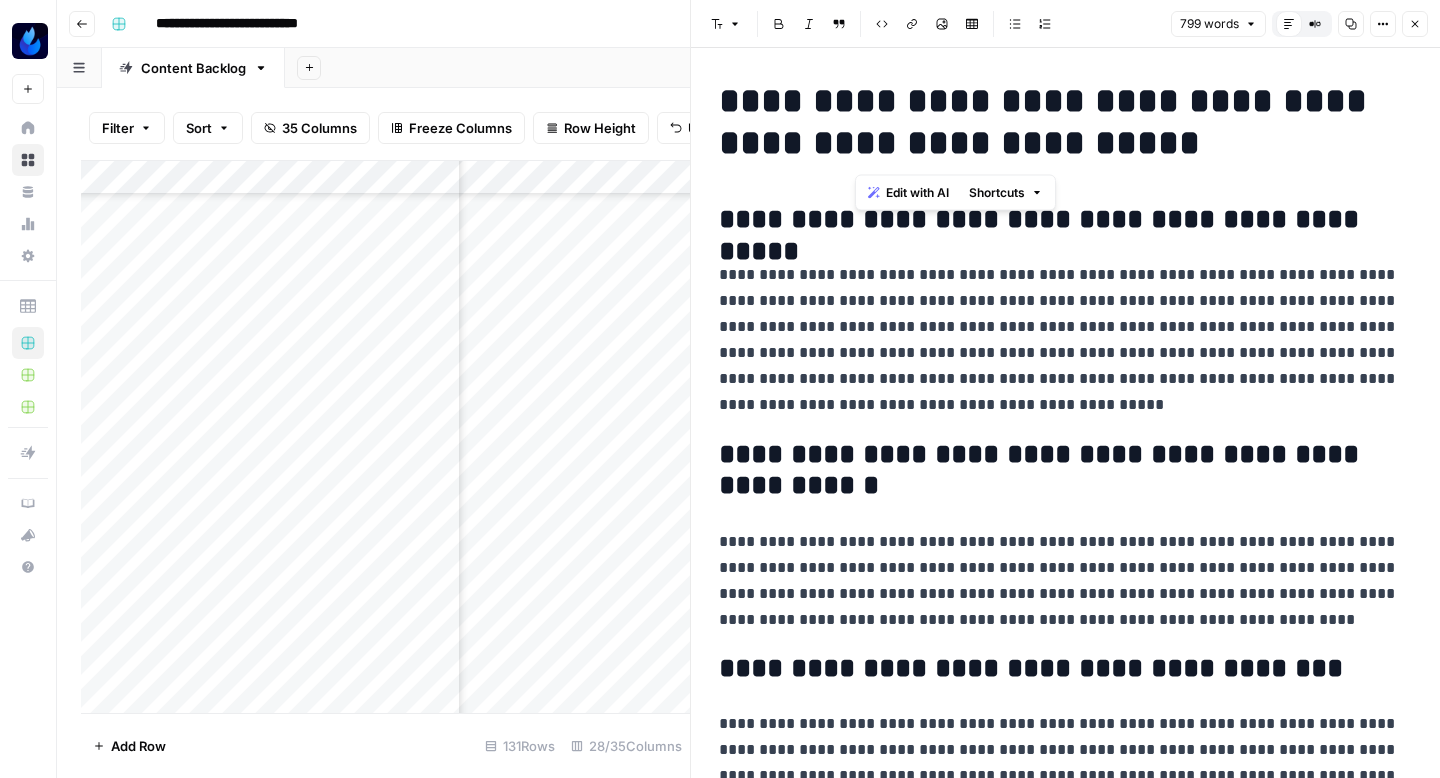 type 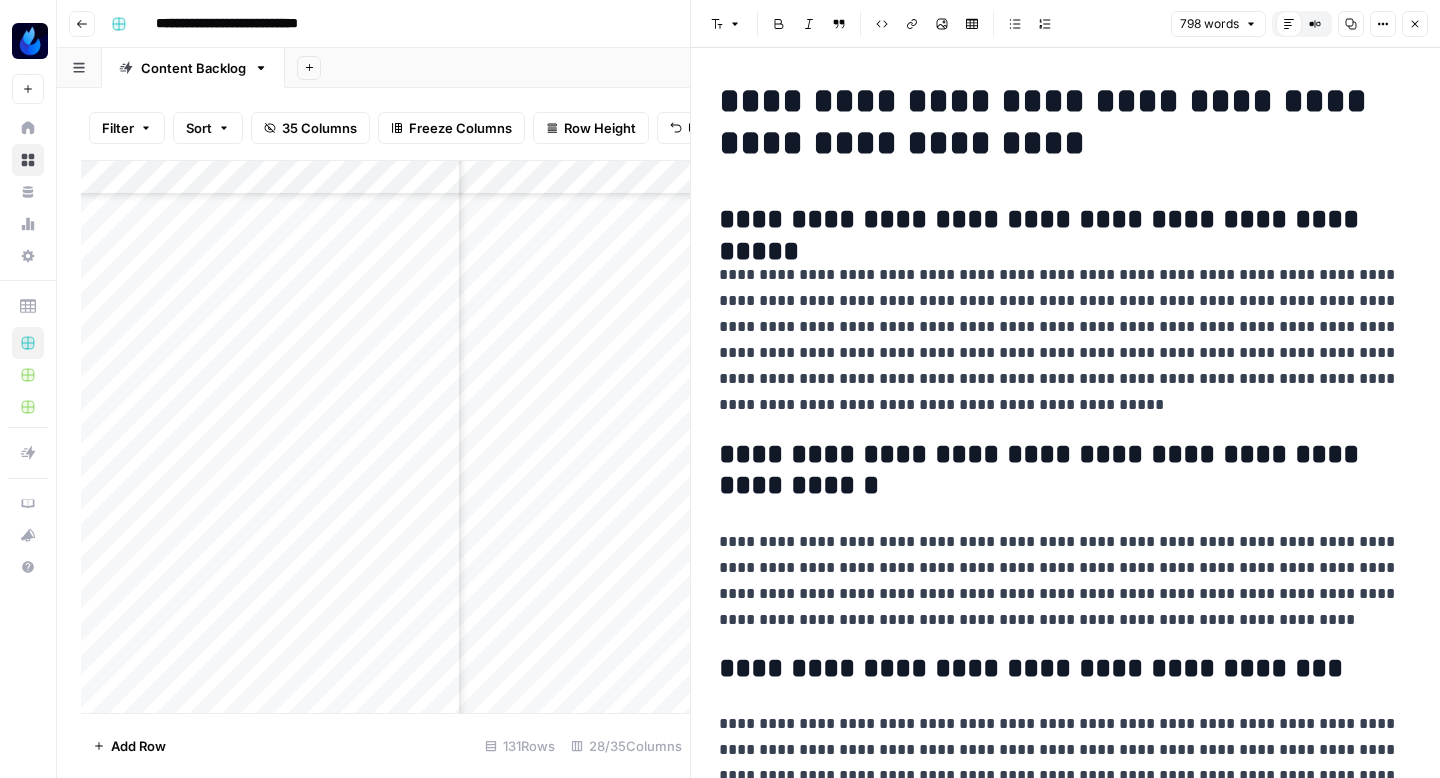 click on "**********" at bounding box center (1065, 1785) 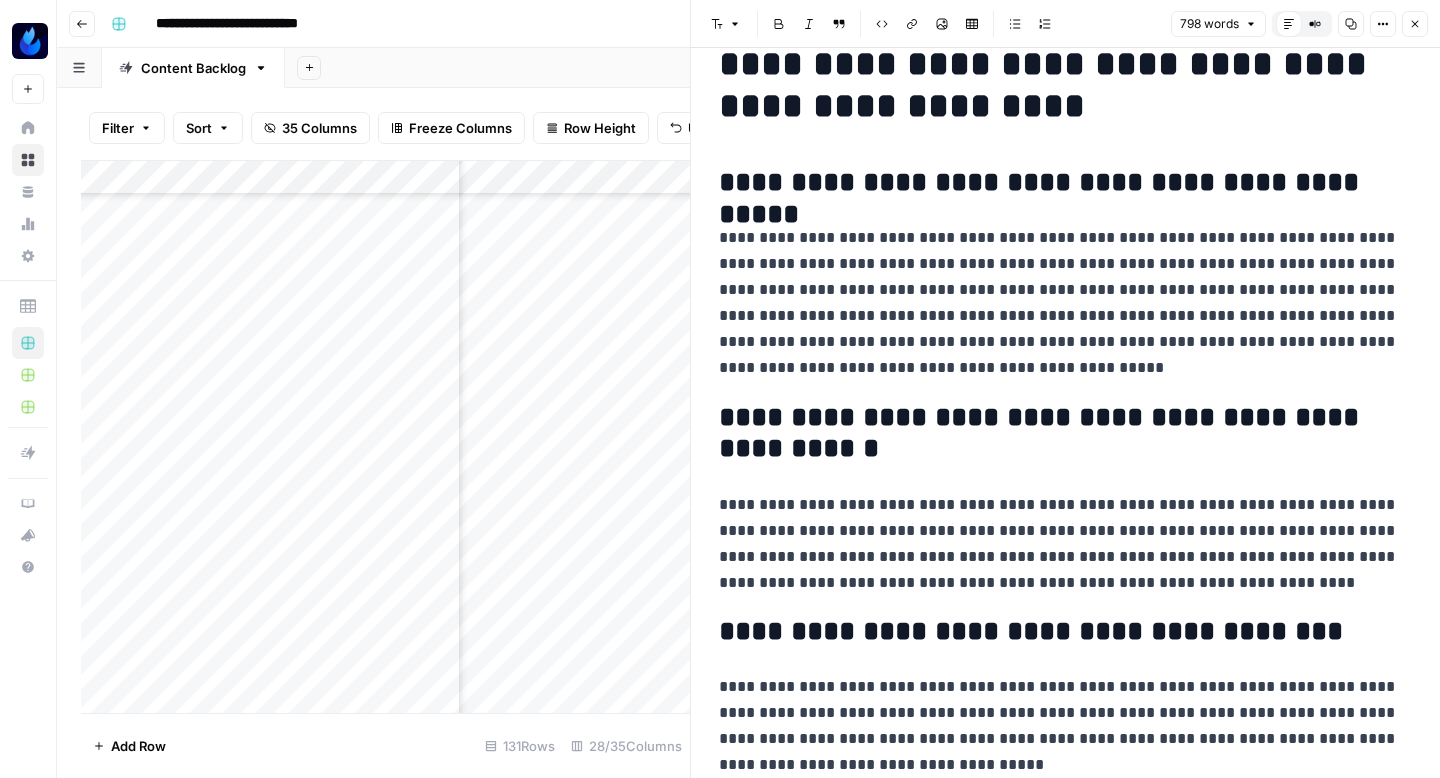 scroll, scrollTop: 44, scrollLeft: 0, axis: vertical 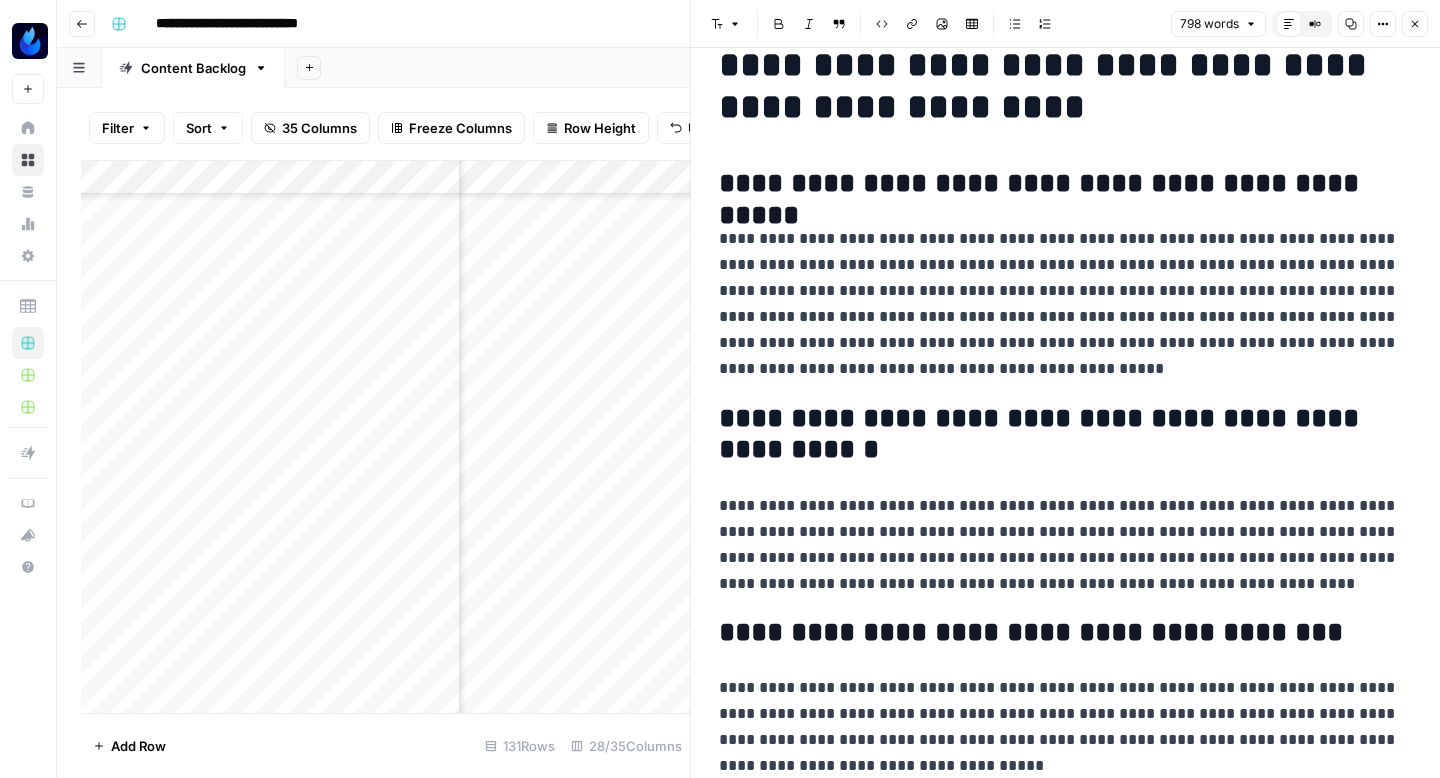 click on "**********" at bounding box center [1065, 304] 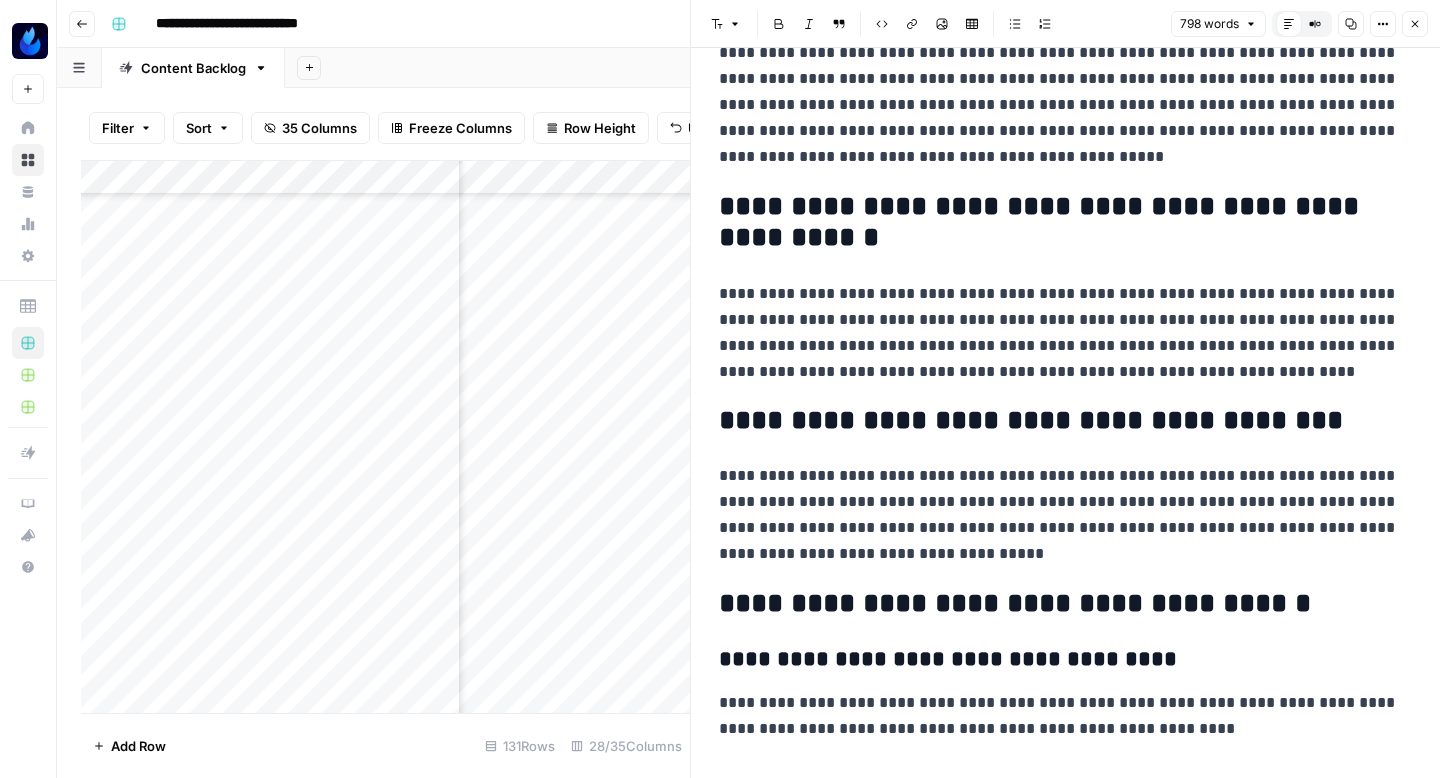 click on "**********" at bounding box center (1065, 333) 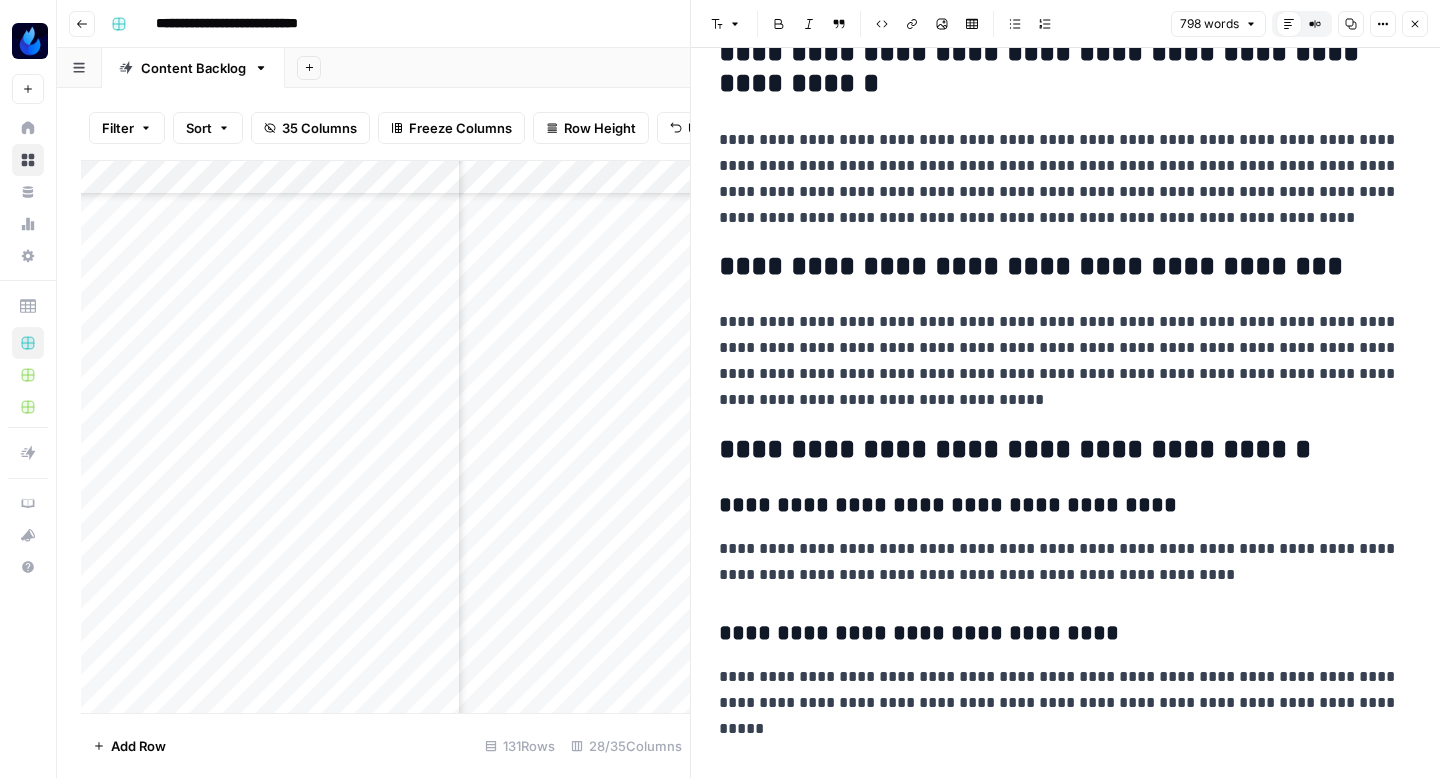 scroll, scrollTop: 411, scrollLeft: 0, axis: vertical 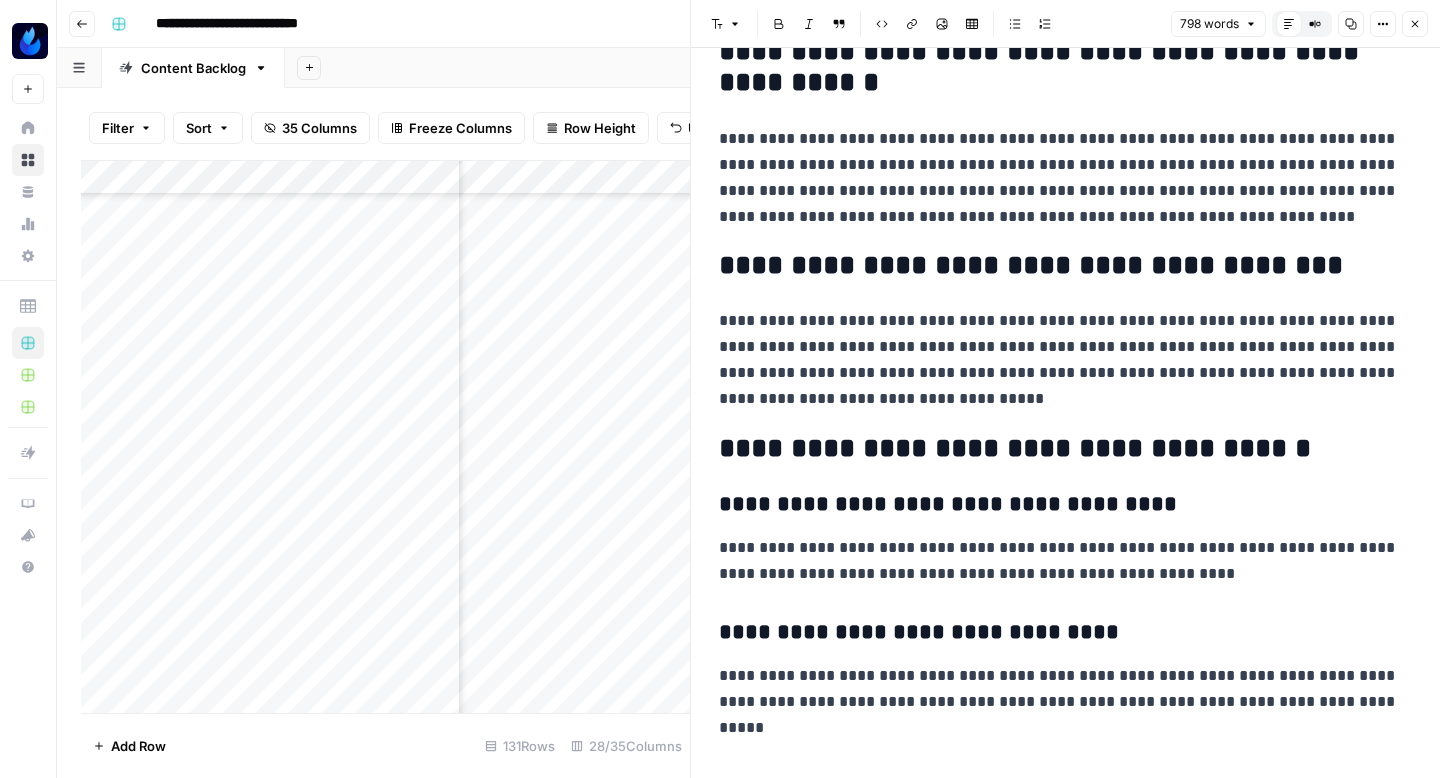 click on "**********" at bounding box center (1065, 360) 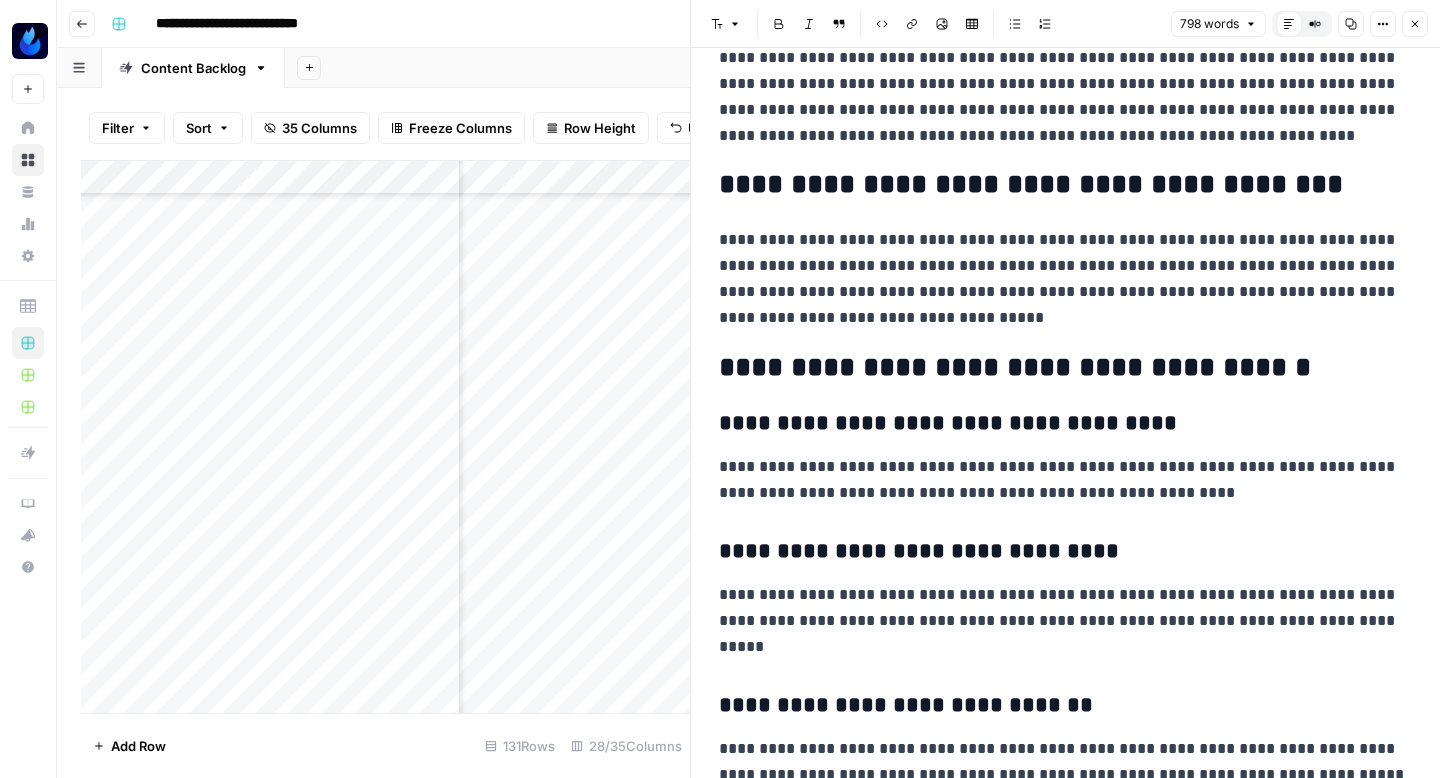 scroll, scrollTop: 496, scrollLeft: 0, axis: vertical 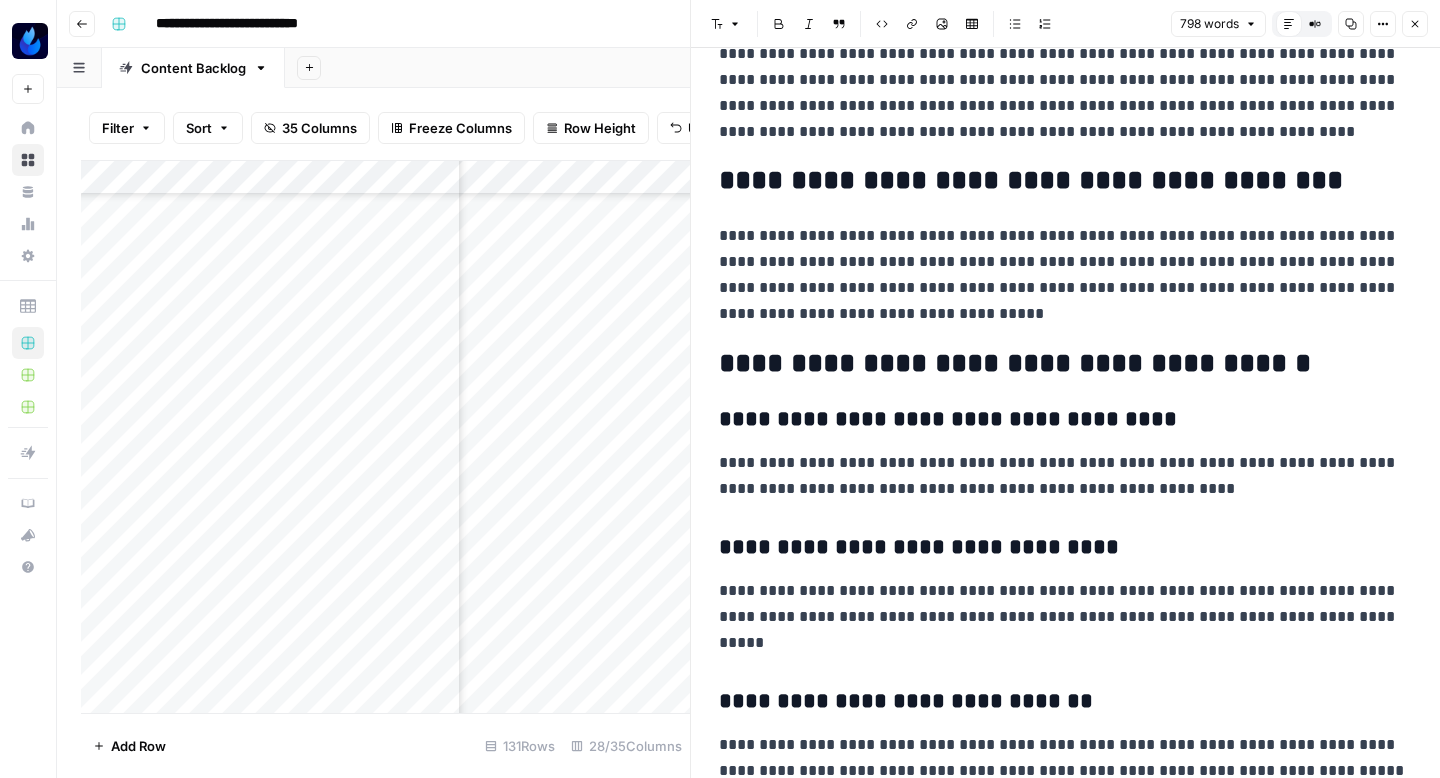 click on "**********" at bounding box center [1065, 364] 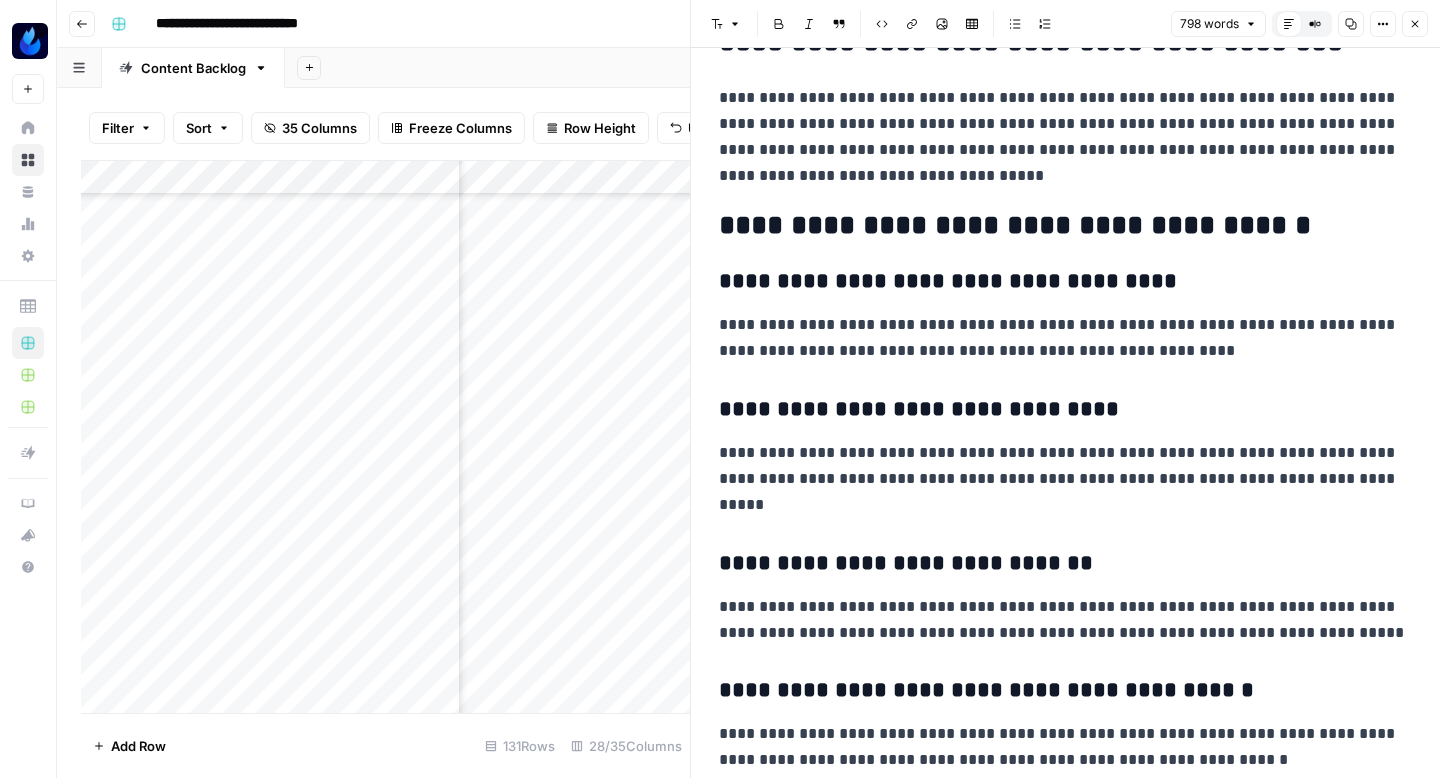scroll, scrollTop: 631, scrollLeft: 0, axis: vertical 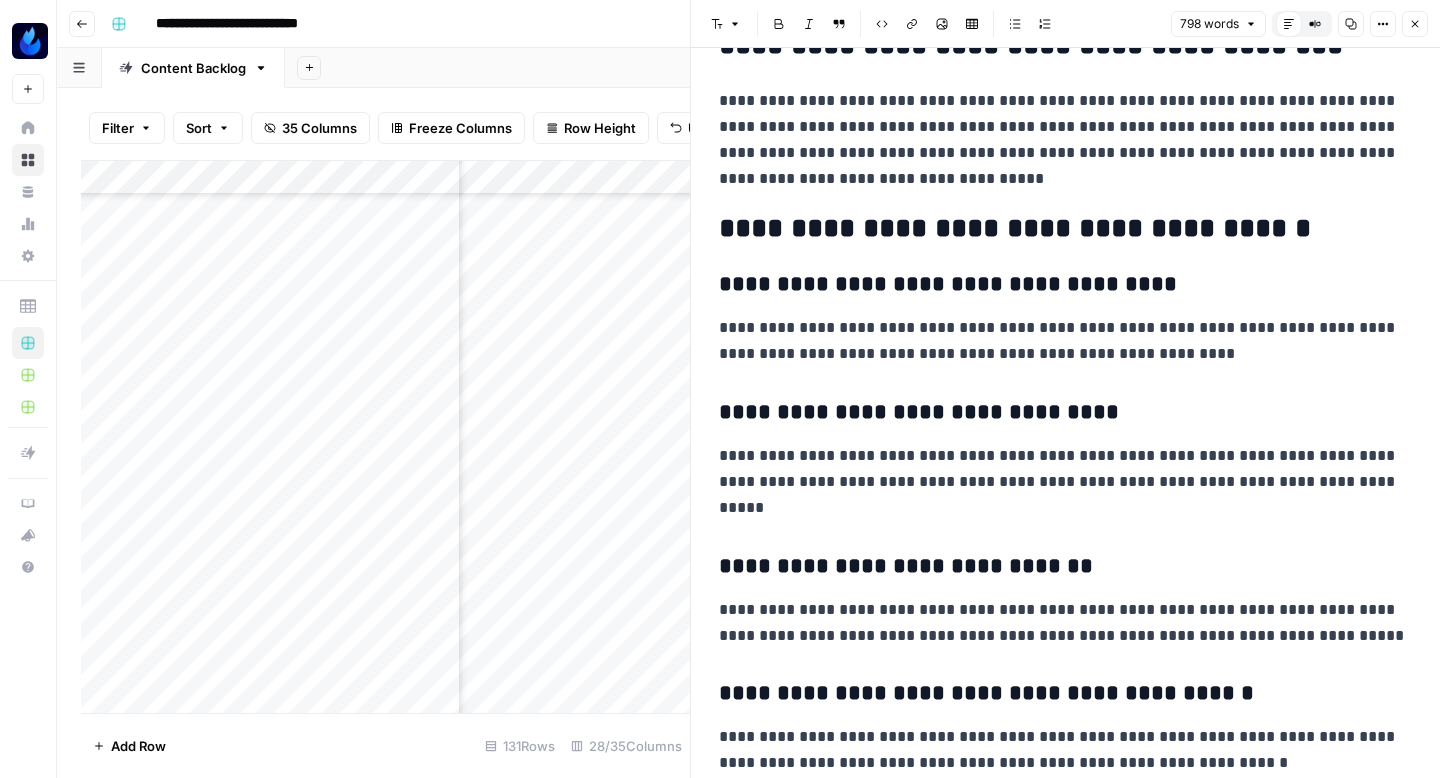 click on "**********" at bounding box center [1065, 229] 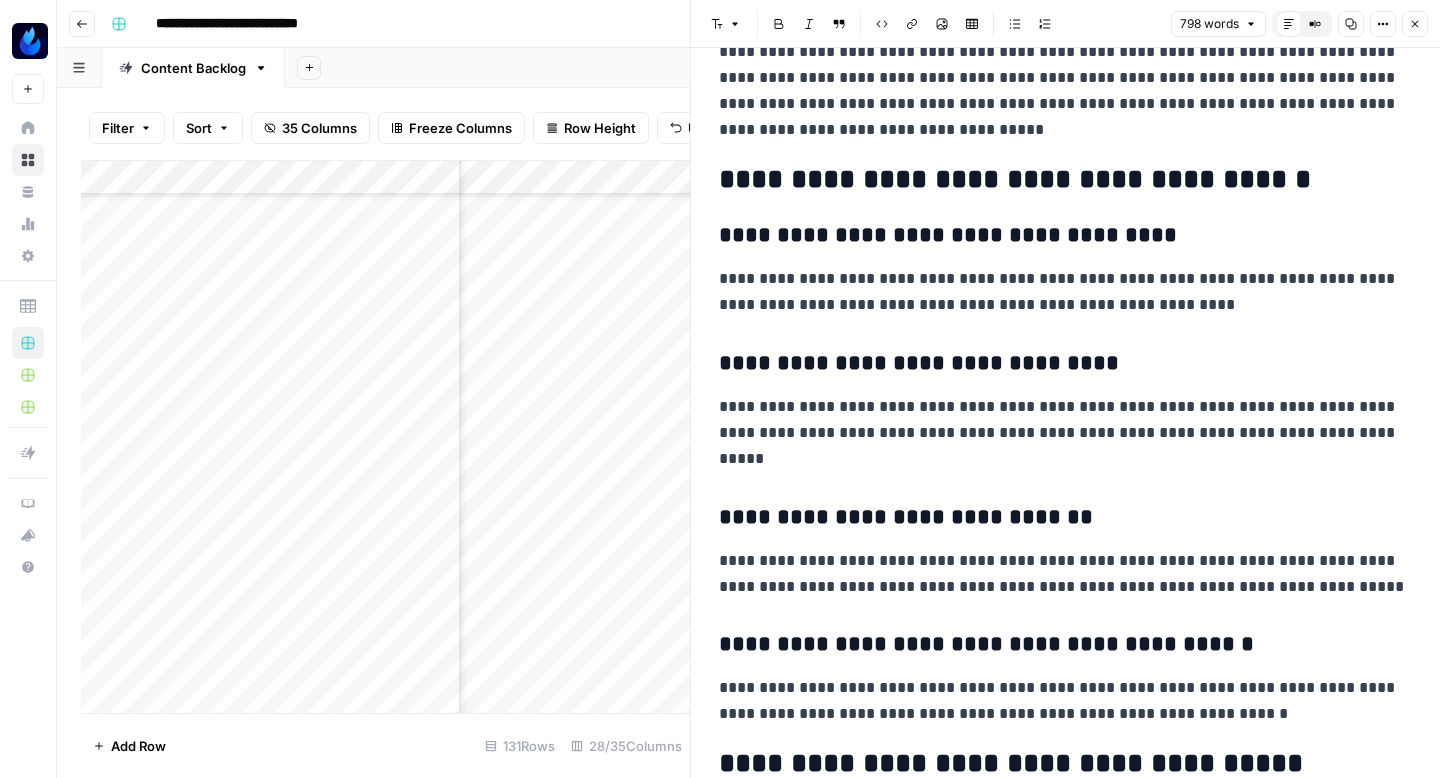 click on "**********" at bounding box center [1065, 236] 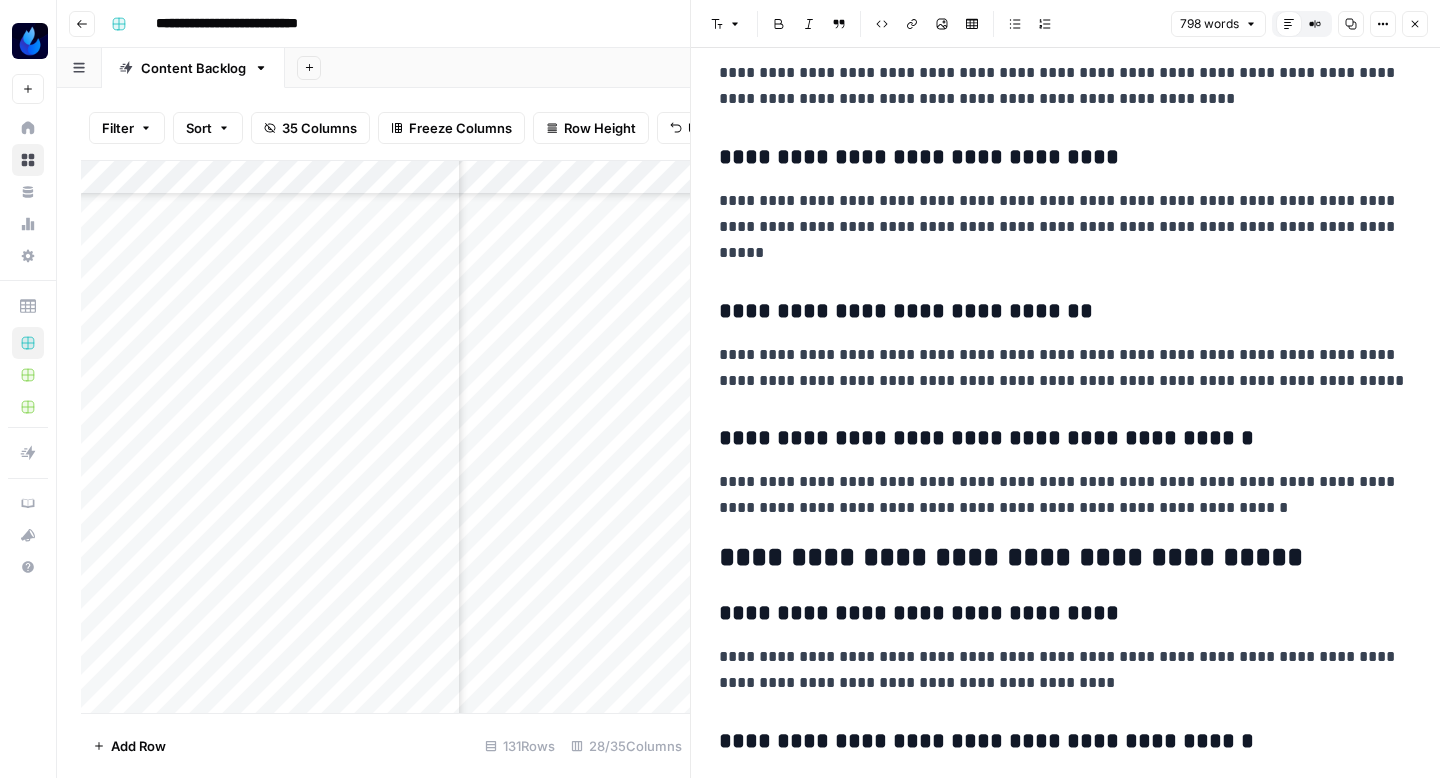 click on "**********" at bounding box center [1065, 227] 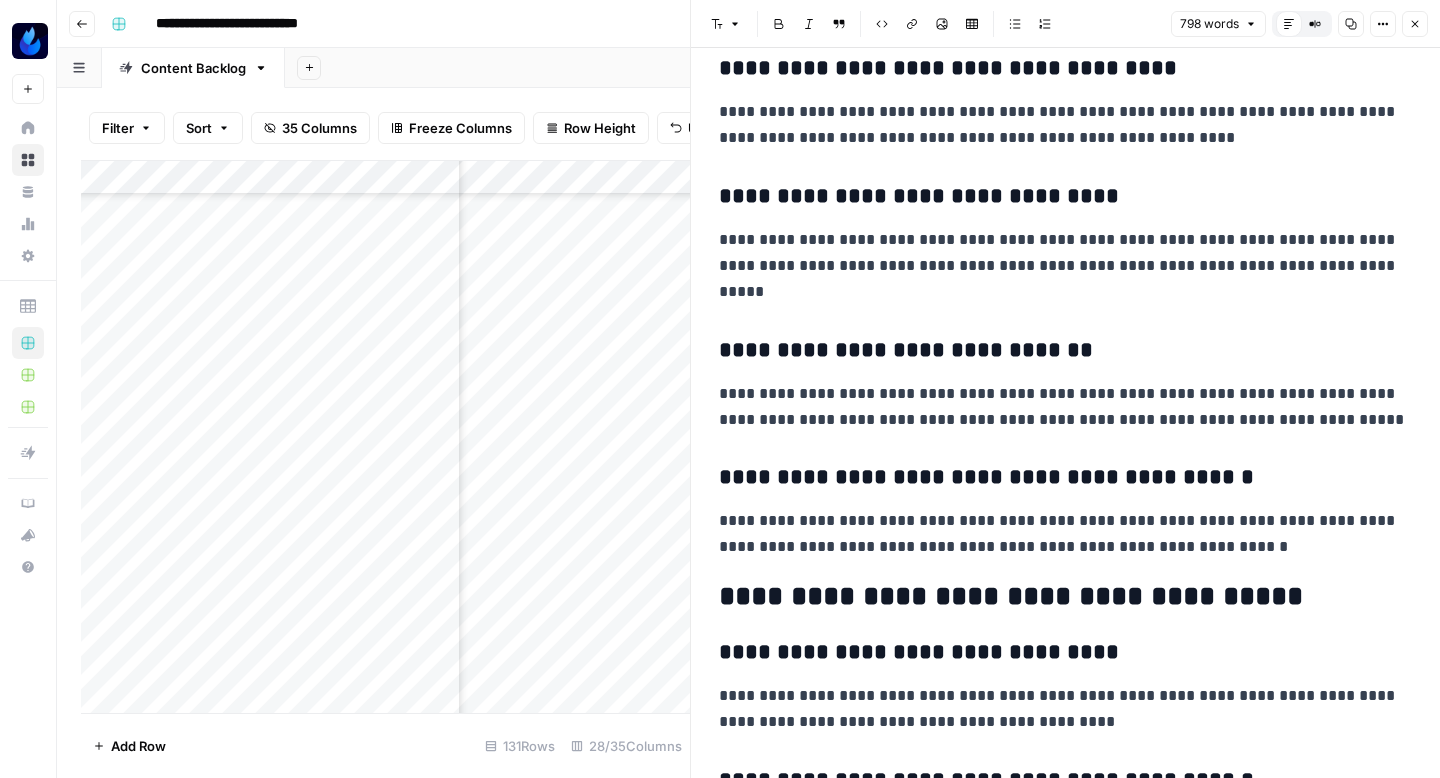 click on "**********" at bounding box center [1065, 946] 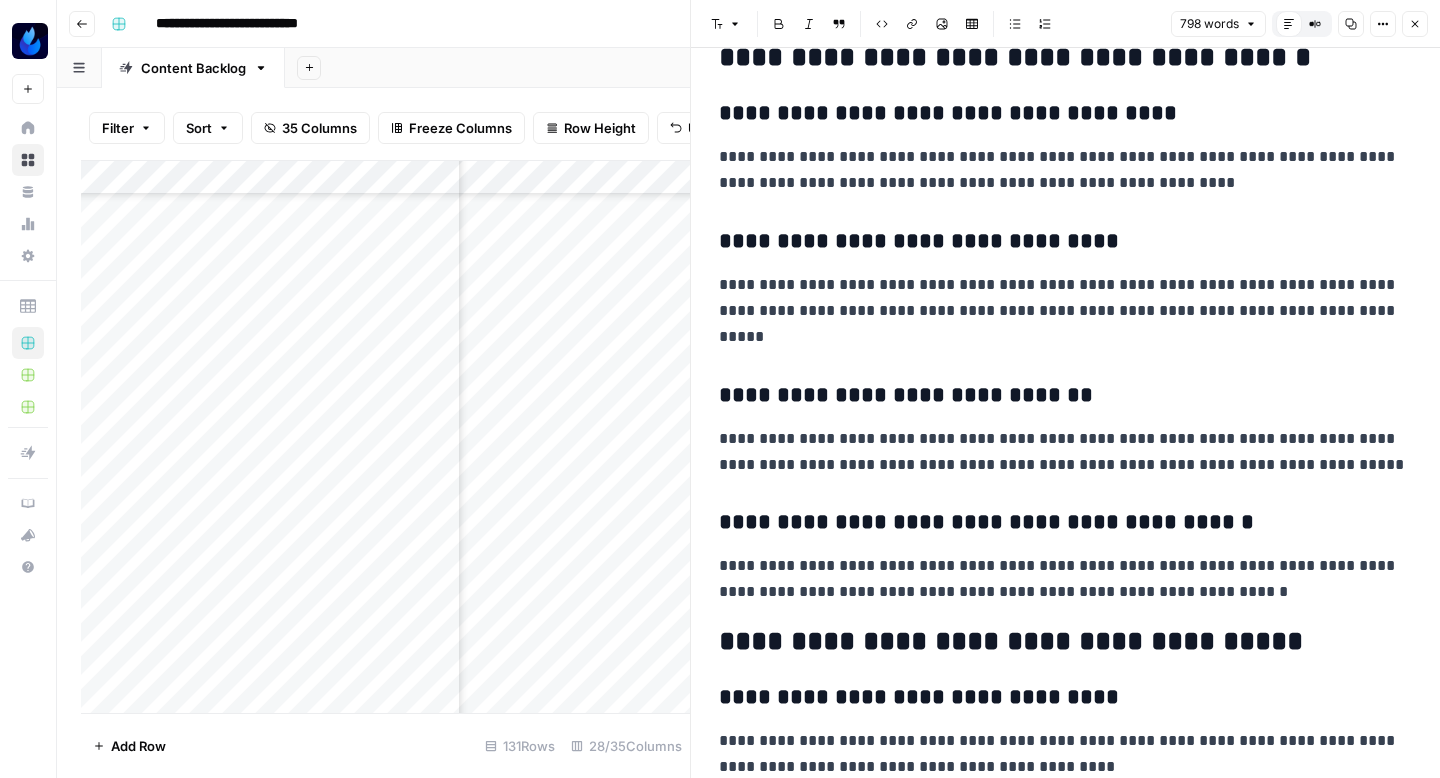 scroll, scrollTop: 800, scrollLeft: 0, axis: vertical 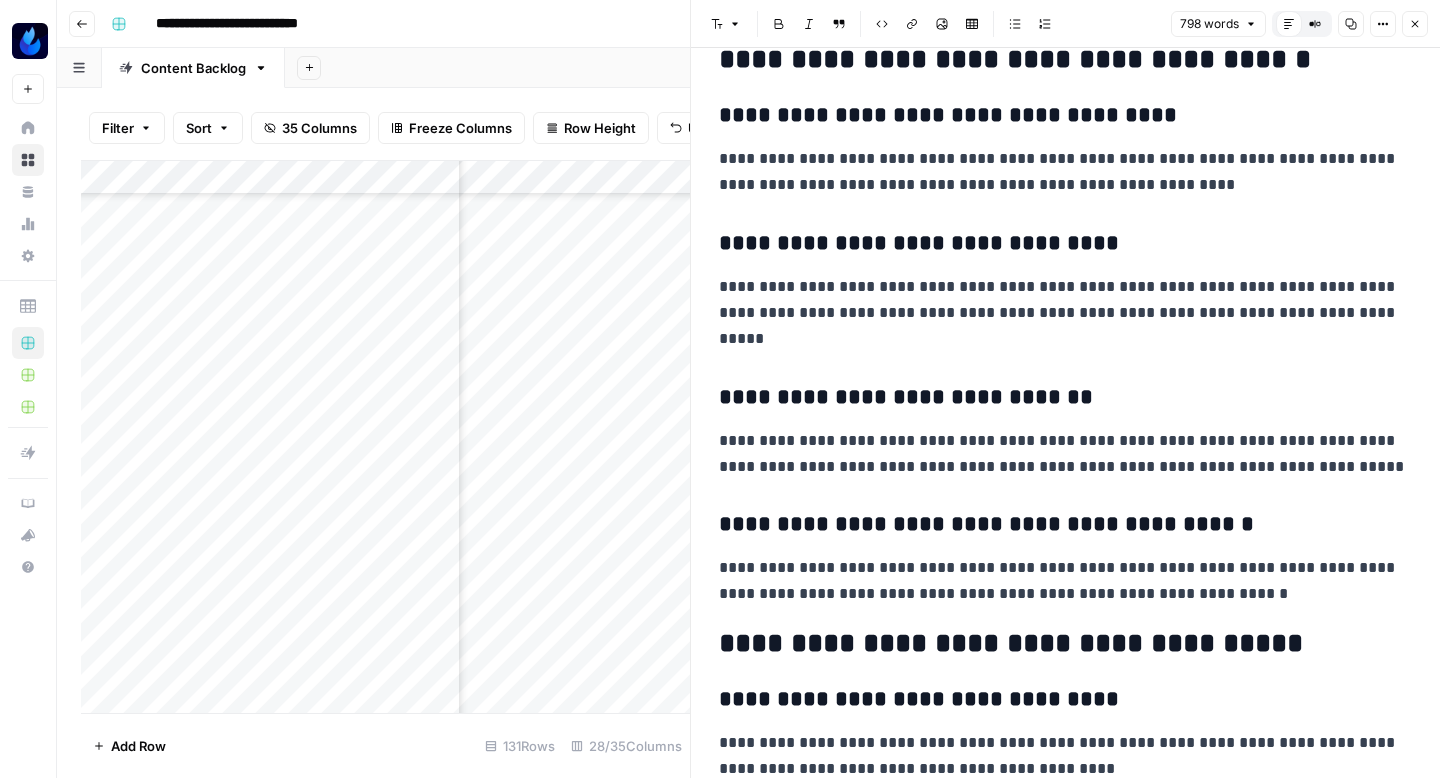 click on "**********" at bounding box center (1065, 993) 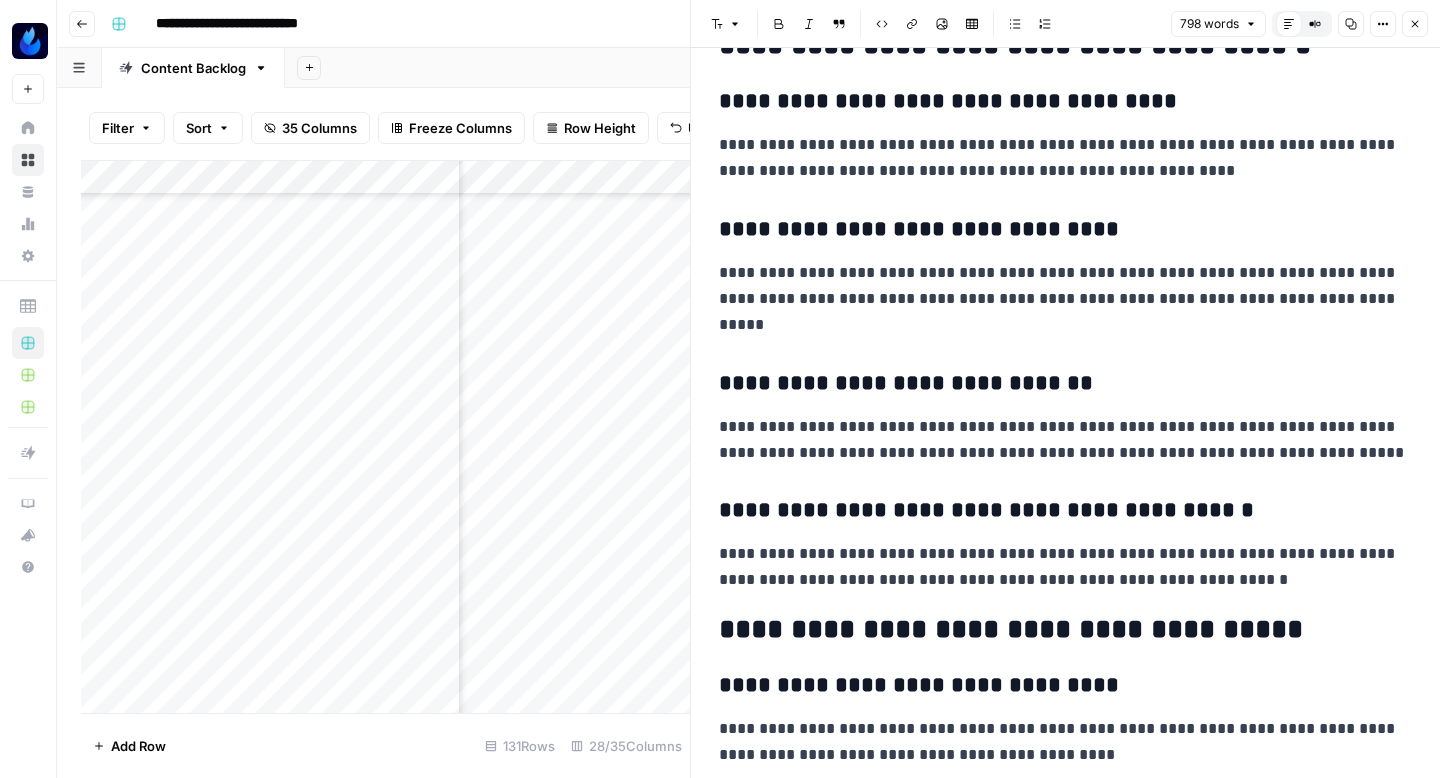 scroll, scrollTop: 815, scrollLeft: 0, axis: vertical 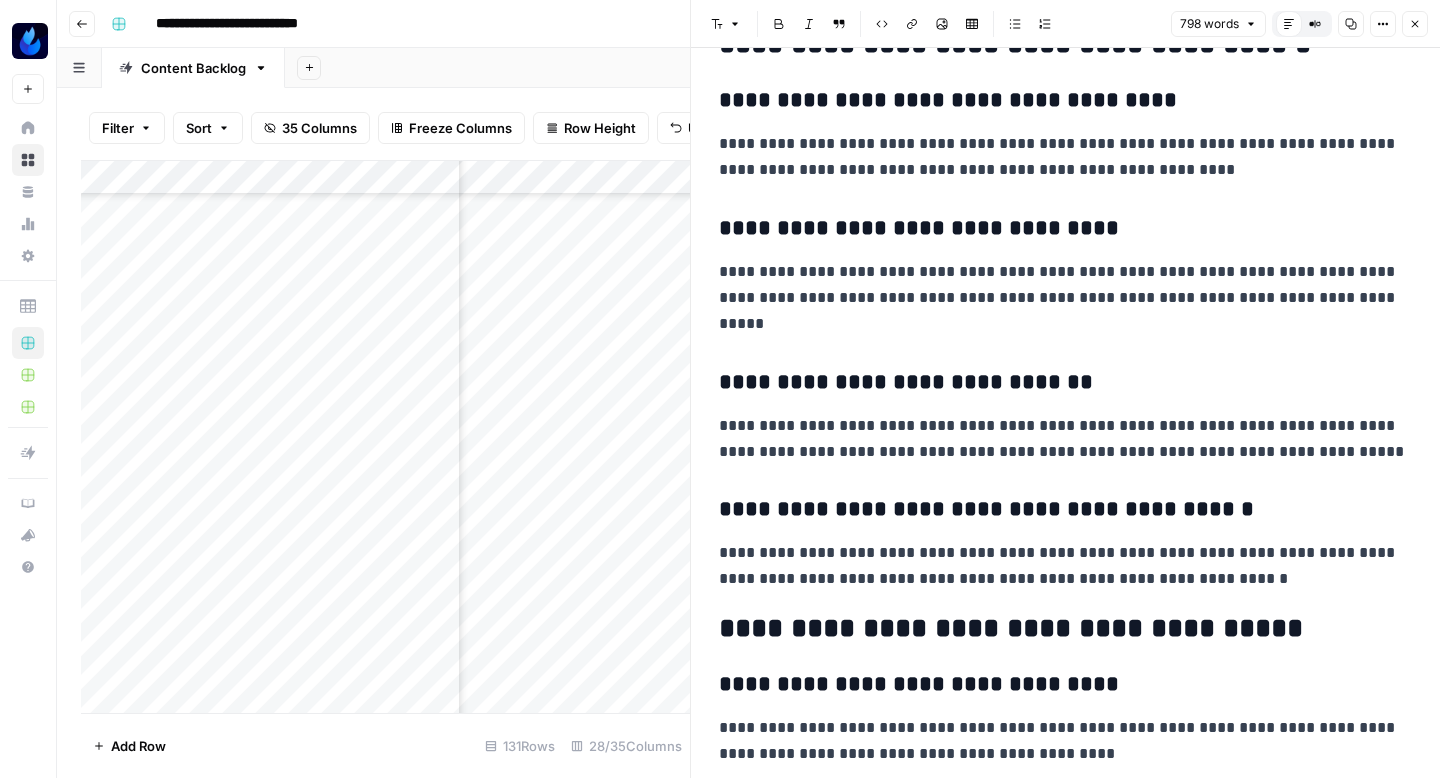 click on "**********" at bounding box center (1065, 298) 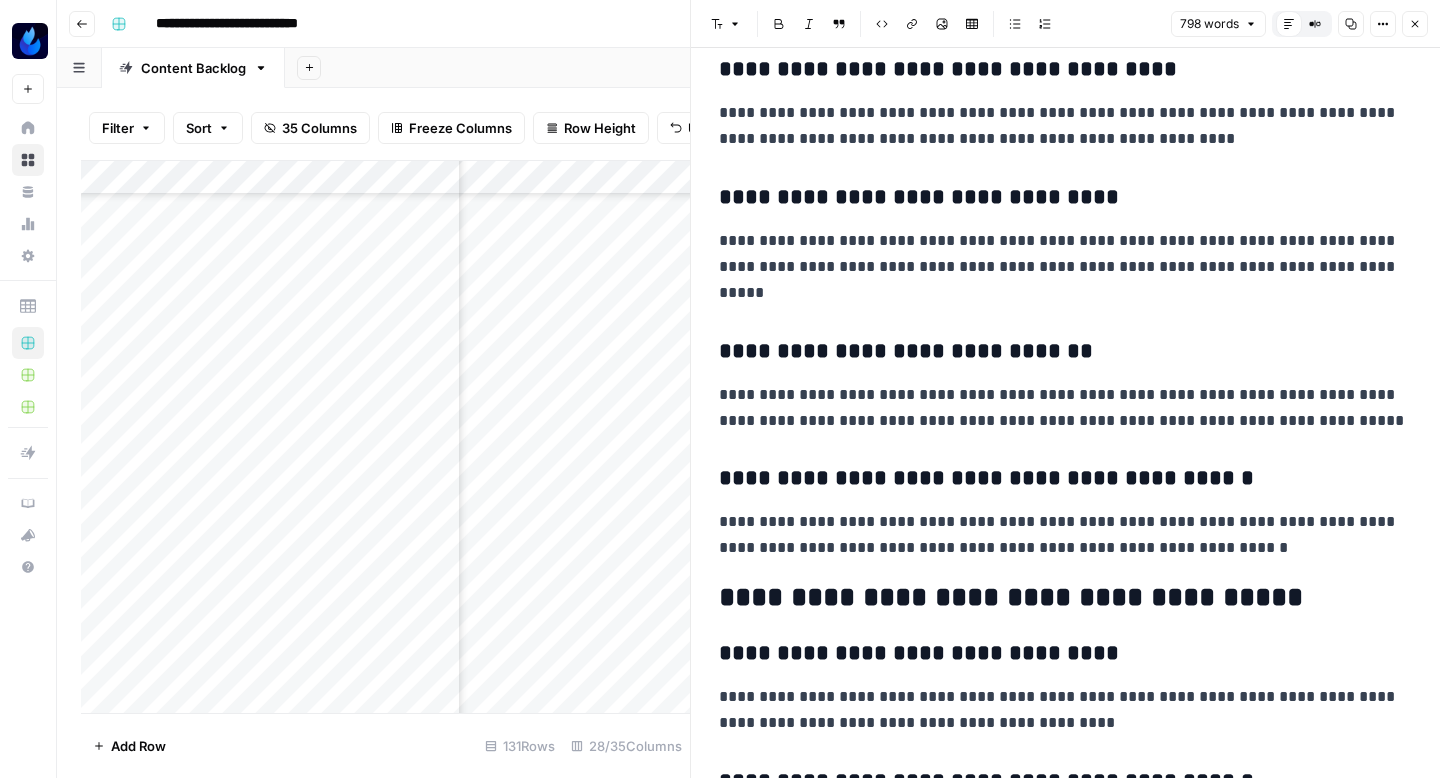 scroll, scrollTop: 0, scrollLeft: 0, axis: both 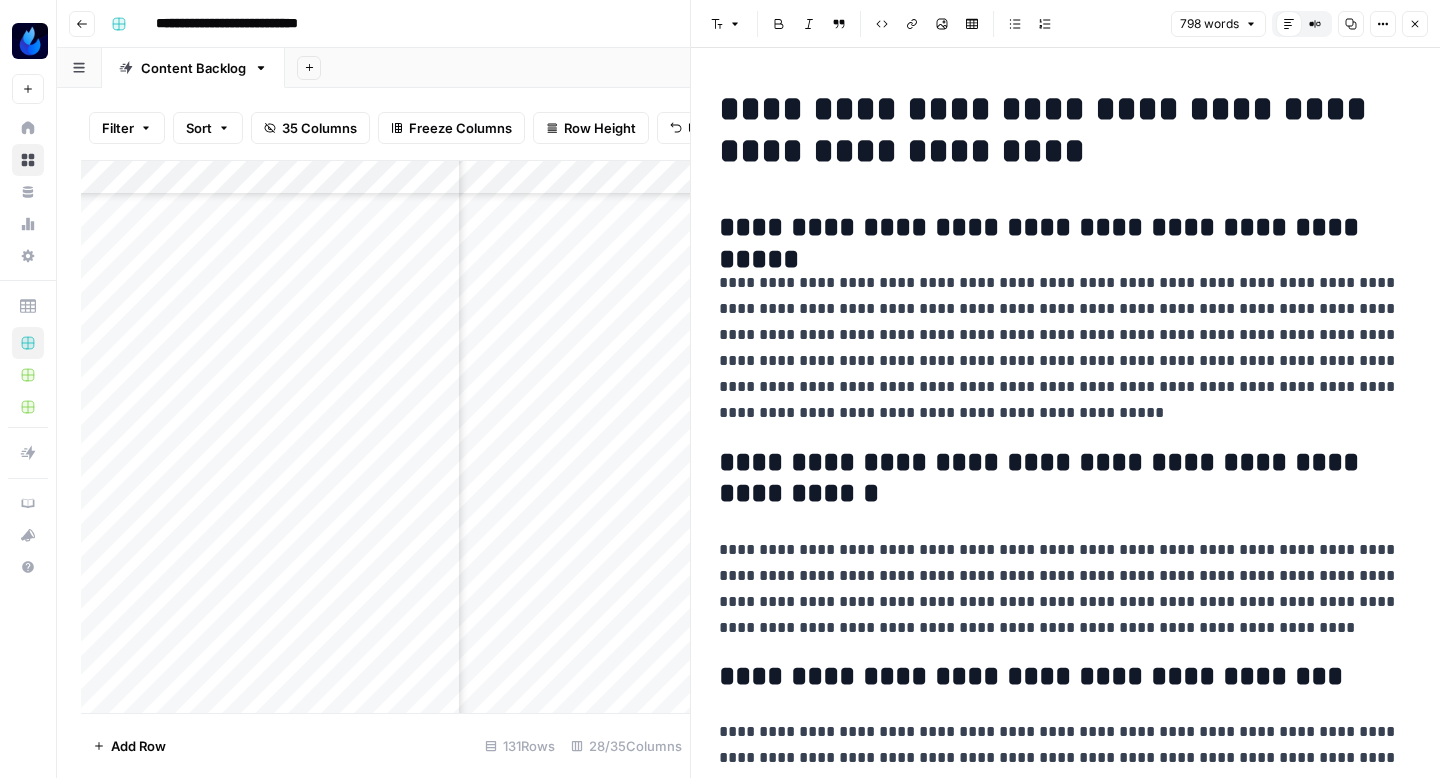click on "**********" at bounding box center (1065, 130) 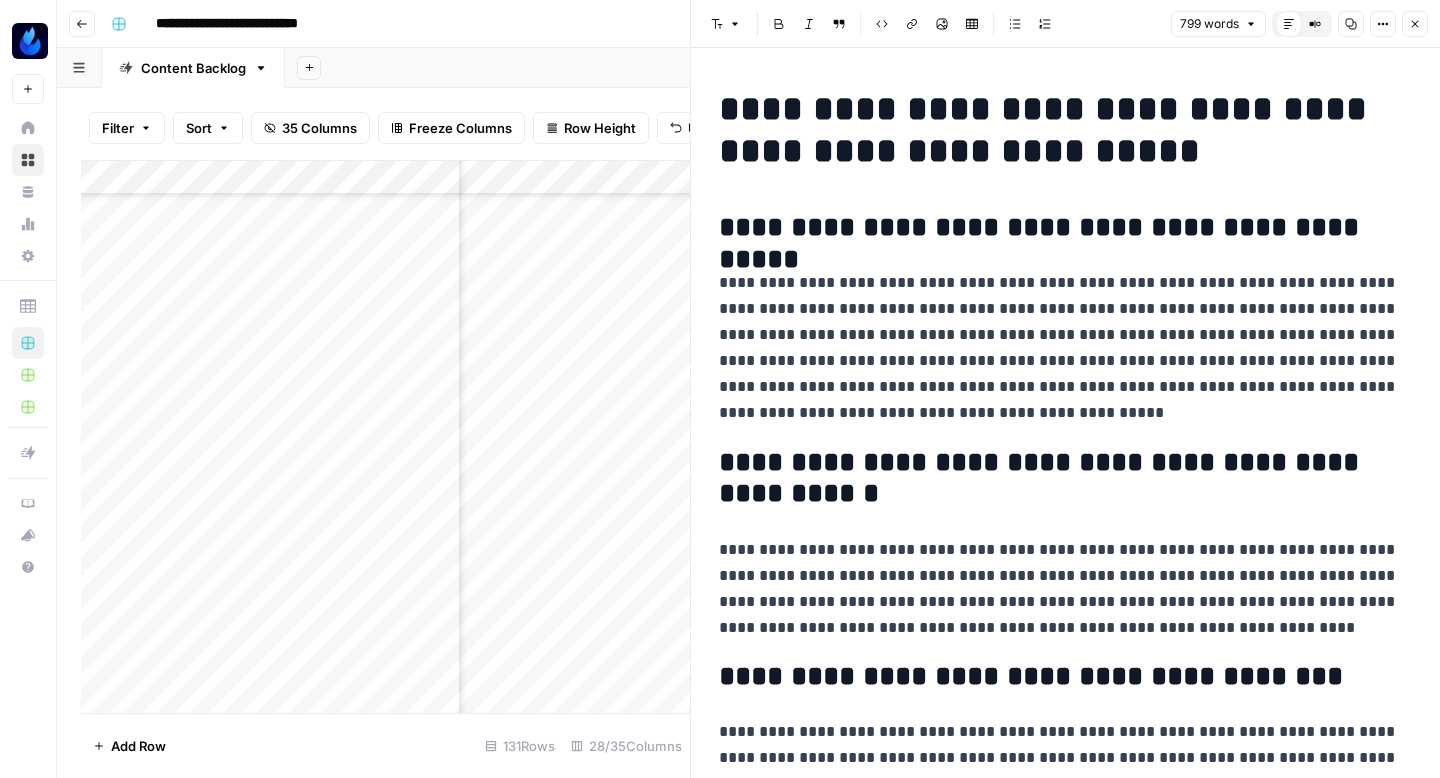 click on "**********" at bounding box center [1065, 348] 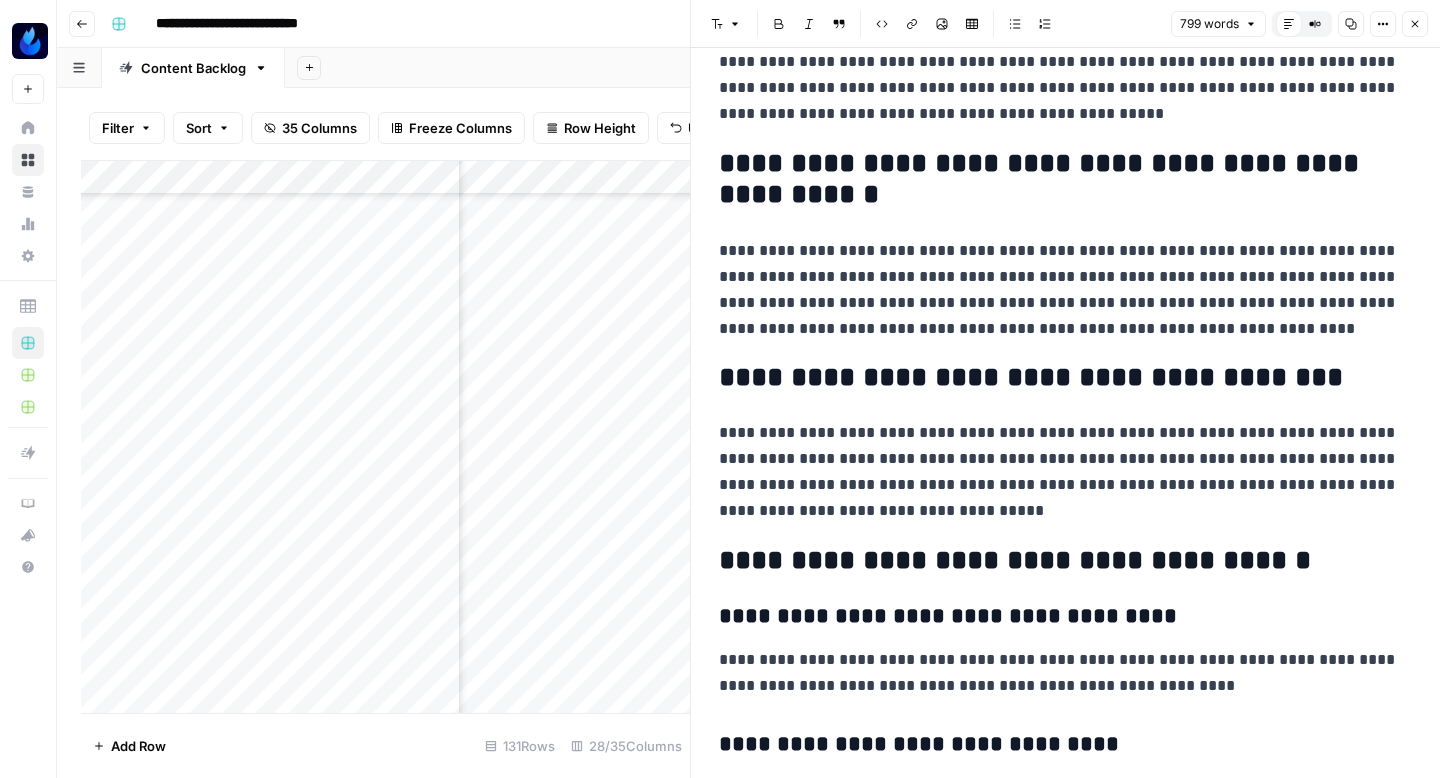 scroll, scrollTop: 361, scrollLeft: 0, axis: vertical 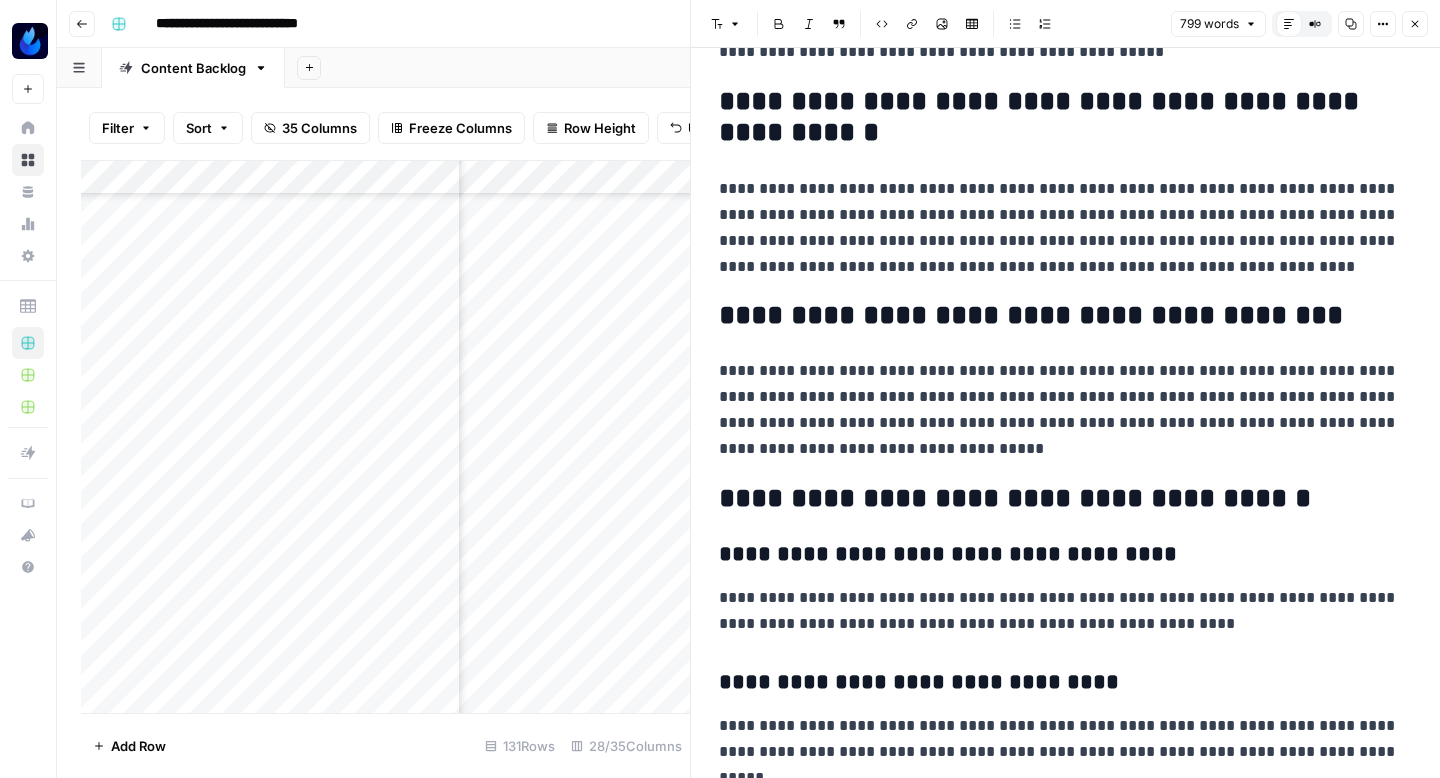 click on "**********" at bounding box center (1065, 316) 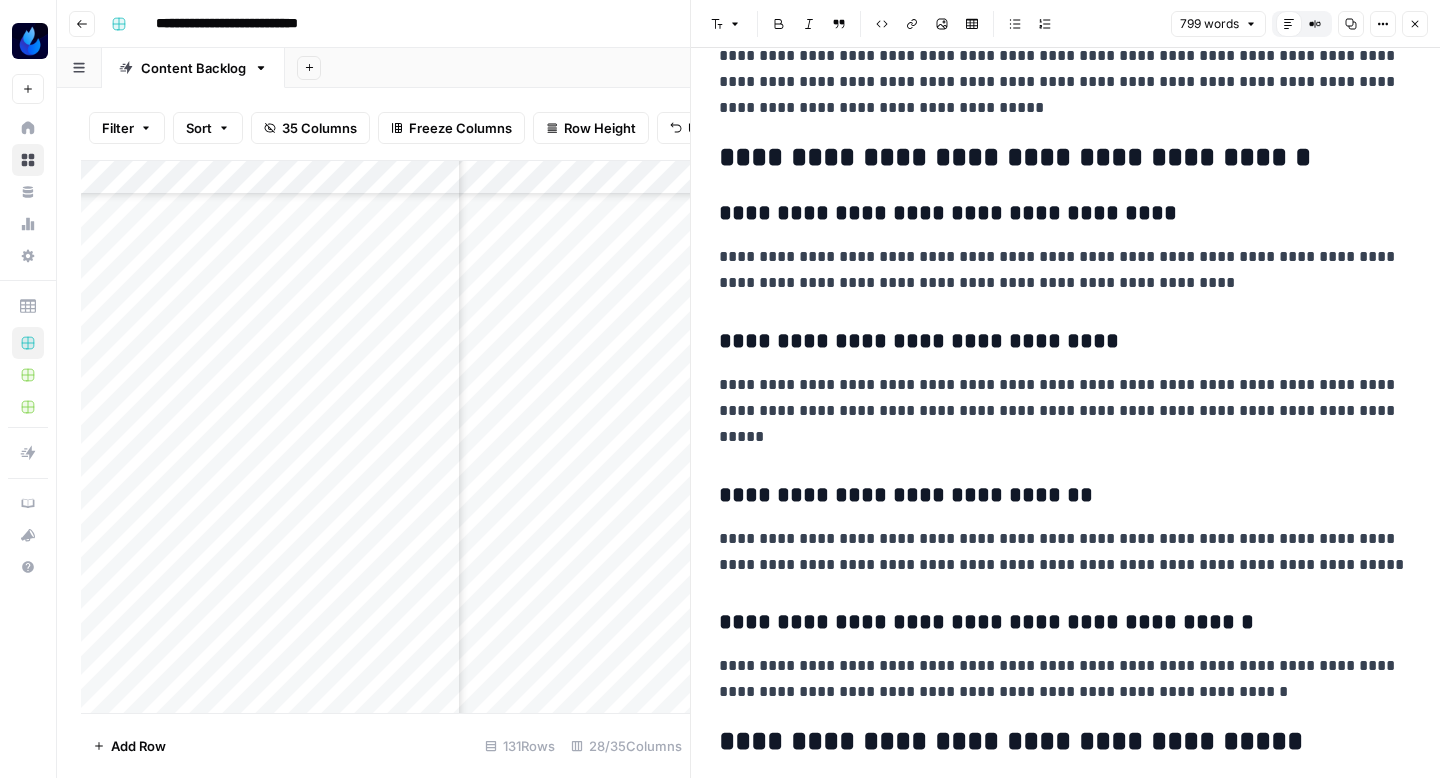 click on "**********" at bounding box center (1065, 1091) 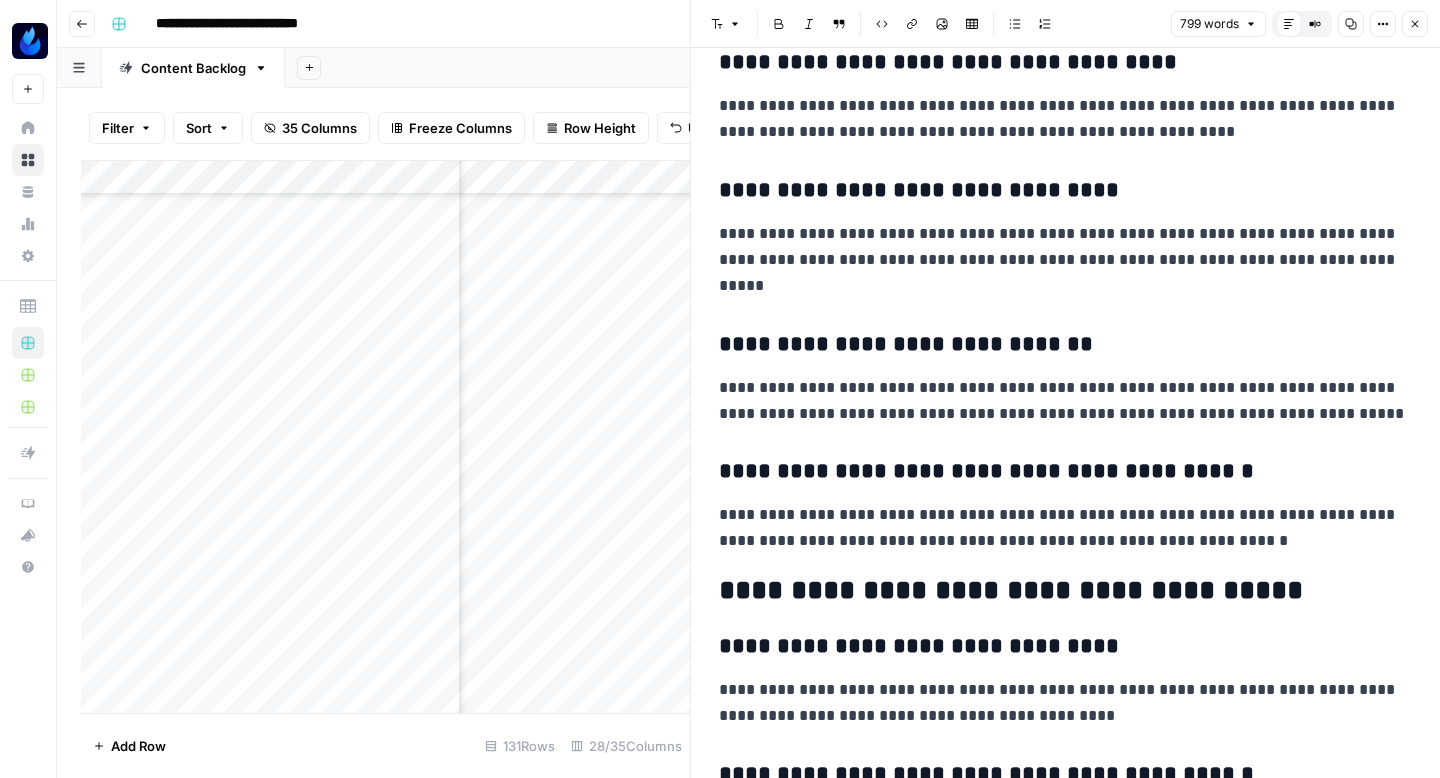 scroll, scrollTop: 855, scrollLeft: 0, axis: vertical 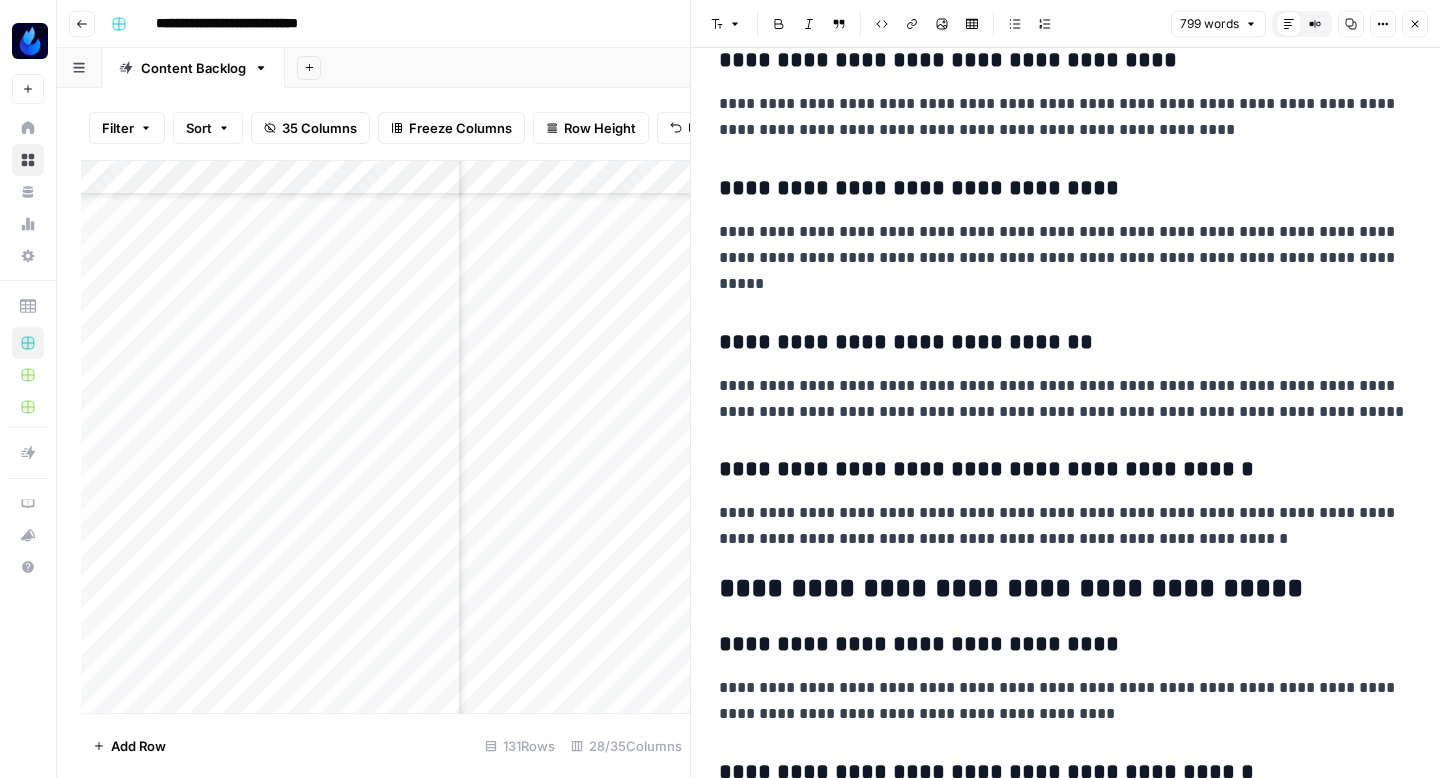 click on "**********" at bounding box center [1065, 938] 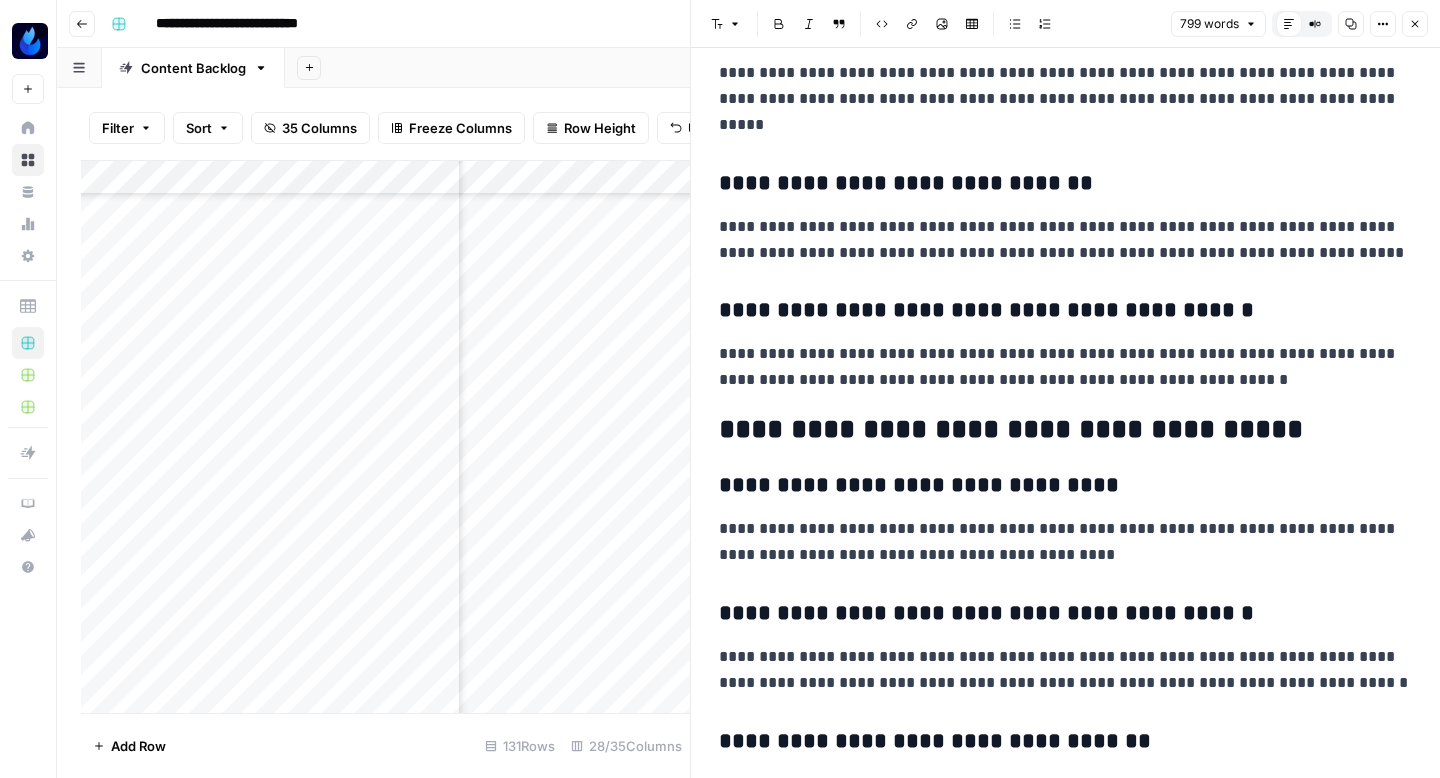 scroll, scrollTop: 1016, scrollLeft: 0, axis: vertical 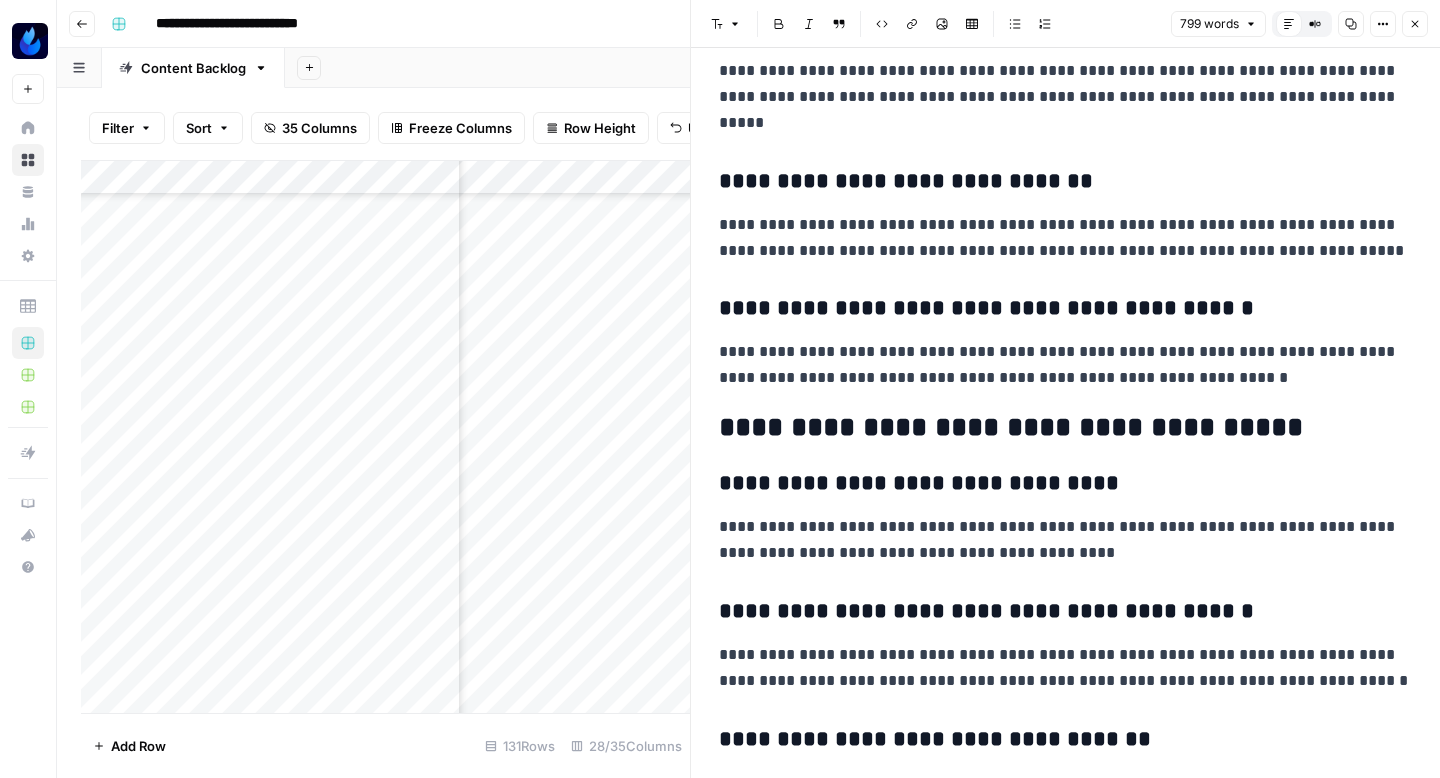 click on "**********" at bounding box center (1065, 309) 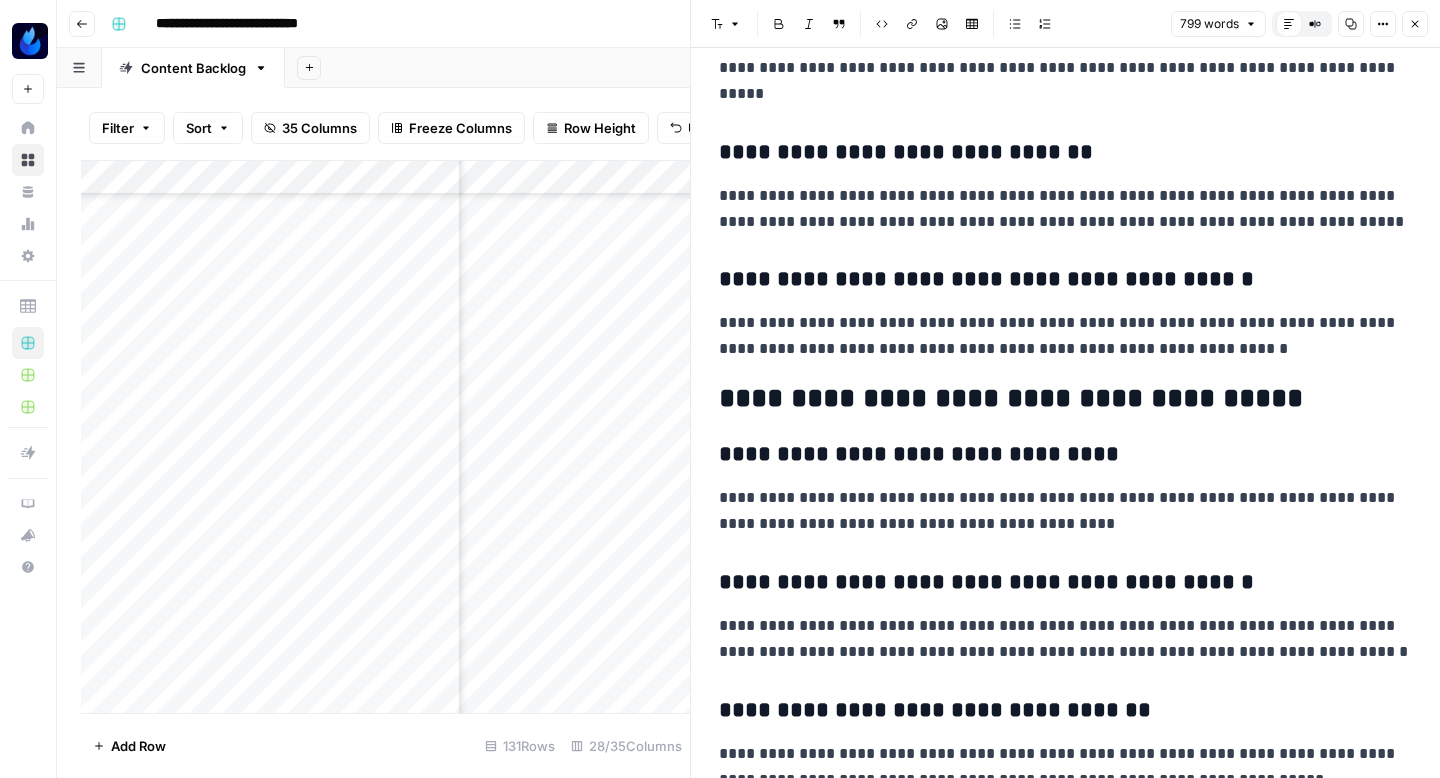 scroll, scrollTop: 1099, scrollLeft: 0, axis: vertical 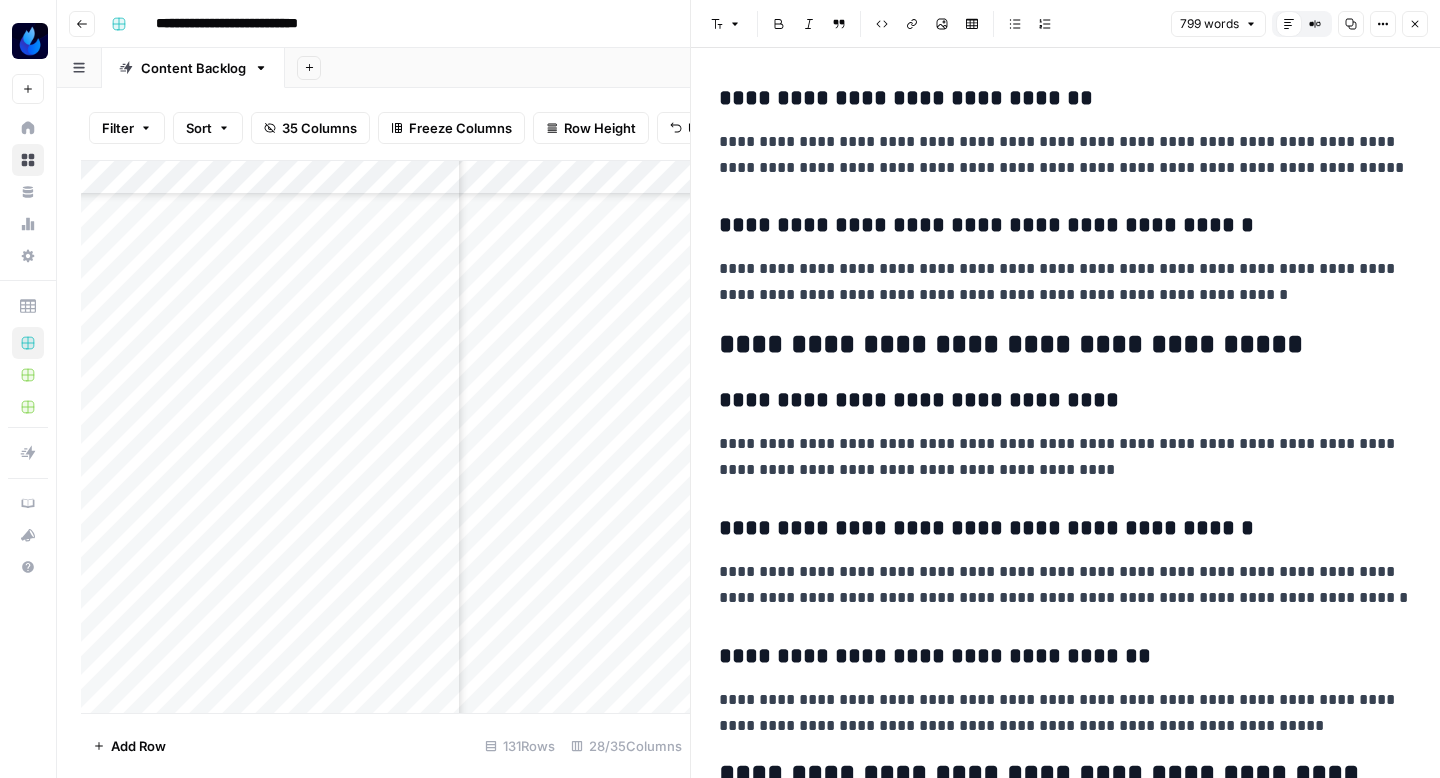 click on "**********" at bounding box center [1065, 282] 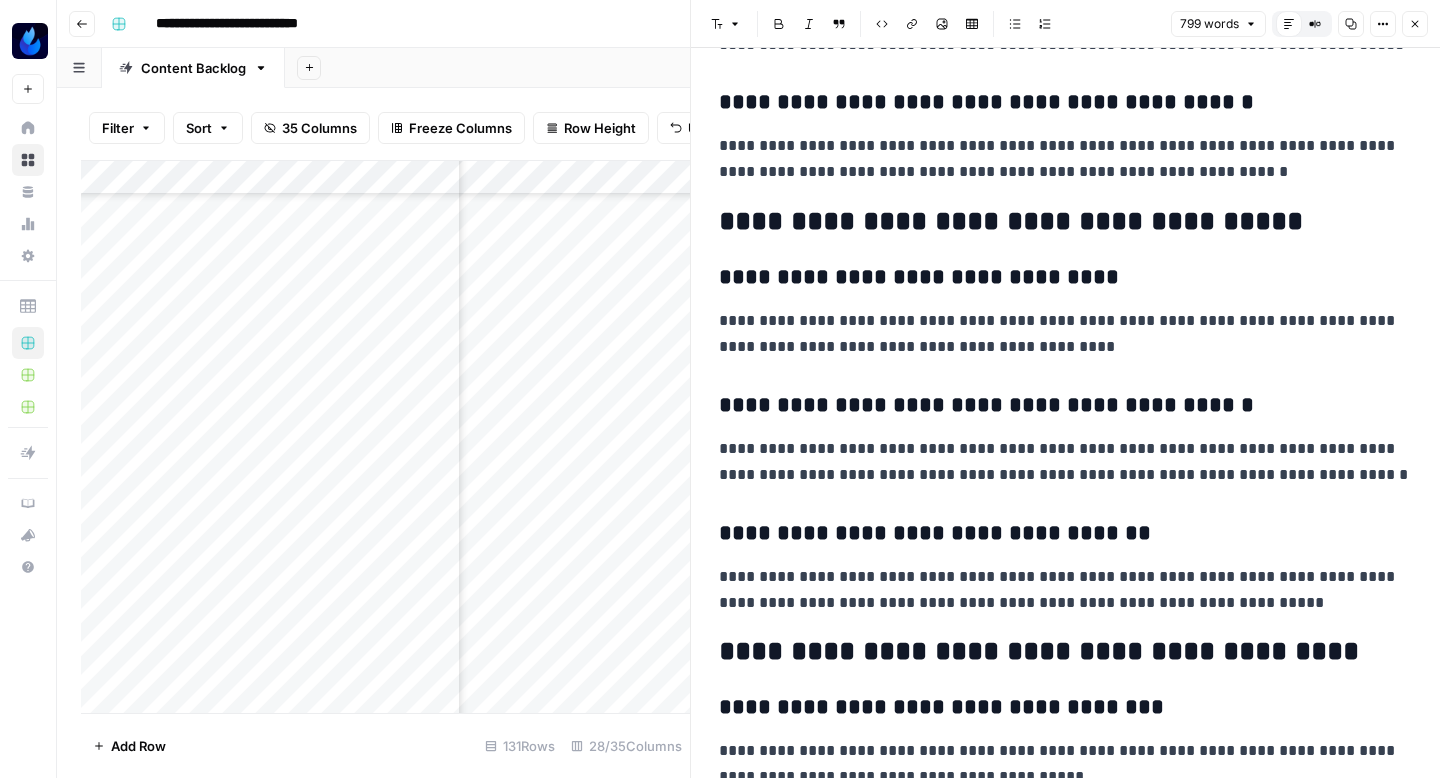 scroll, scrollTop: 1223, scrollLeft: 0, axis: vertical 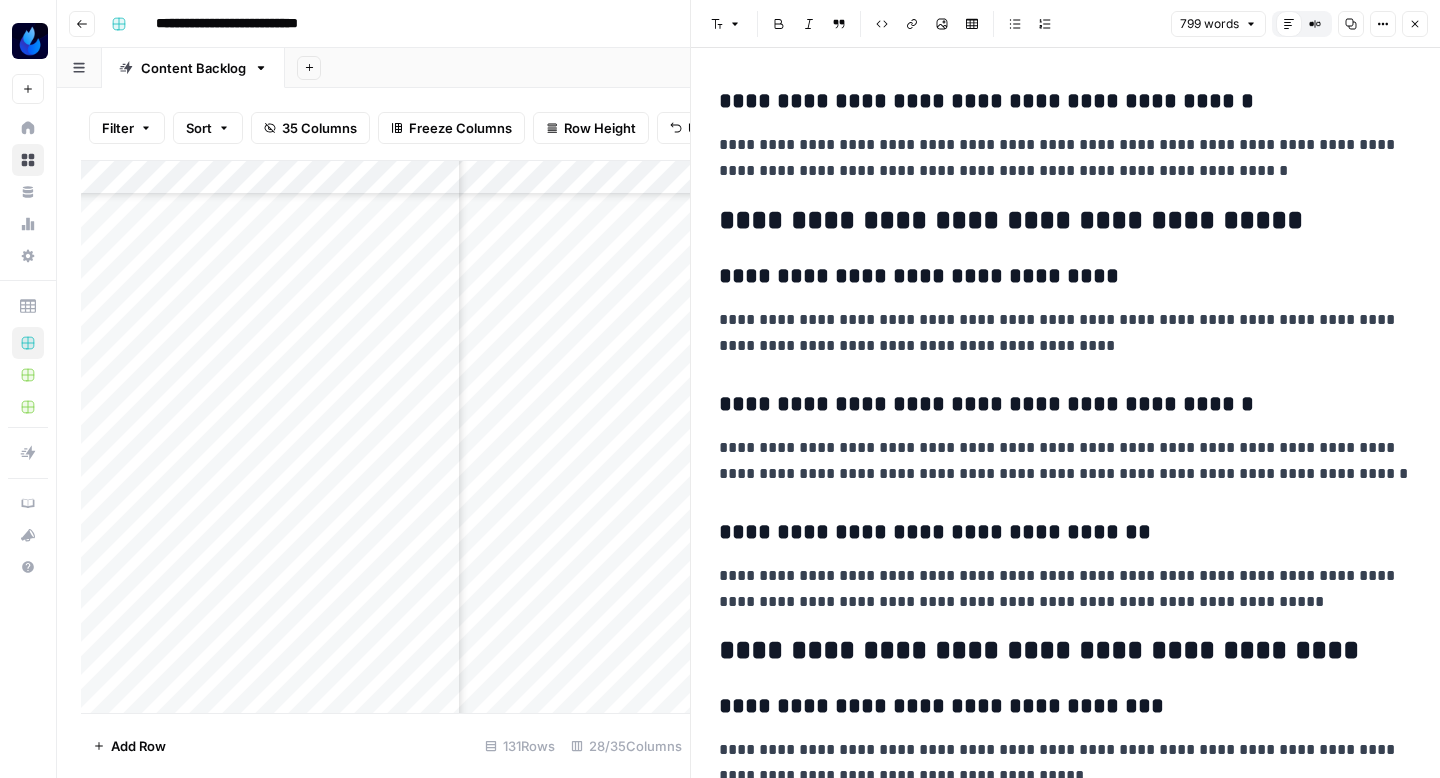 click on "**********" at bounding box center (1065, 277) 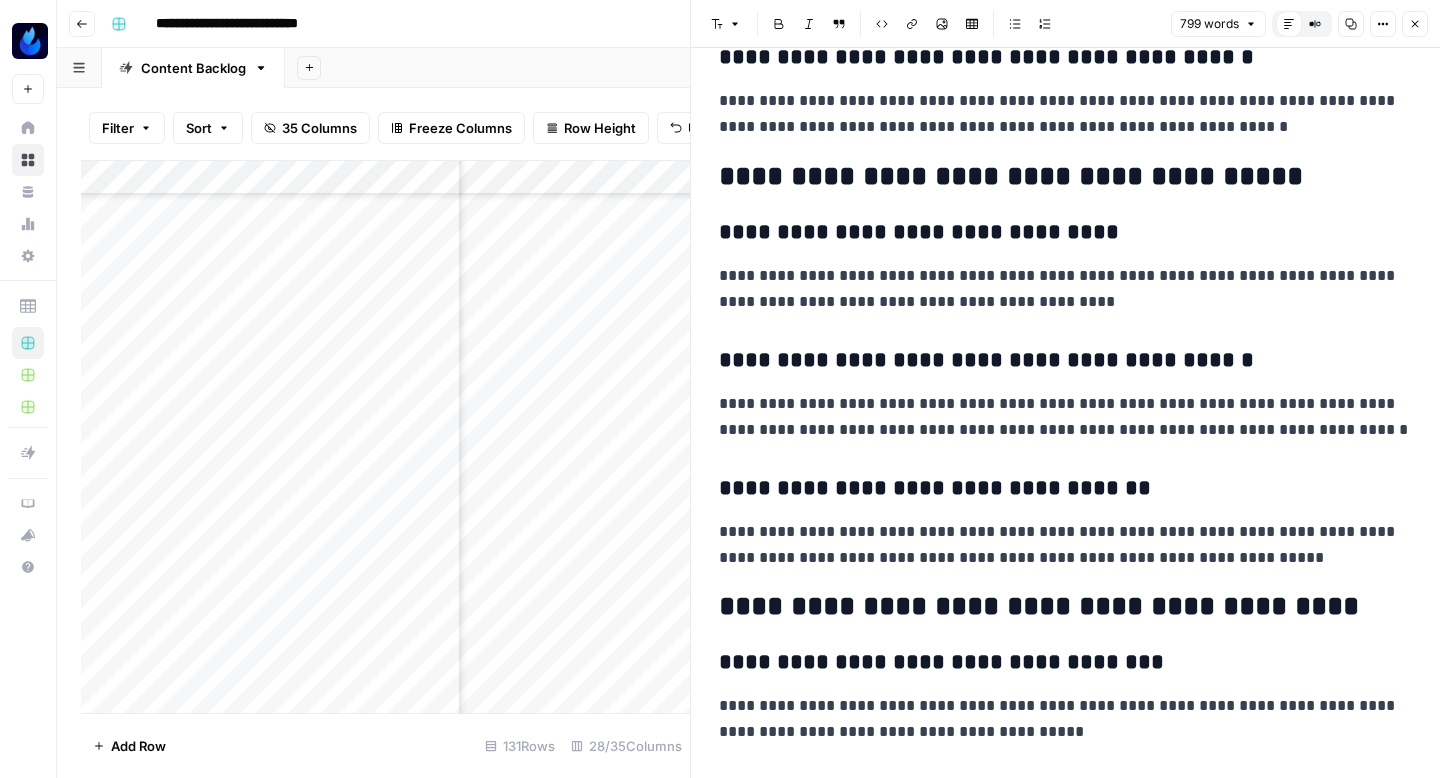 scroll, scrollTop: 1278, scrollLeft: 0, axis: vertical 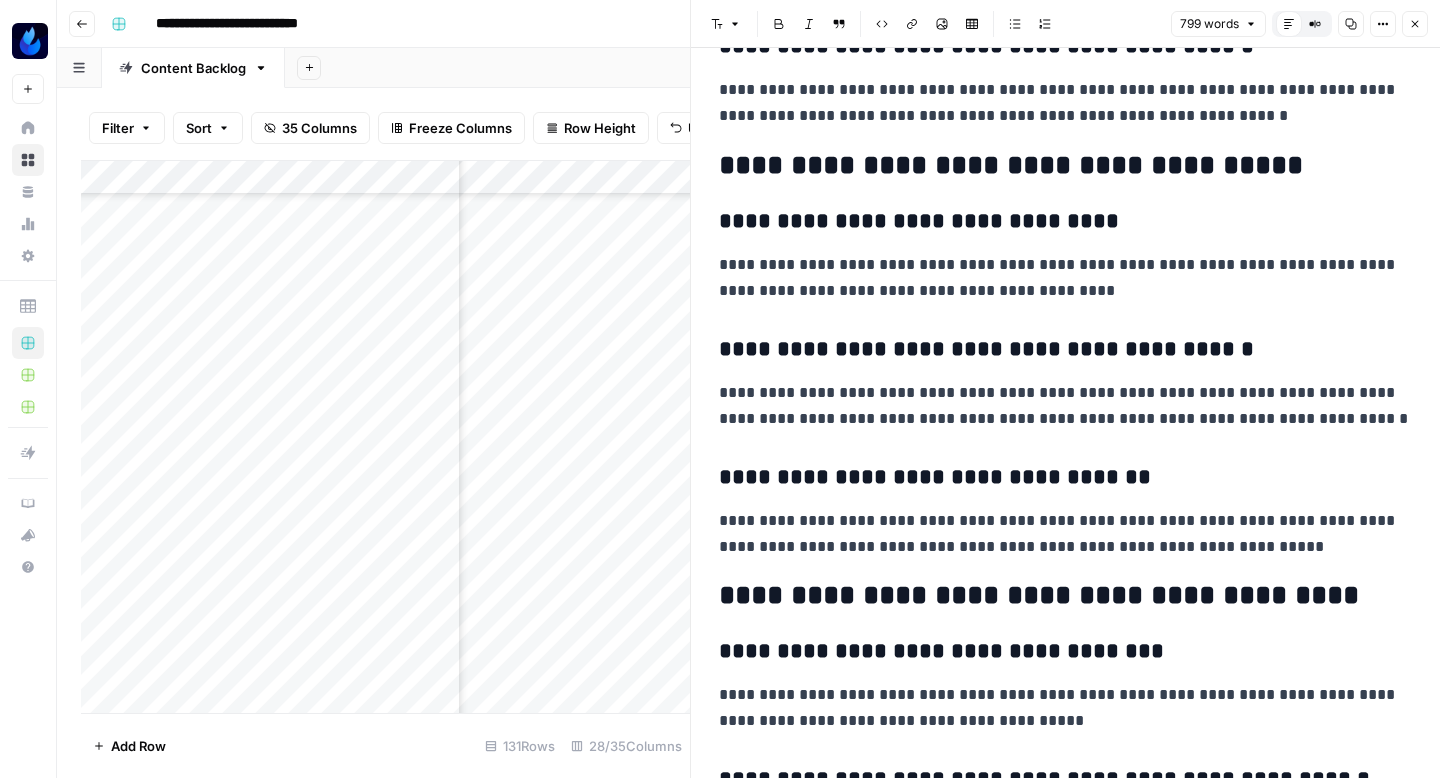 click on "**********" at bounding box center [1065, 278] 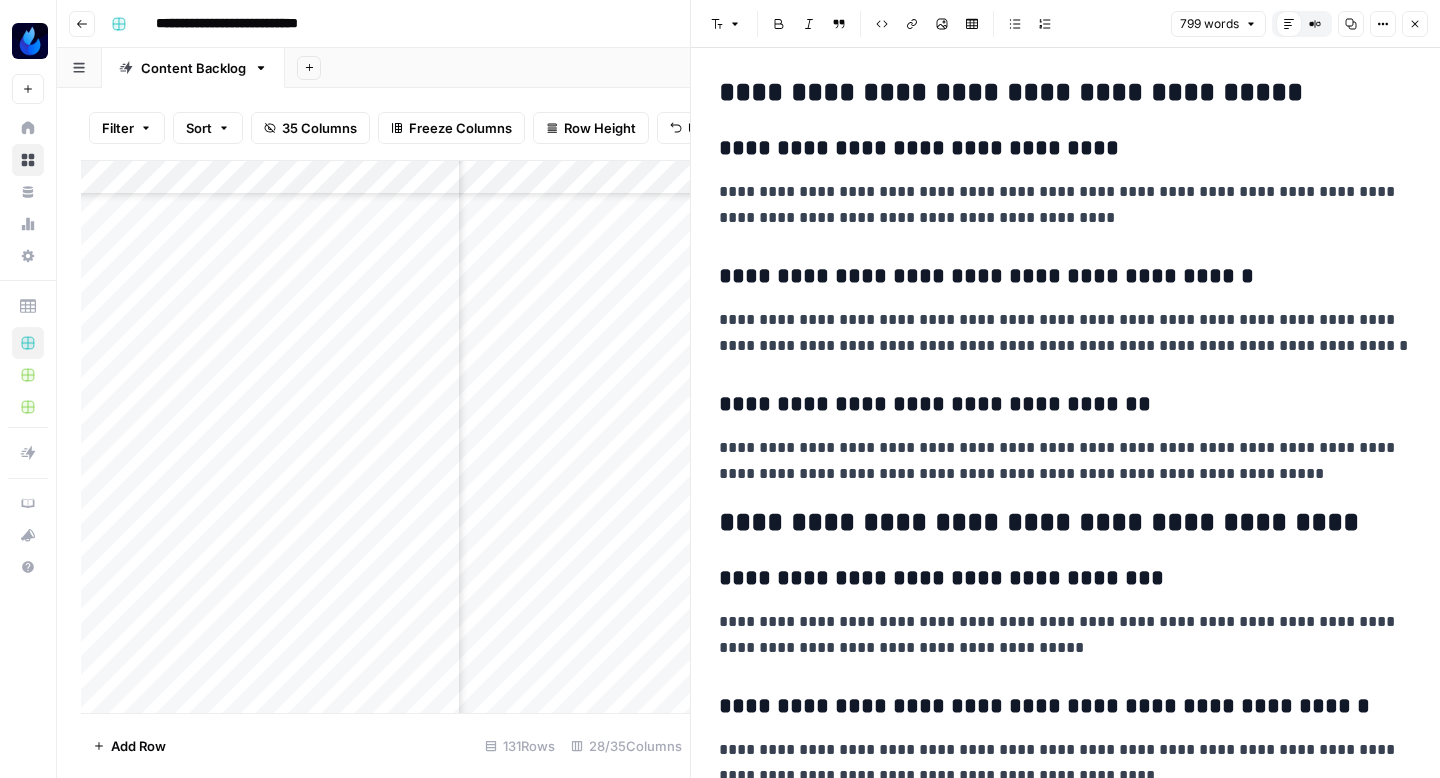 click on "**********" at bounding box center (1065, 277) 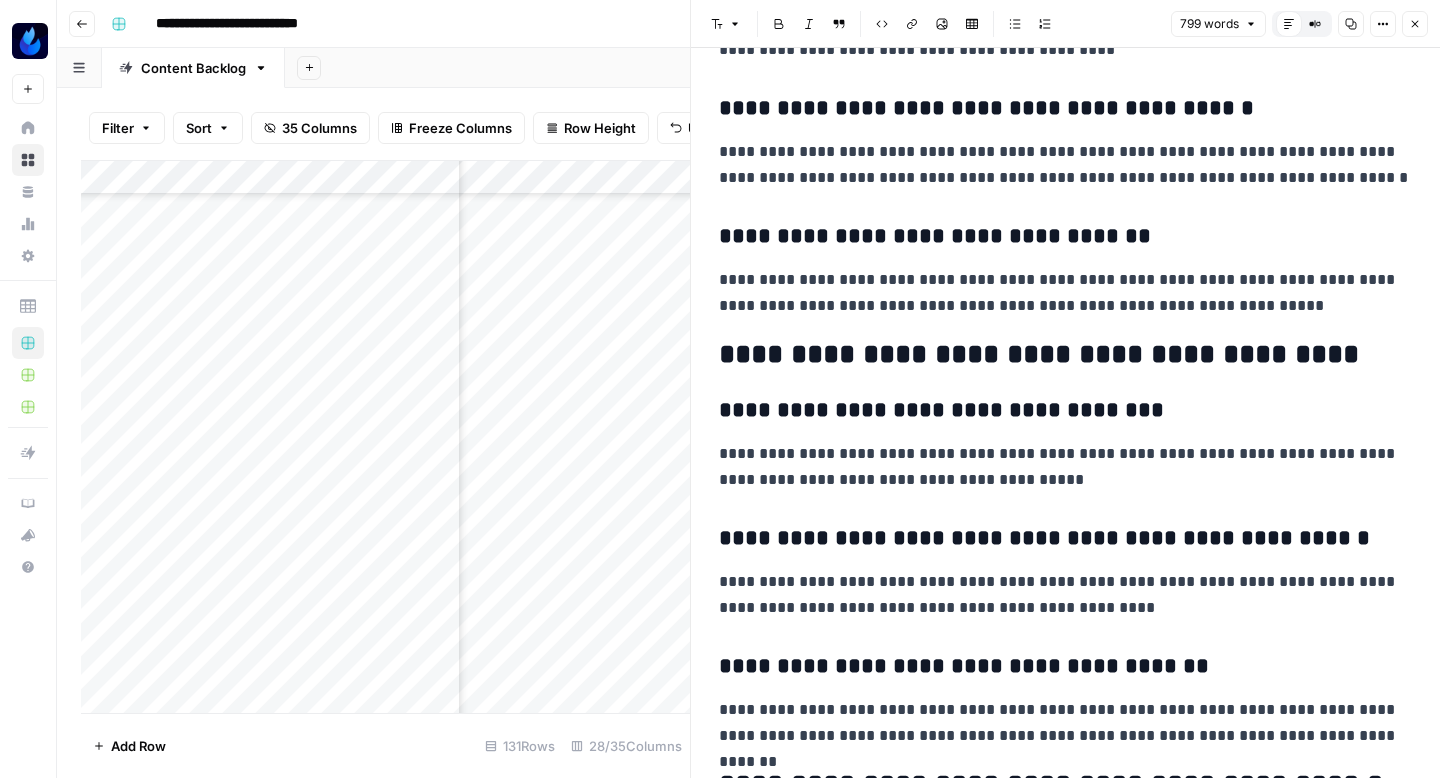 click on "**********" at bounding box center (1065, 293) 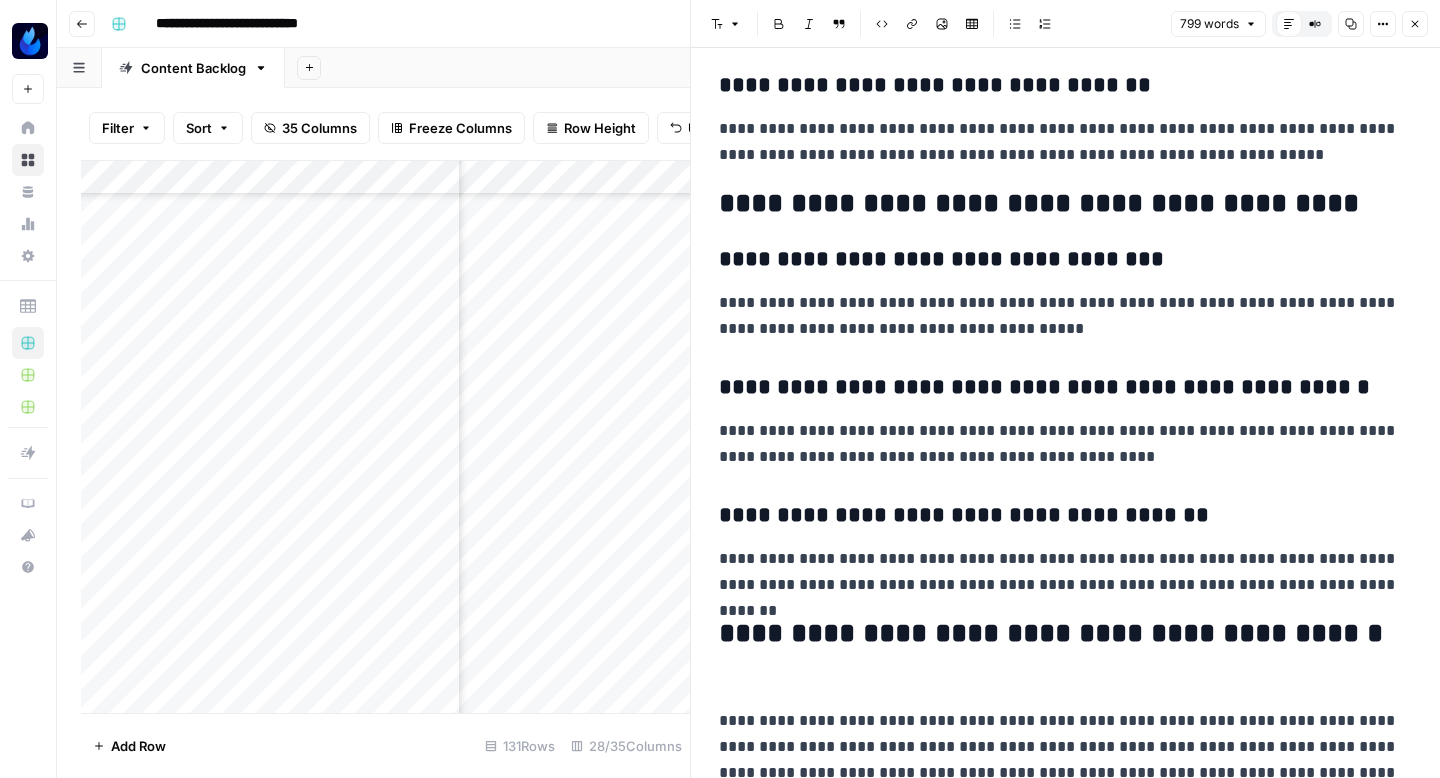 click on "**********" at bounding box center [1065, 260] 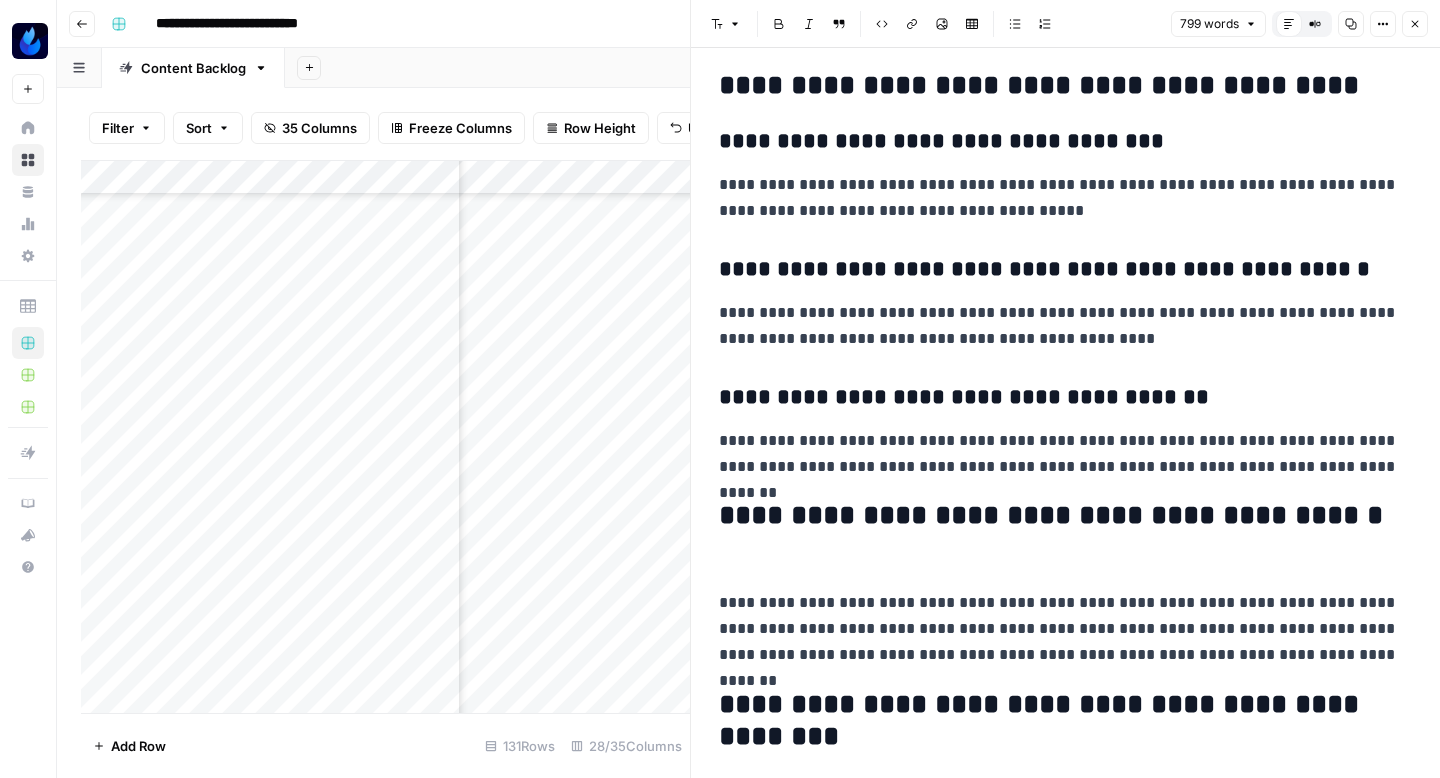 click on "**********" at bounding box center [1065, 270] 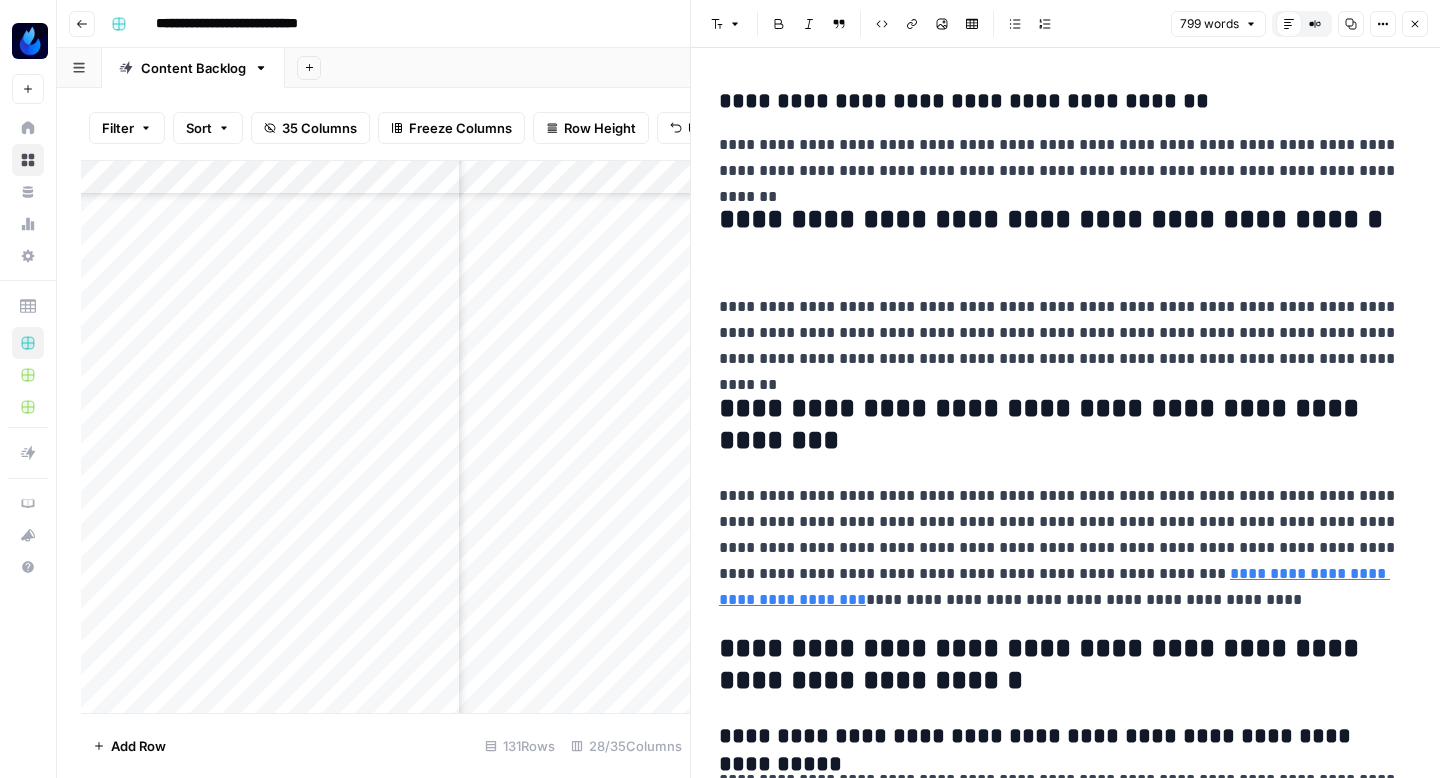 scroll, scrollTop: 2087, scrollLeft: 0, axis: vertical 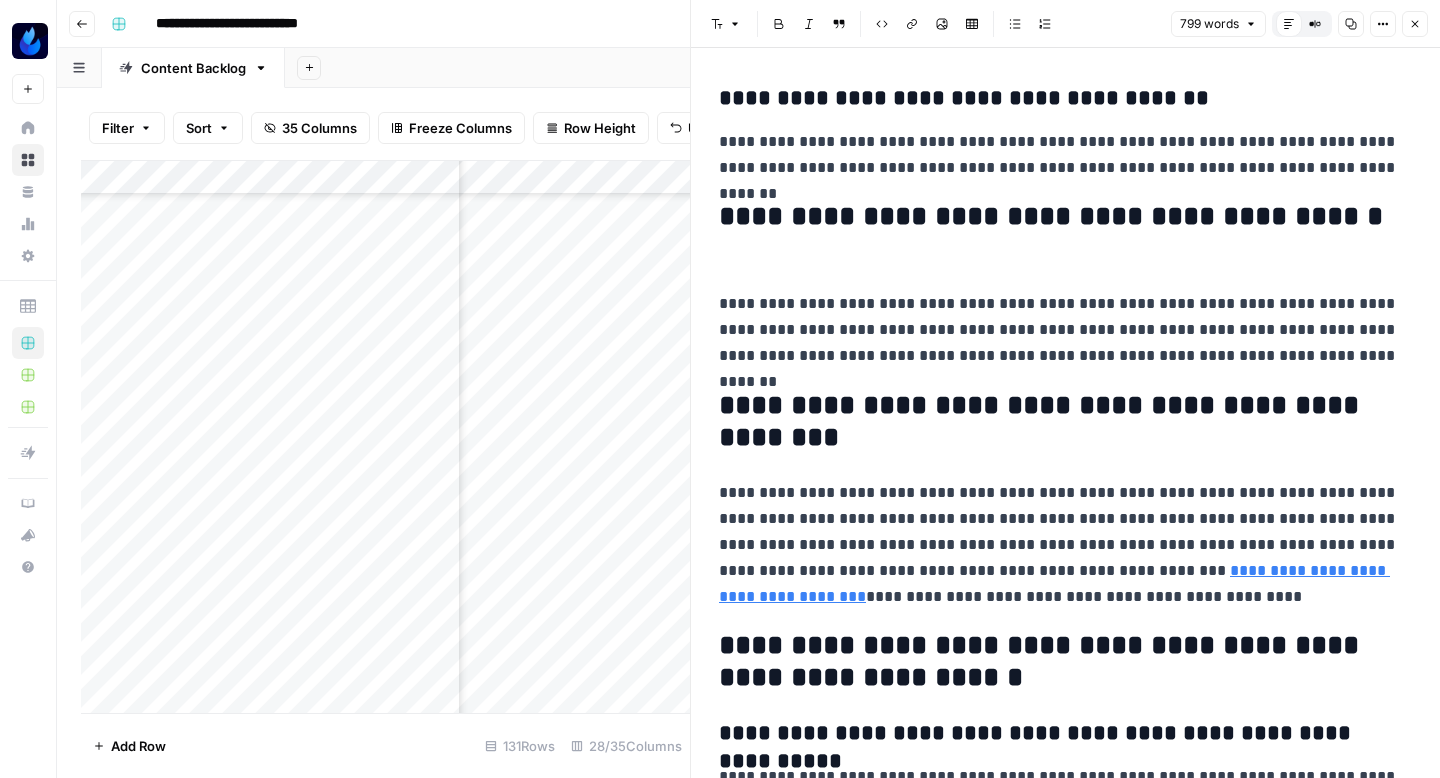 click on "**********" at bounding box center [1065, -294] 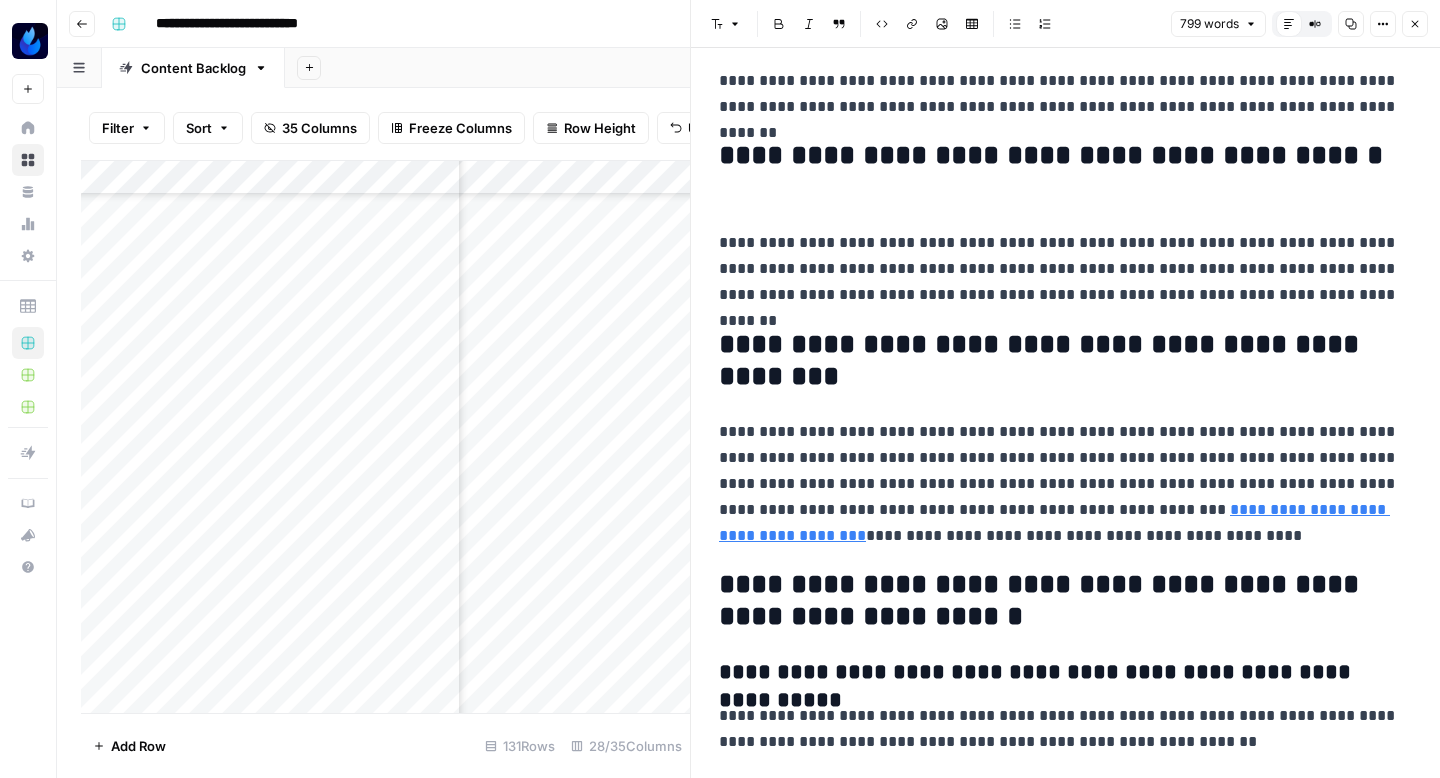 scroll, scrollTop: 2153, scrollLeft: 0, axis: vertical 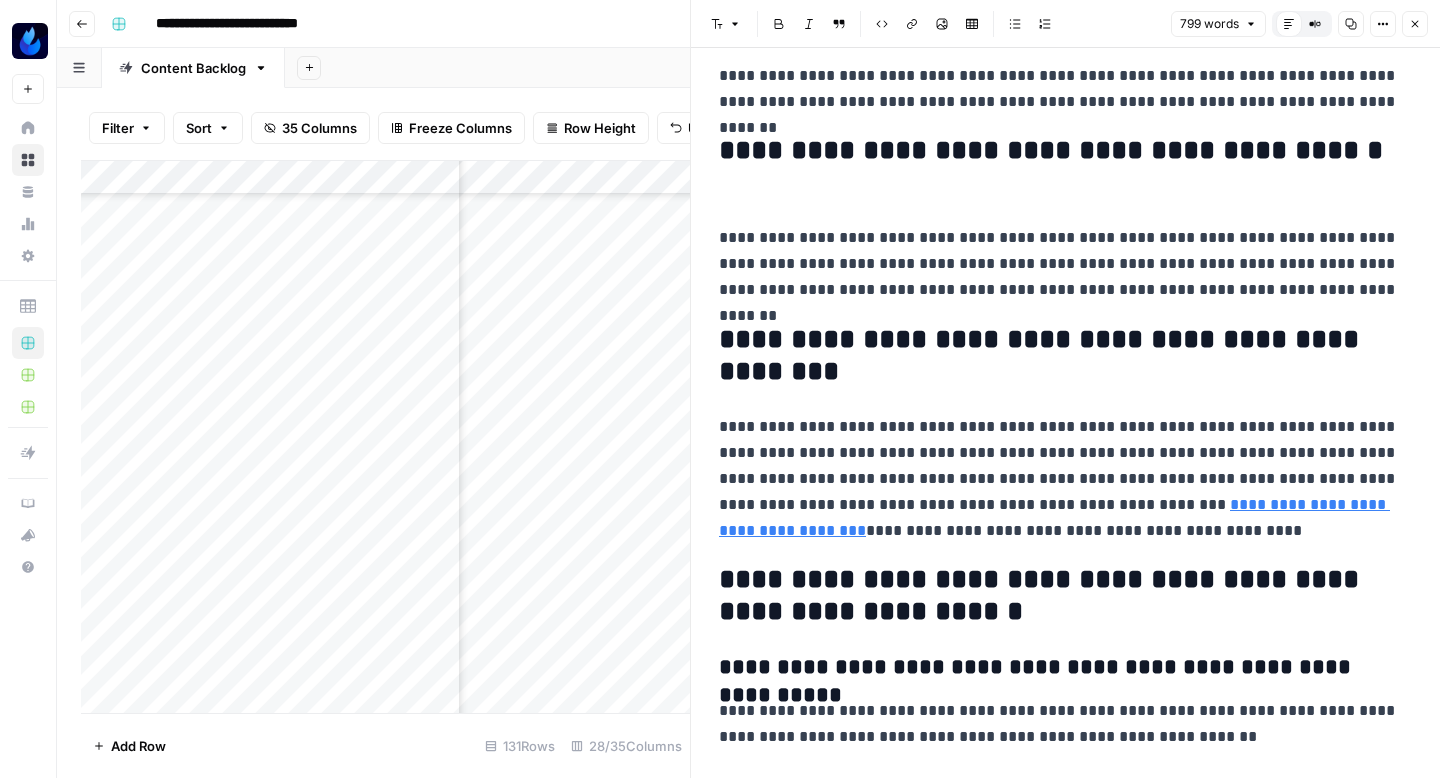 click on "**********" at bounding box center (1065, 264) 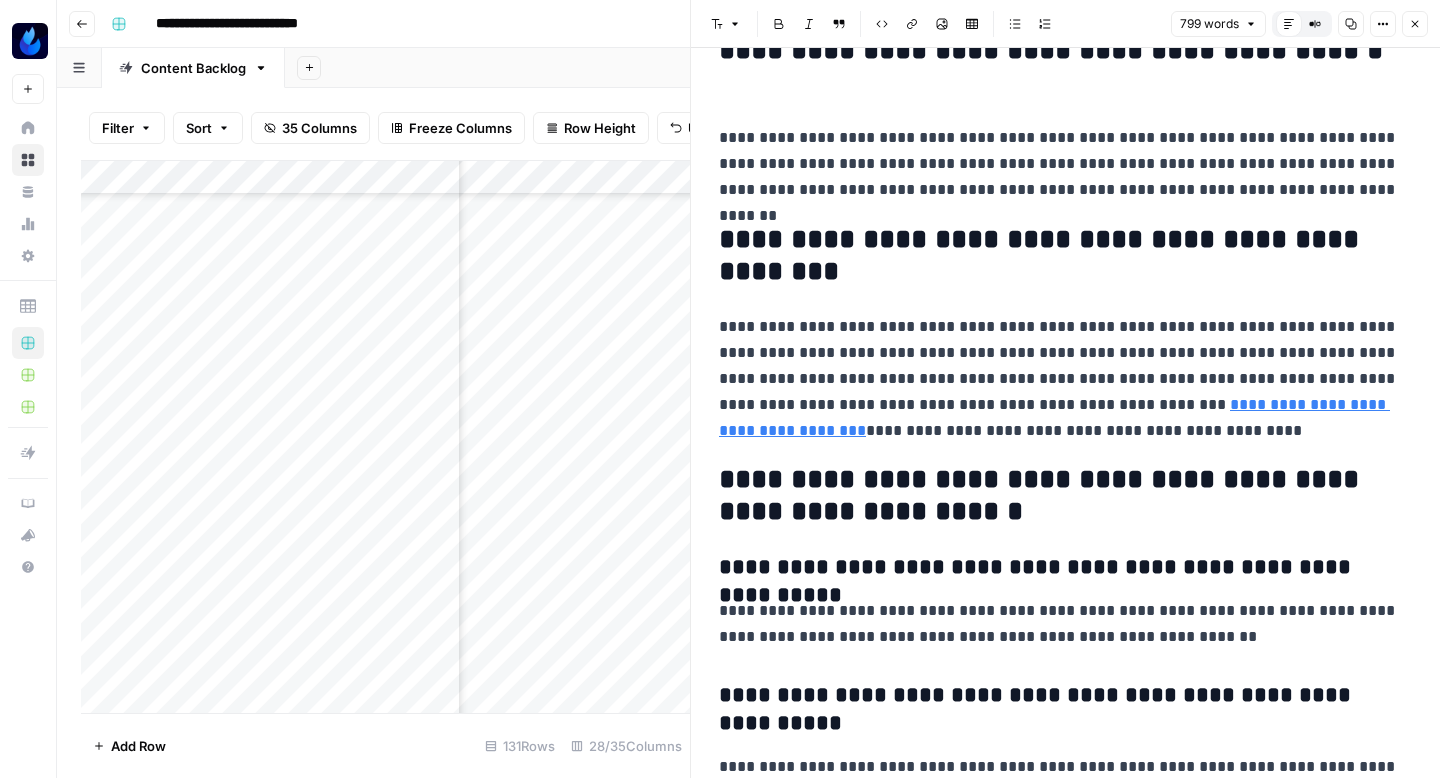 click on "**********" at bounding box center [1065, 256] 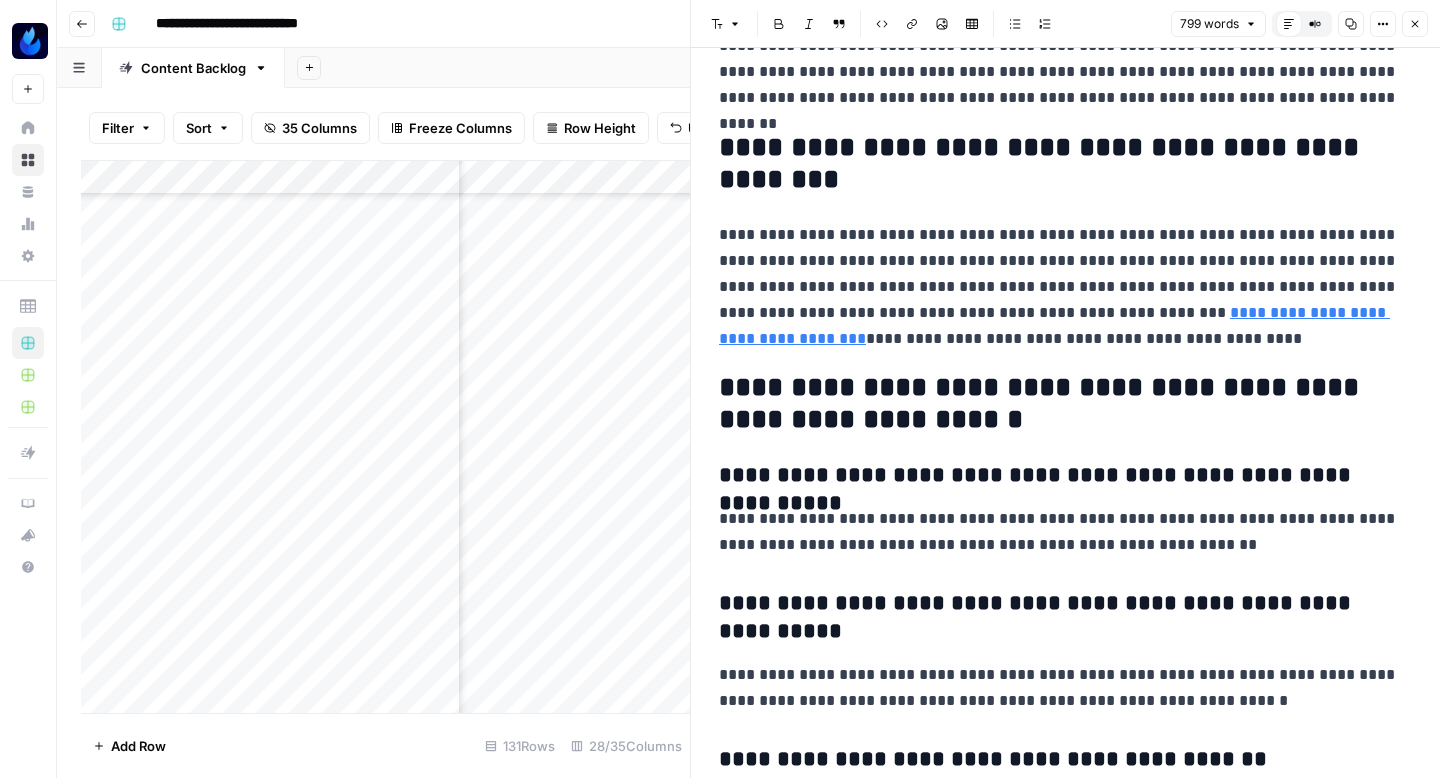 click on "**********" at bounding box center (1065, 287) 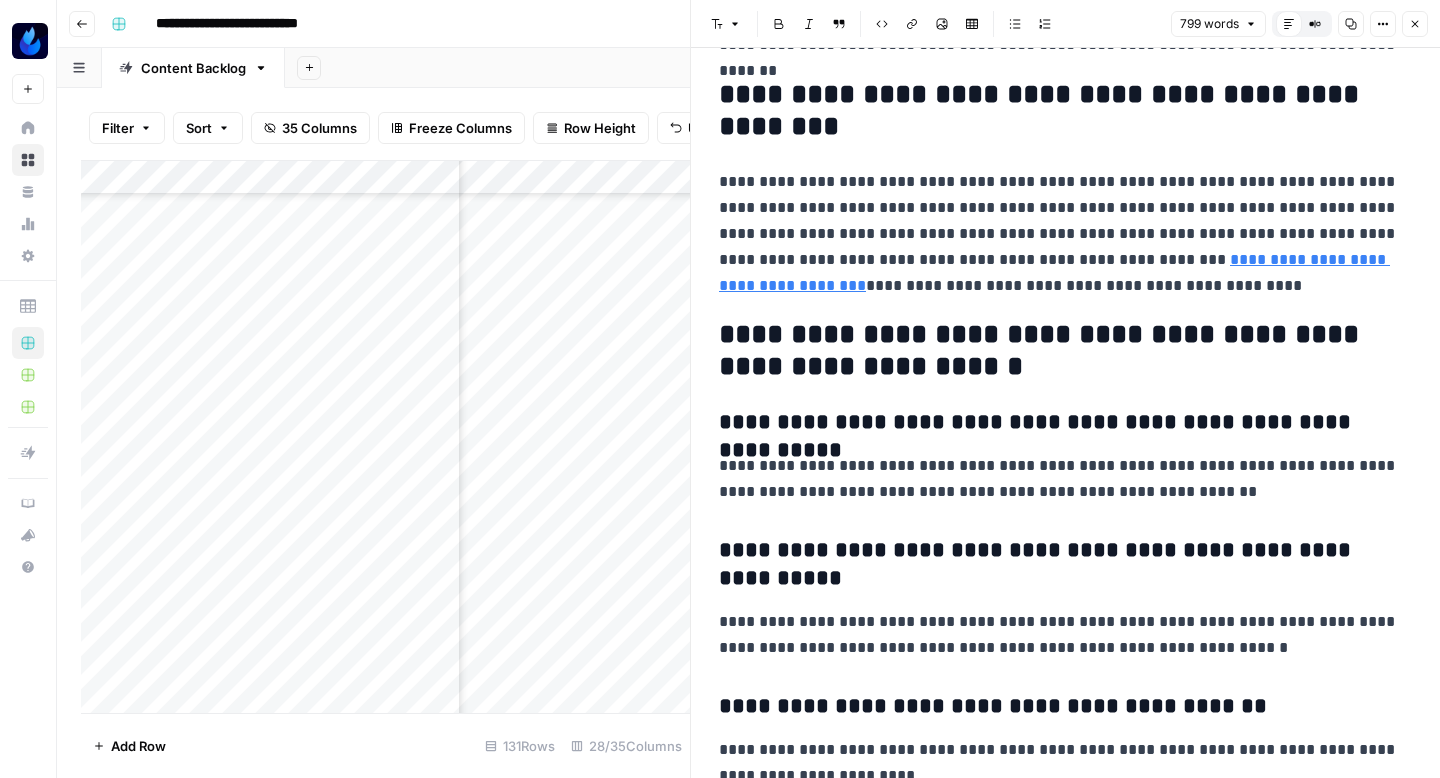 scroll, scrollTop: 2405, scrollLeft: 0, axis: vertical 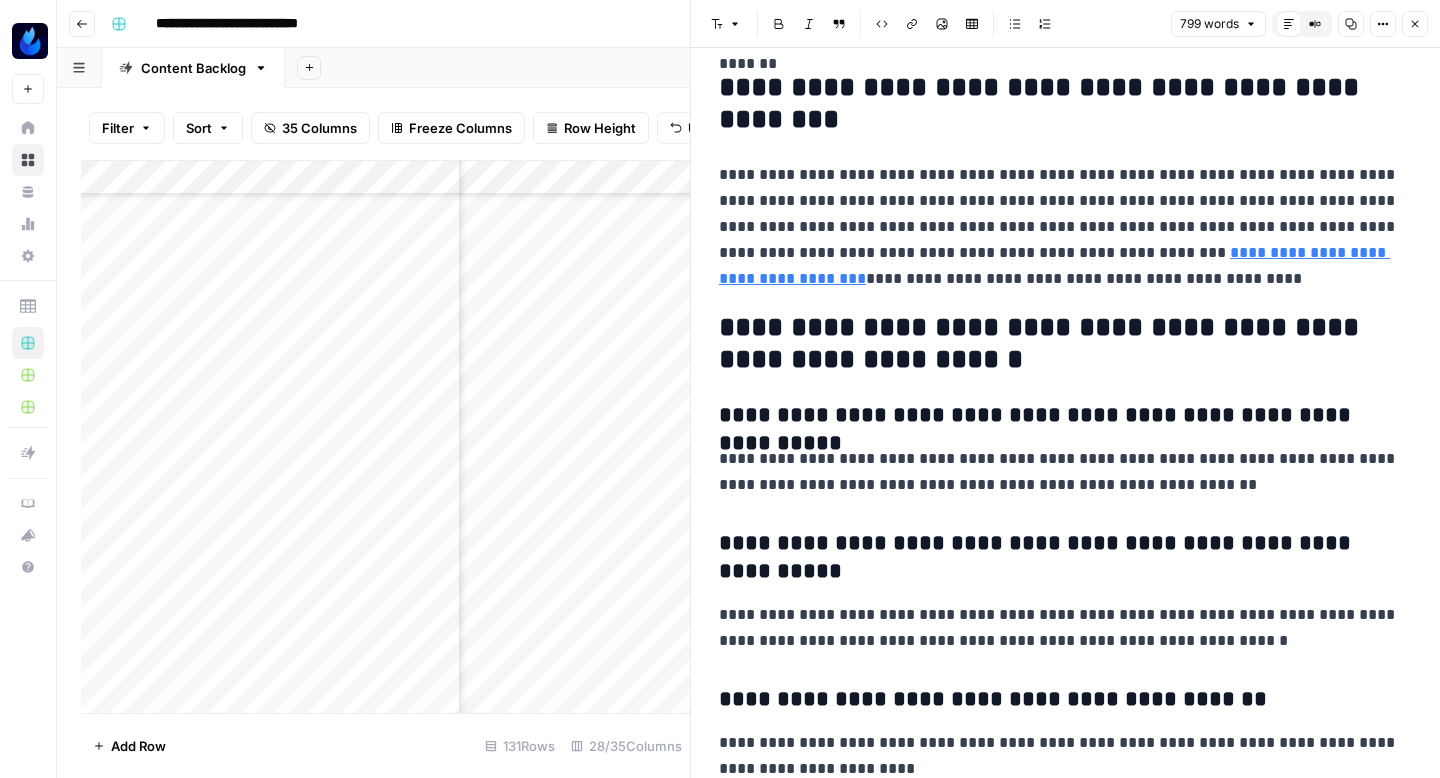 click on "**********" at bounding box center (1065, 227) 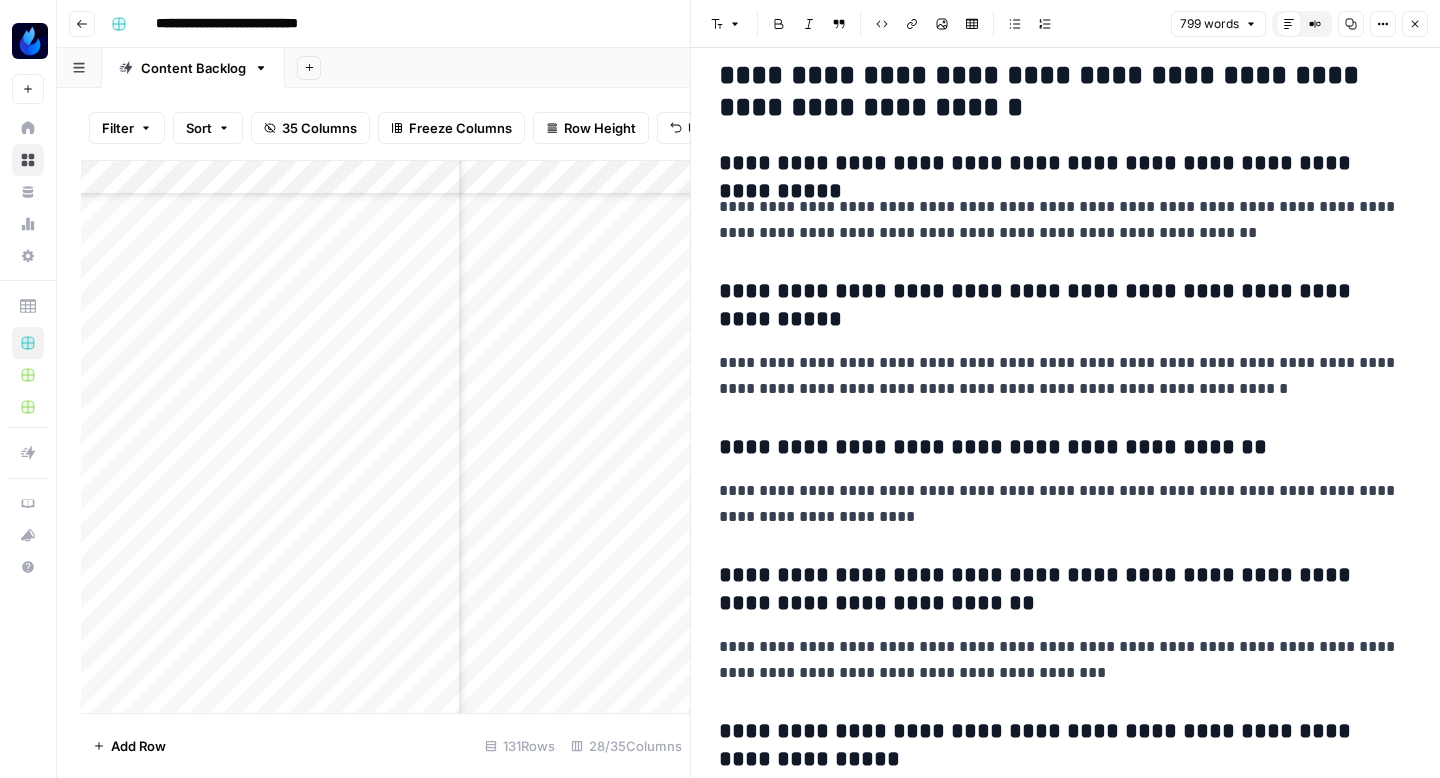 scroll, scrollTop: 2660, scrollLeft: 0, axis: vertical 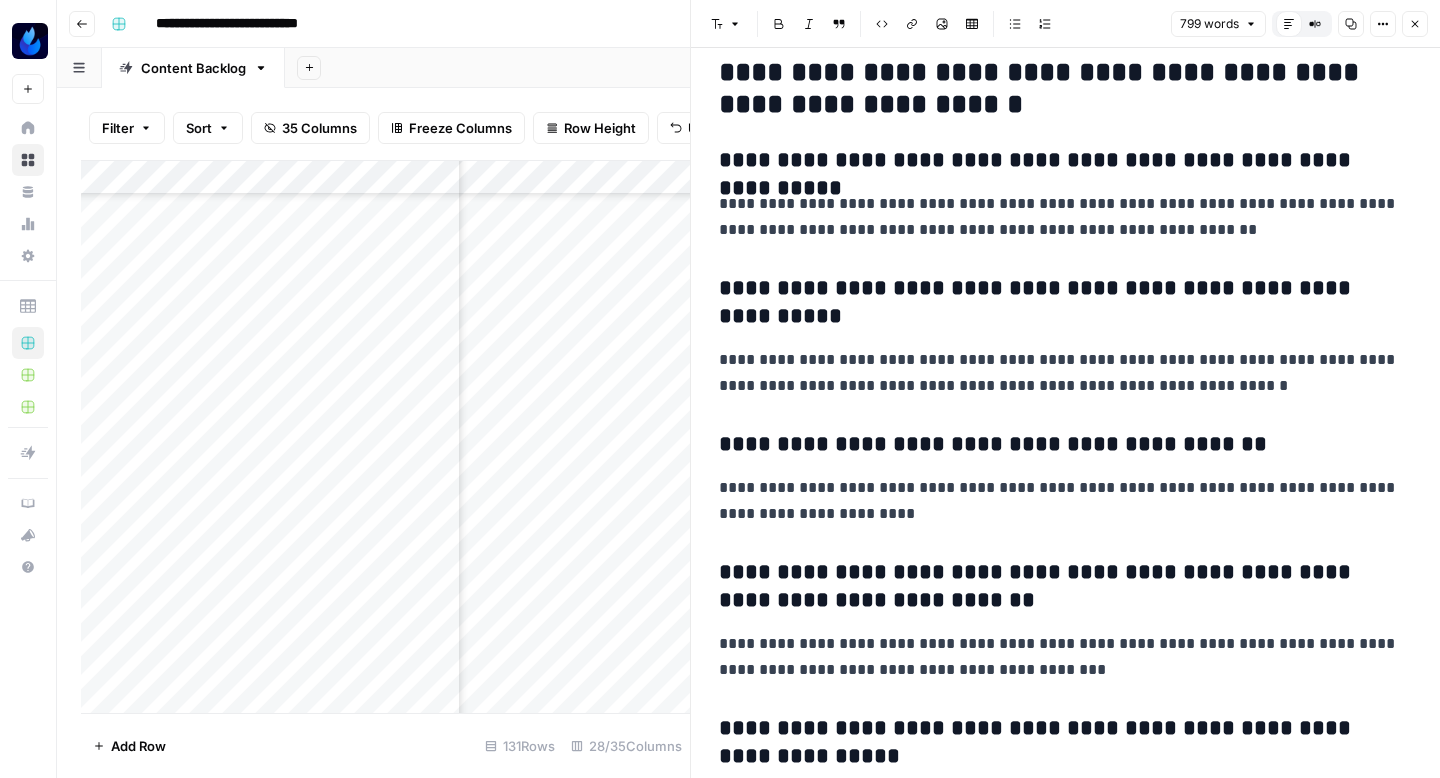 click on "**********" at bounding box center (1065, -867) 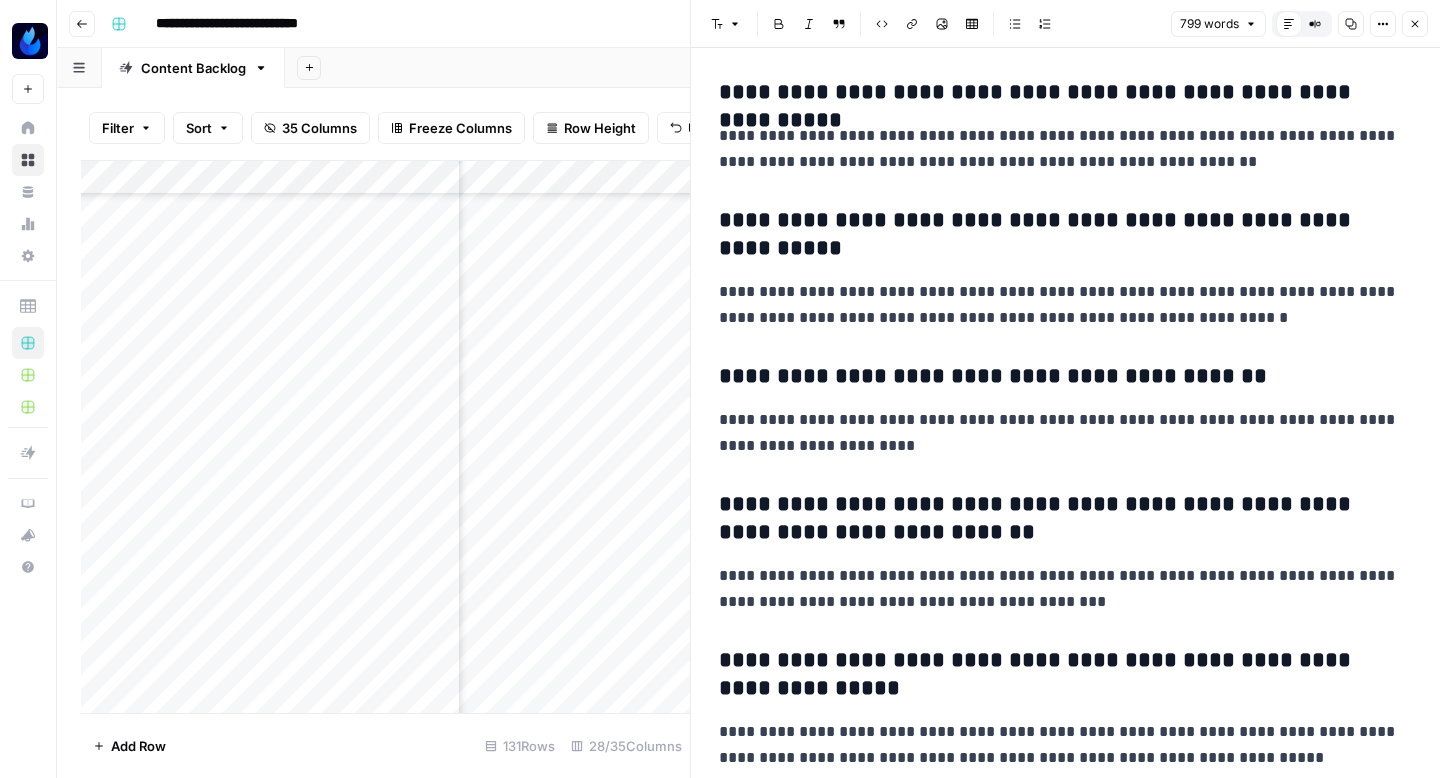 scroll, scrollTop: 2729, scrollLeft: 0, axis: vertical 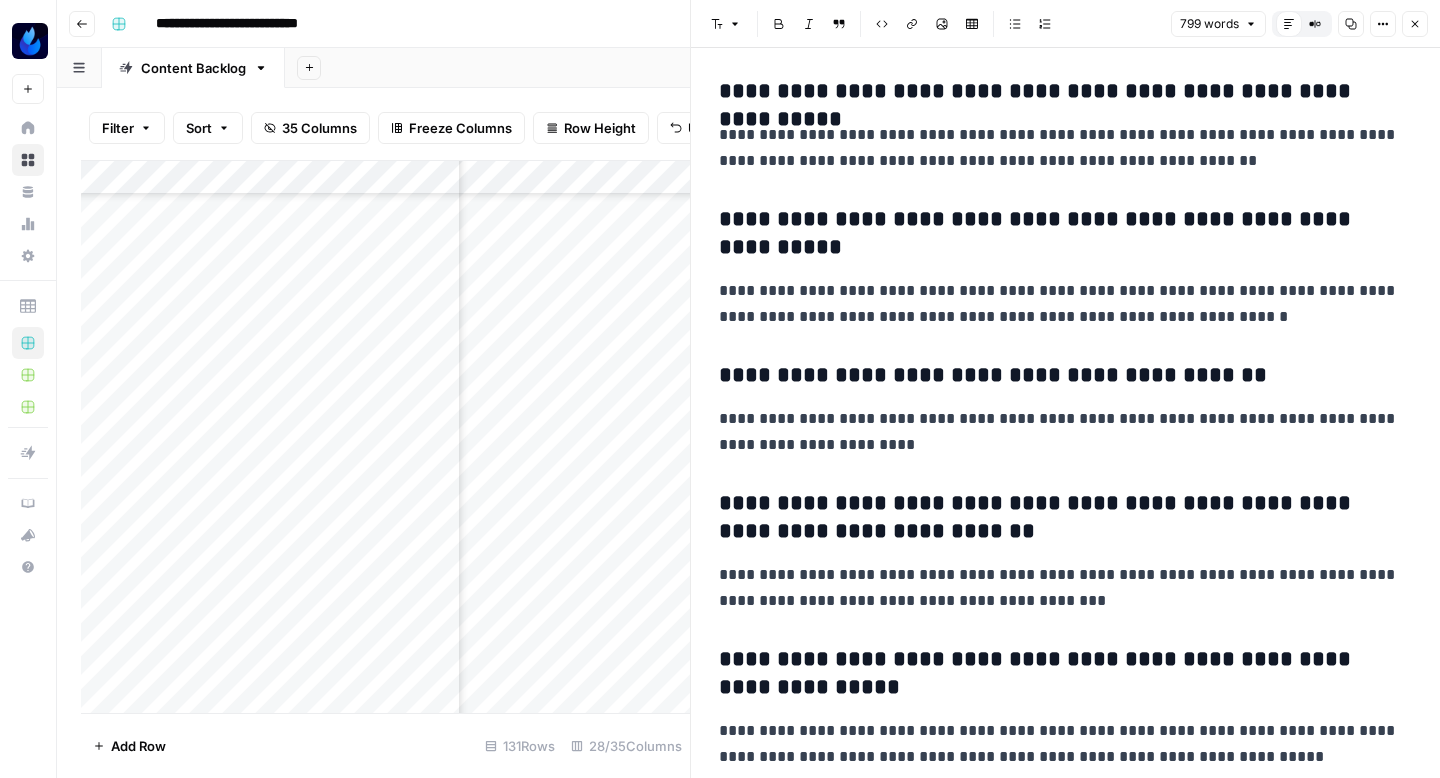 click on "**********" at bounding box center [1065, 674] 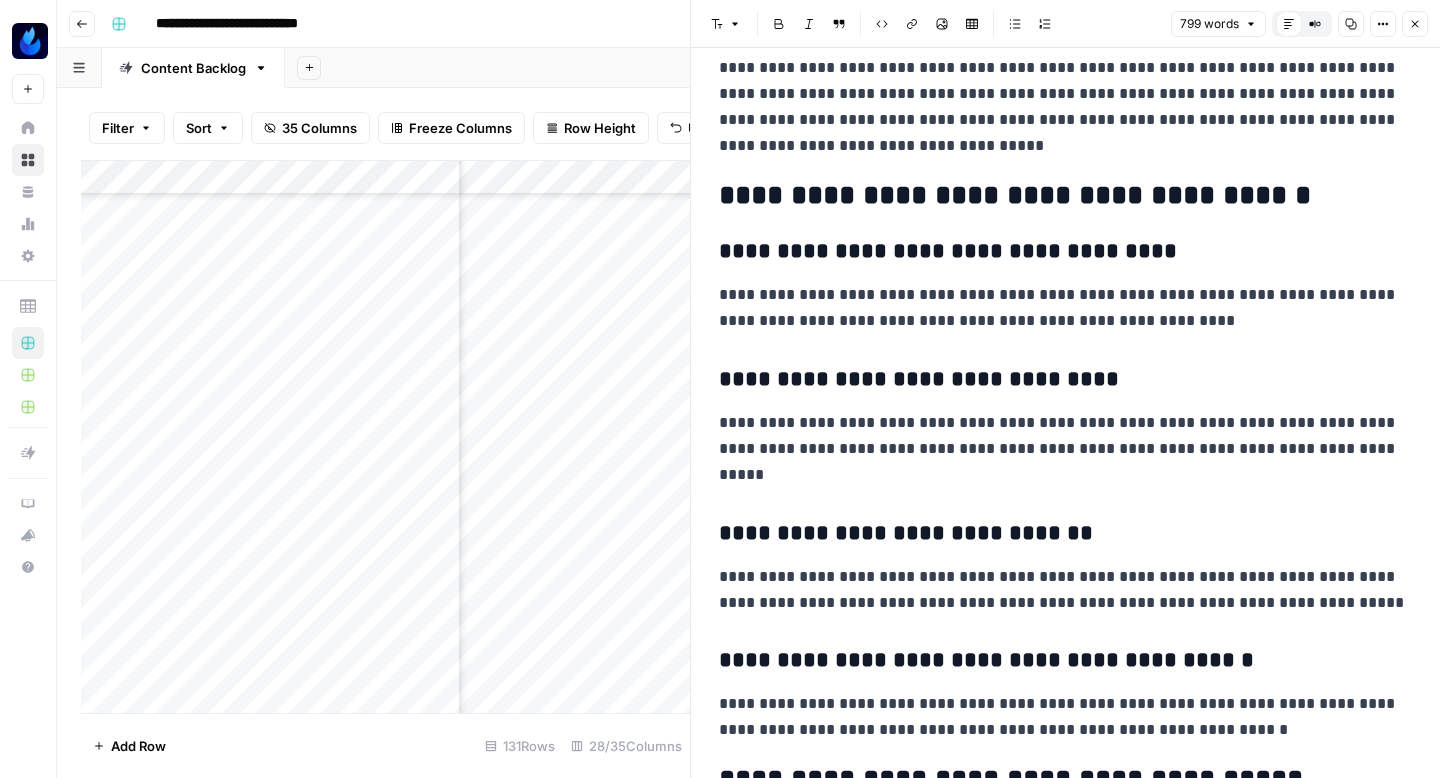 scroll, scrollTop: 0, scrollLeft: 0, axis: both 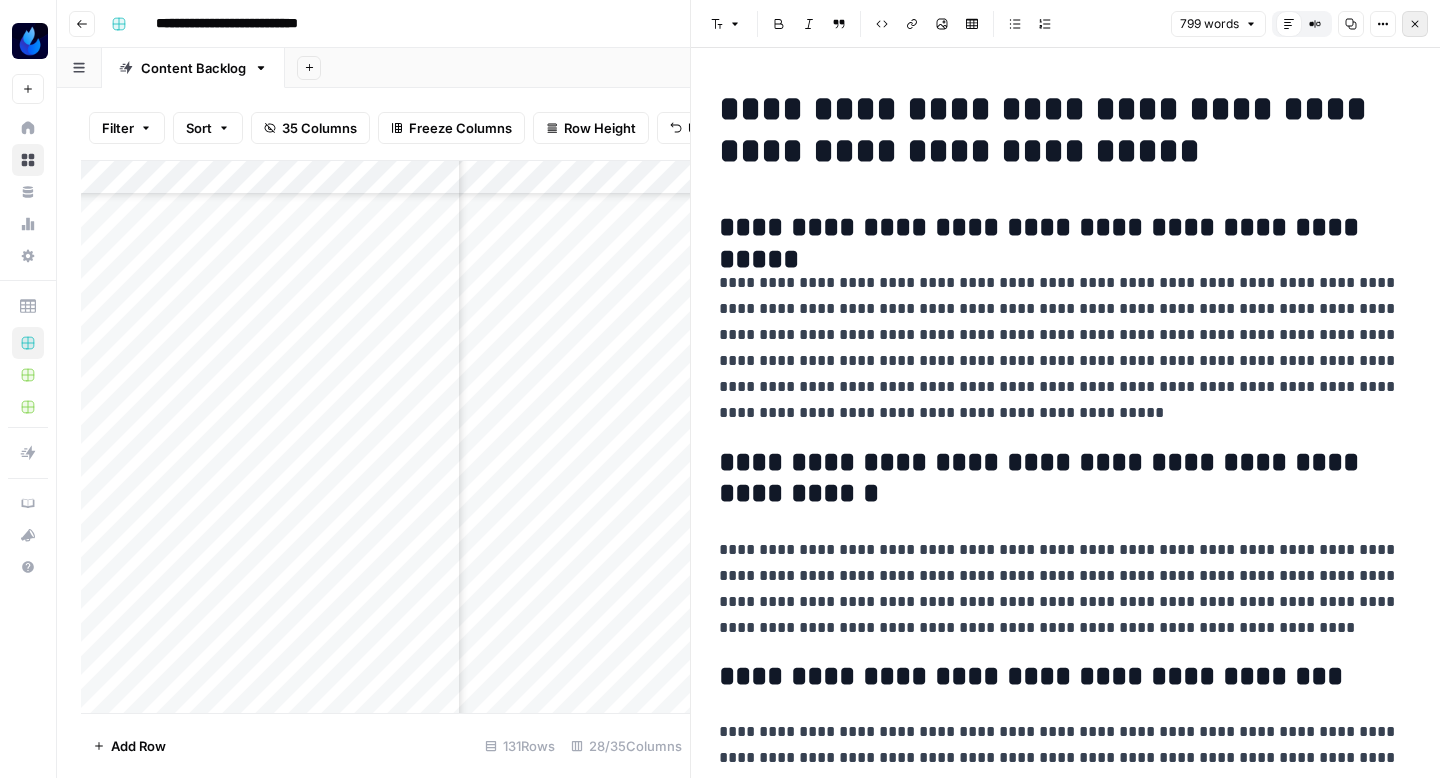 click 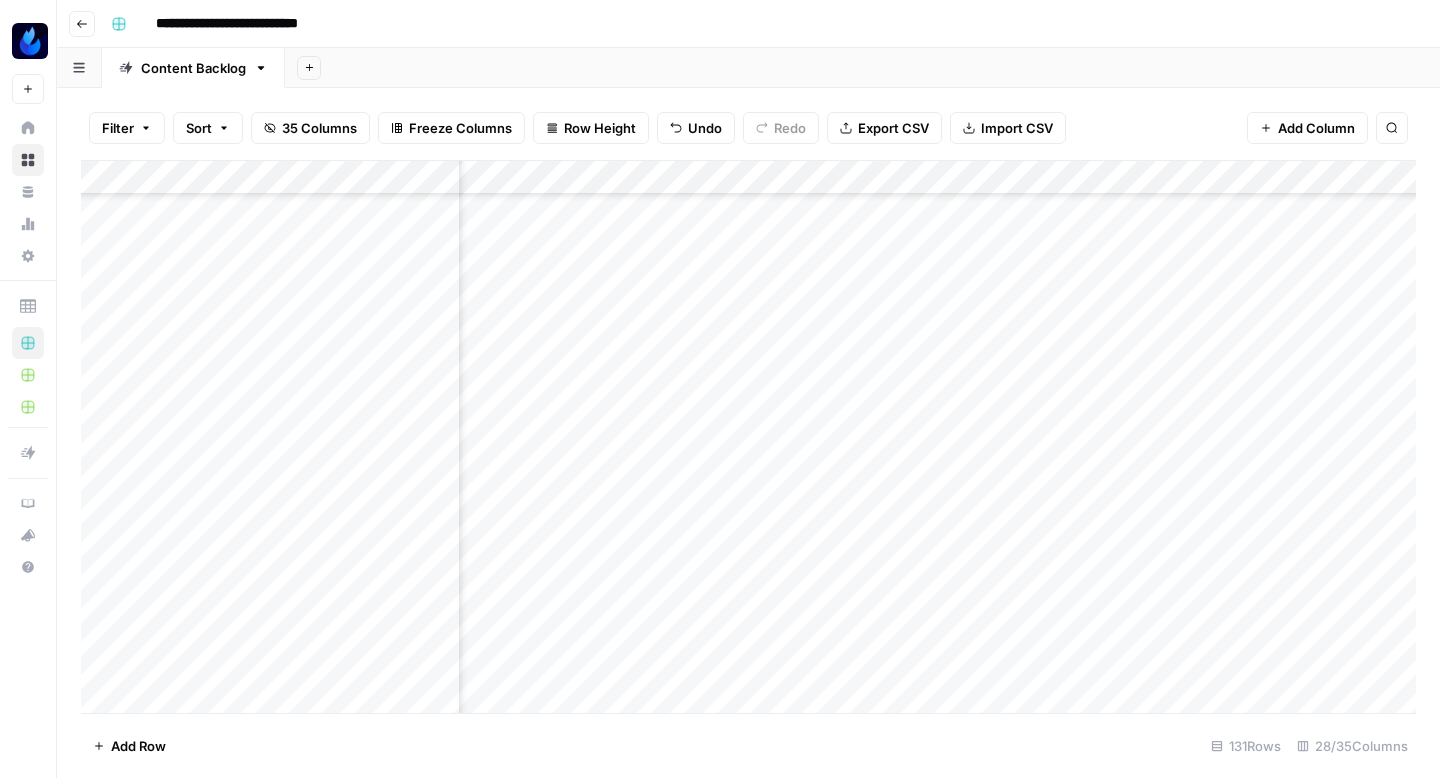 scroll, scrollTop: 3164, scrollLeft: 2036, axis: both 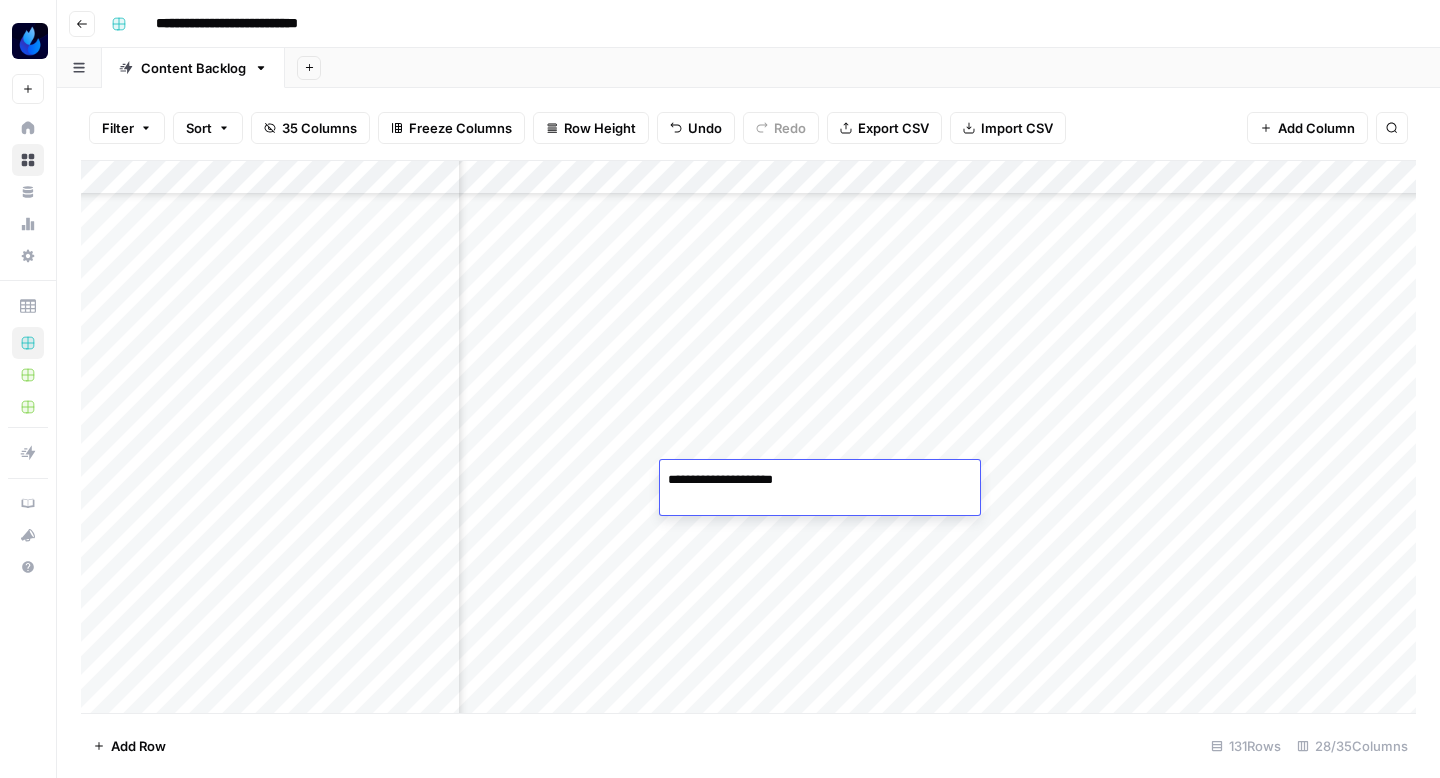type on "**********" 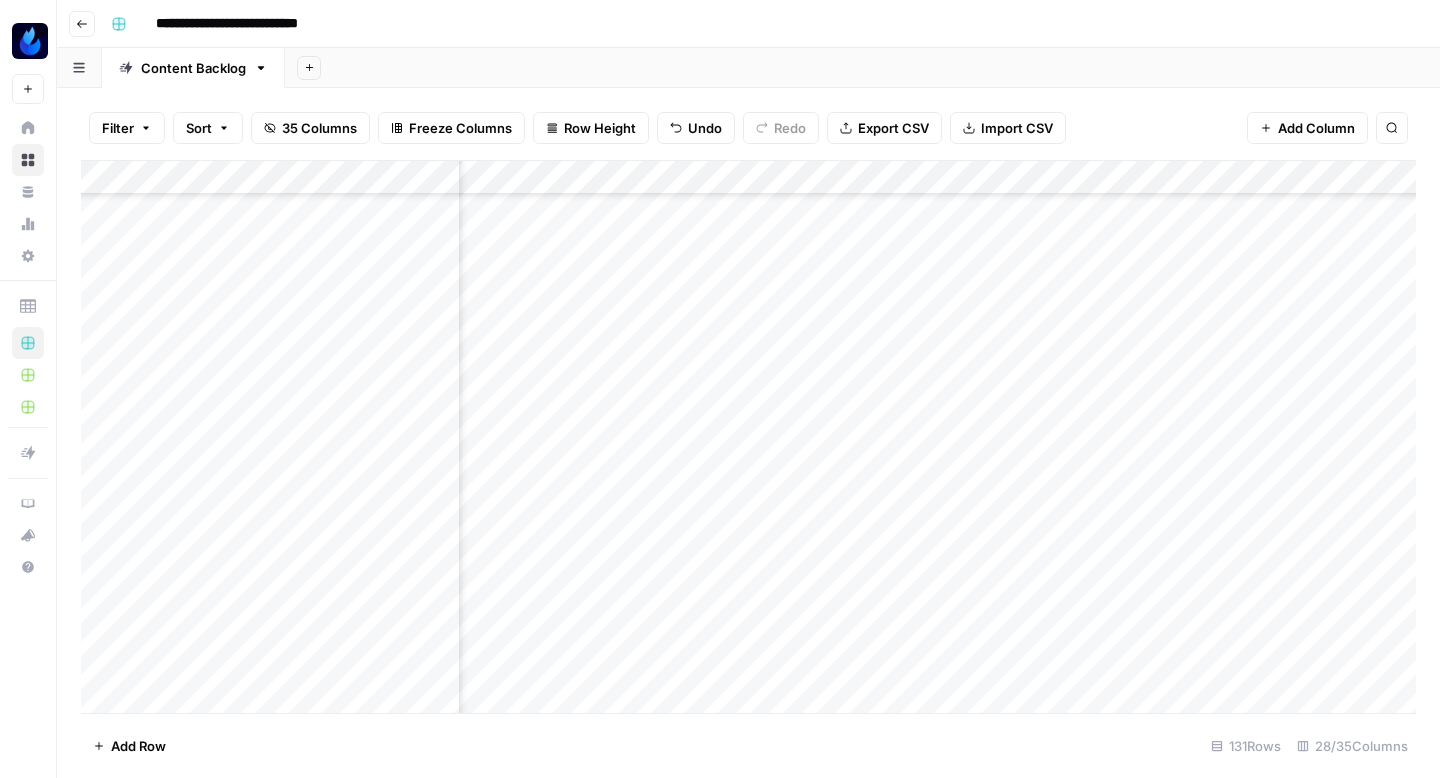 click on "Add Column" at bounding box center [748, 437] 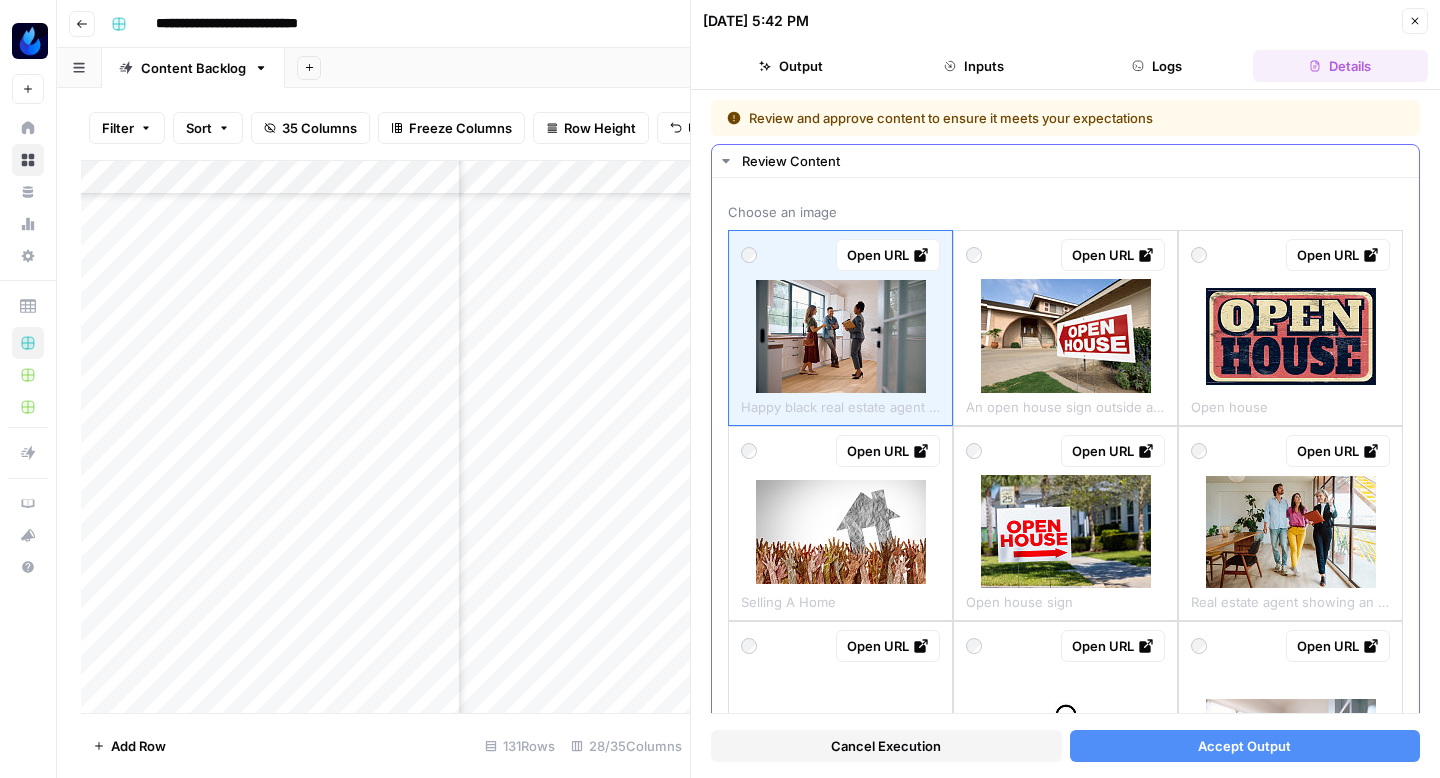 click at bounding box center [841, 336] 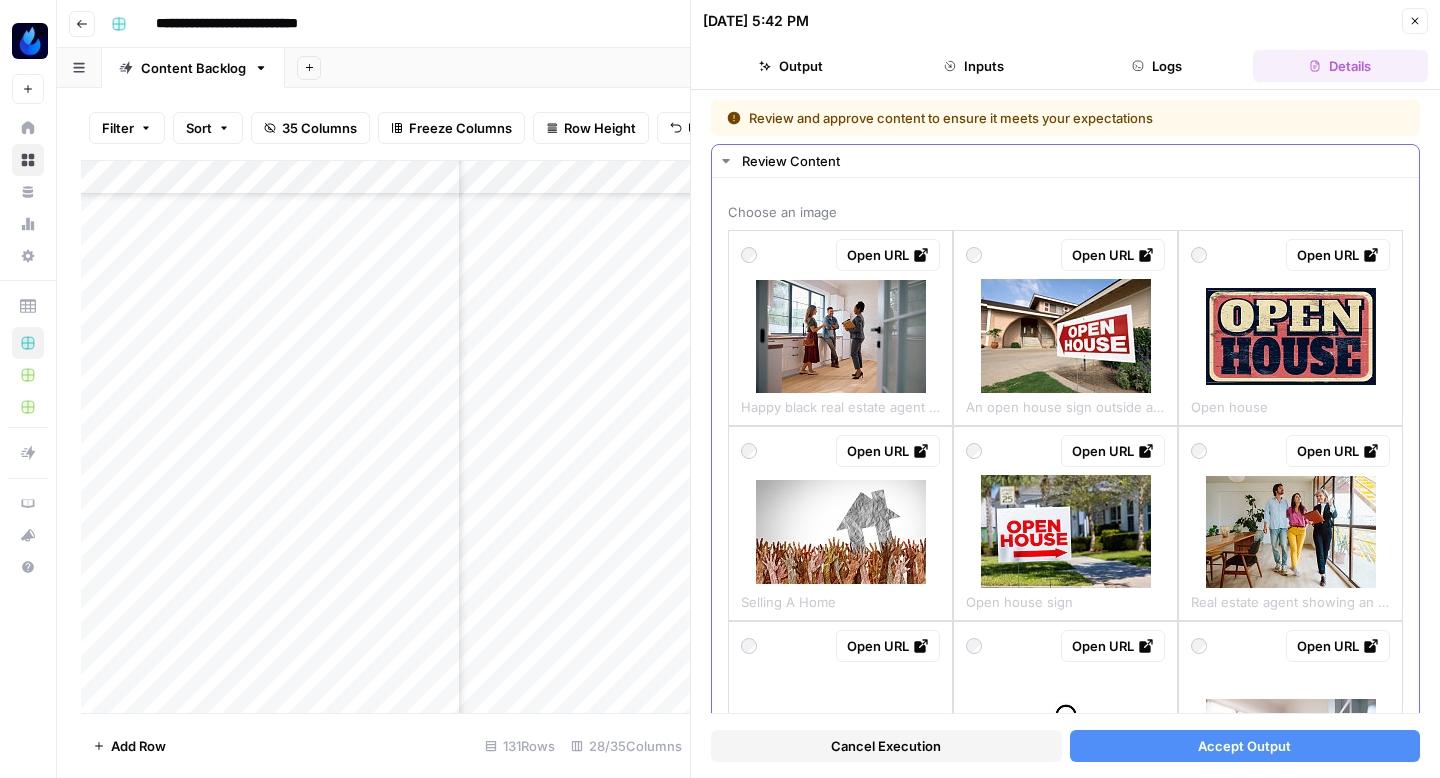 click at bounding box center [841, 336] 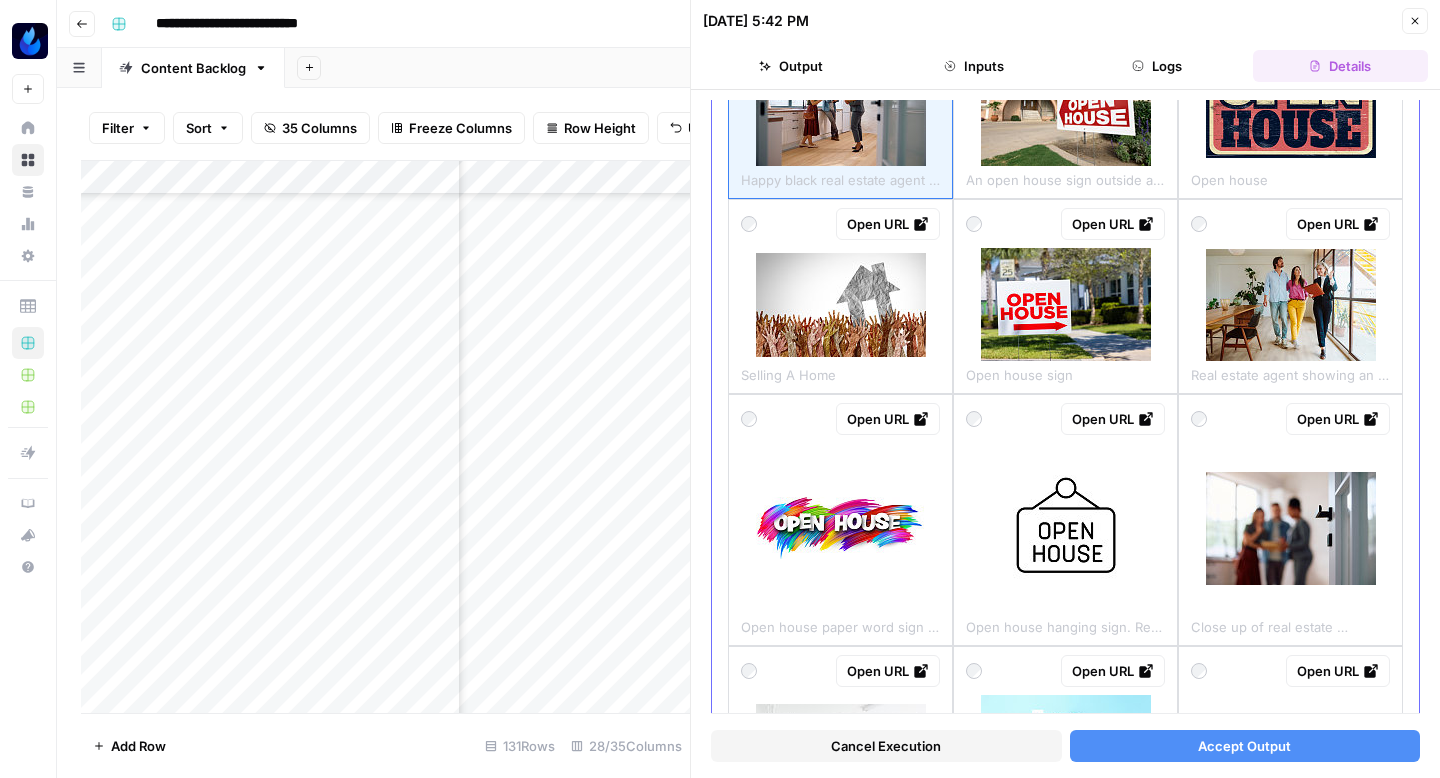 scroll, scrollTop: 465, scrollLeft: 0, axis: vertical 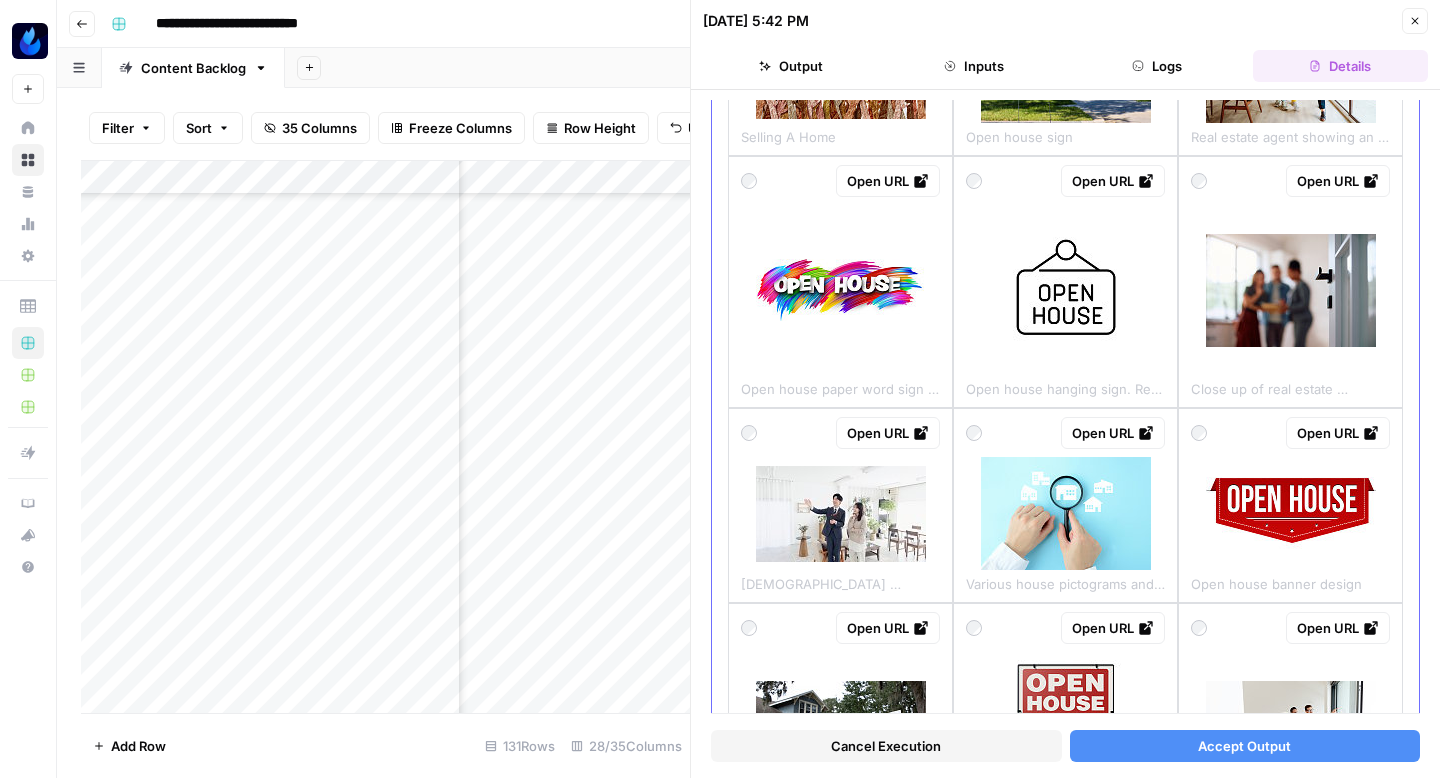 click at bounding box center (1291, 290) 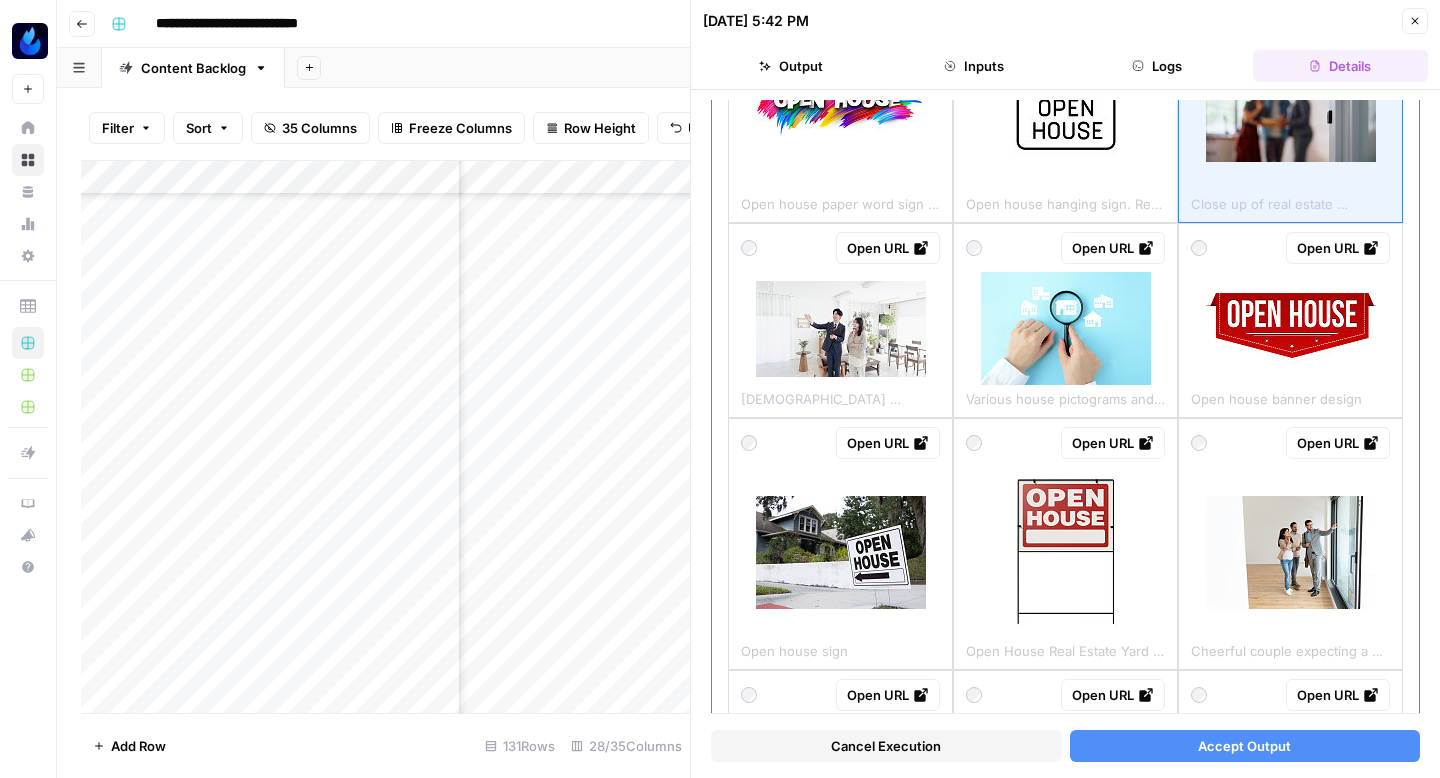 scroll, scrollTop: 0, scrollLeft: 0, axis: both 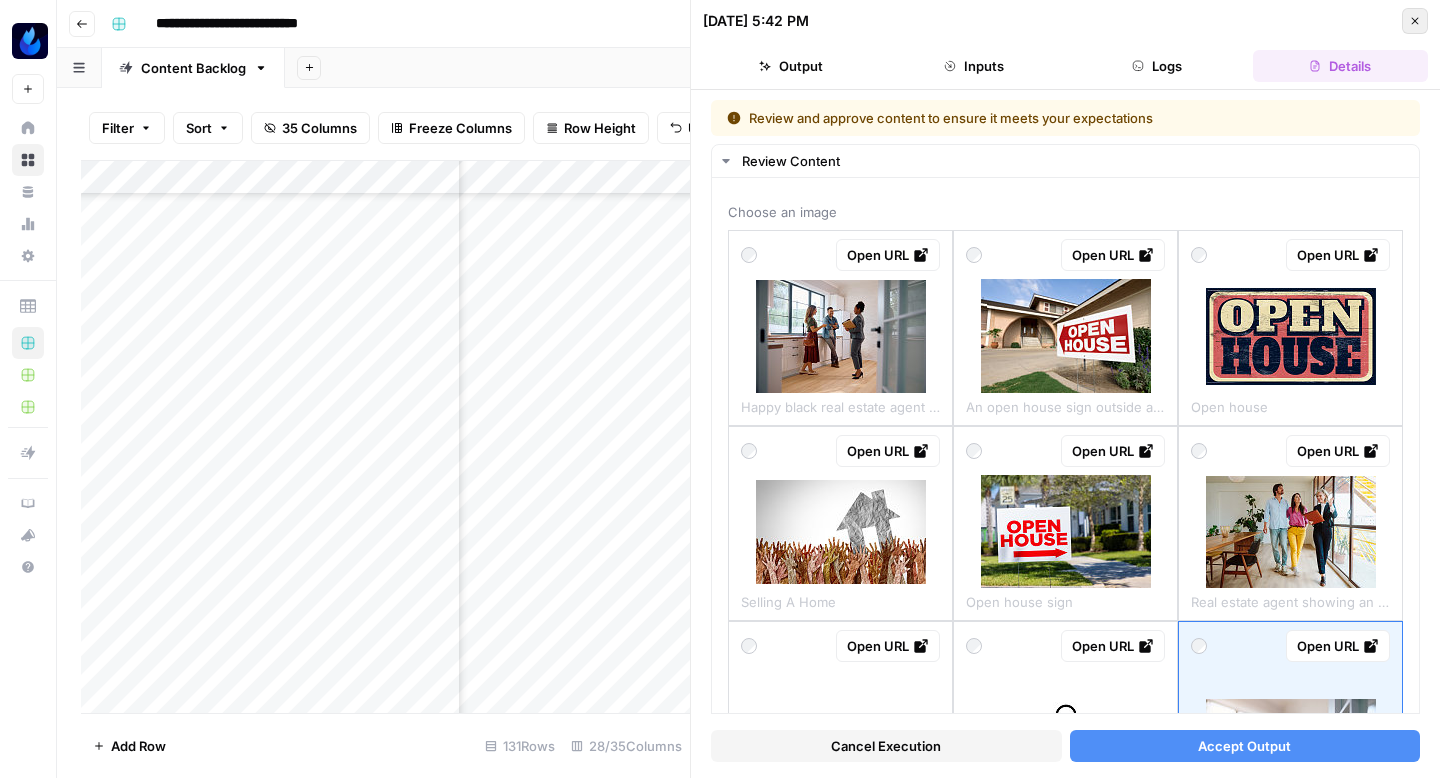 click 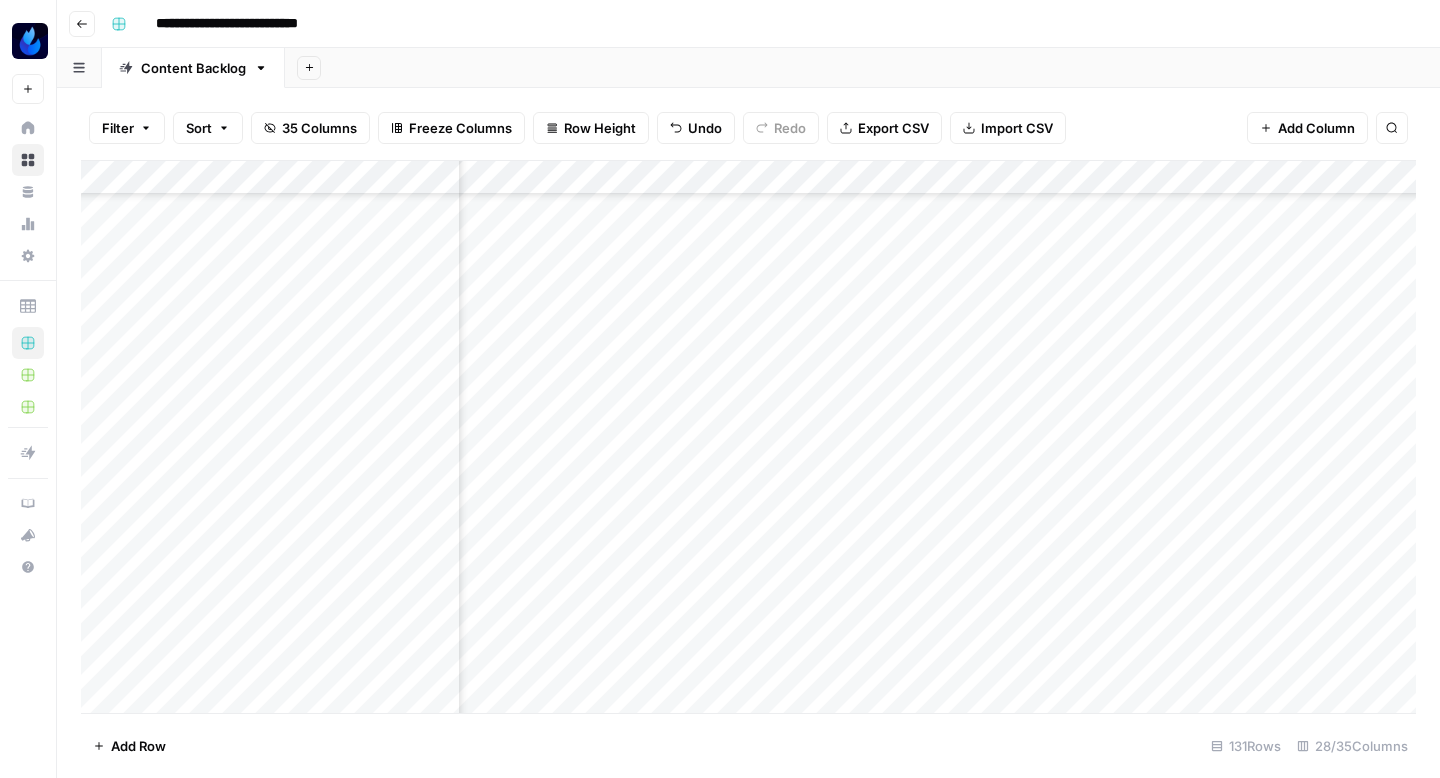 click on "Add Column" at bounding box center [748, 437] 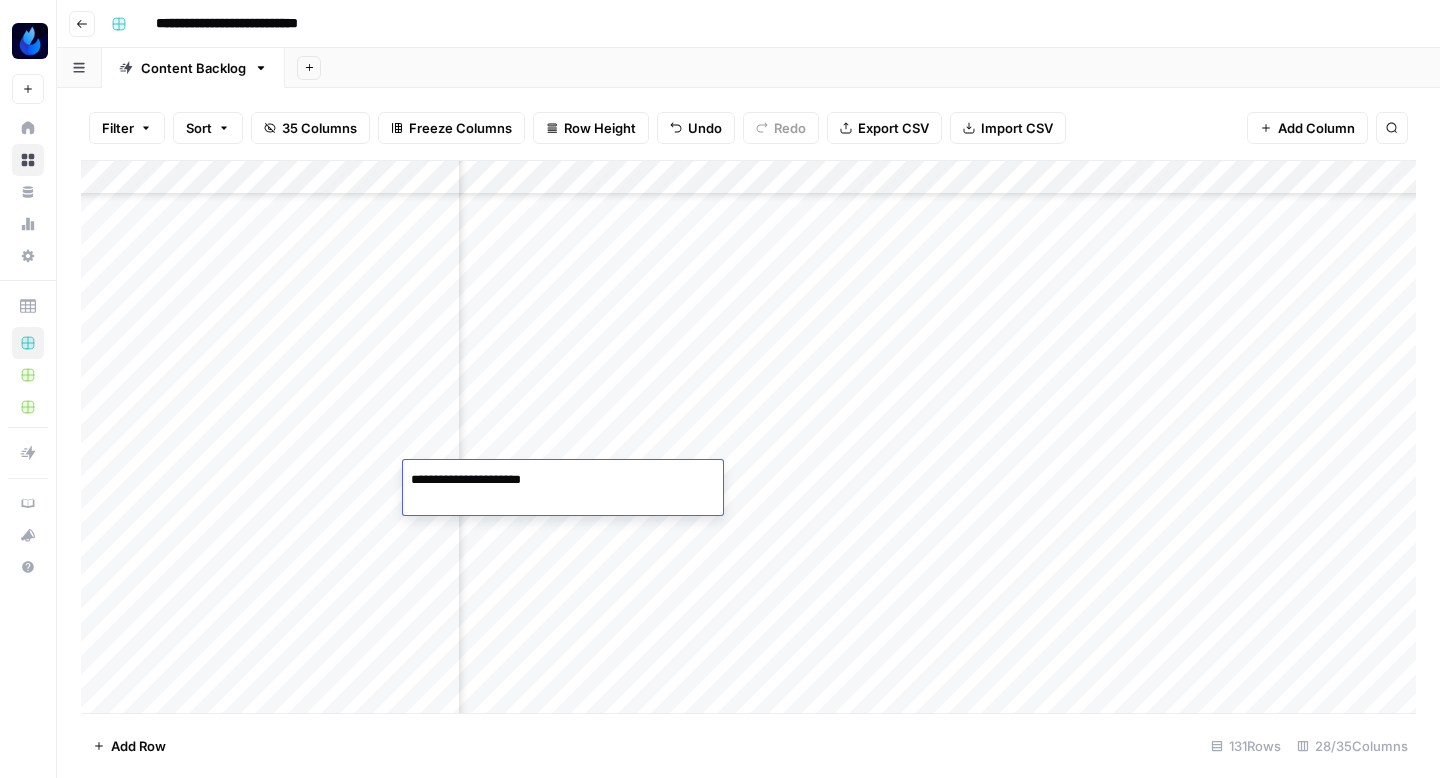 click on "**********" at bounding box center (563, 480) 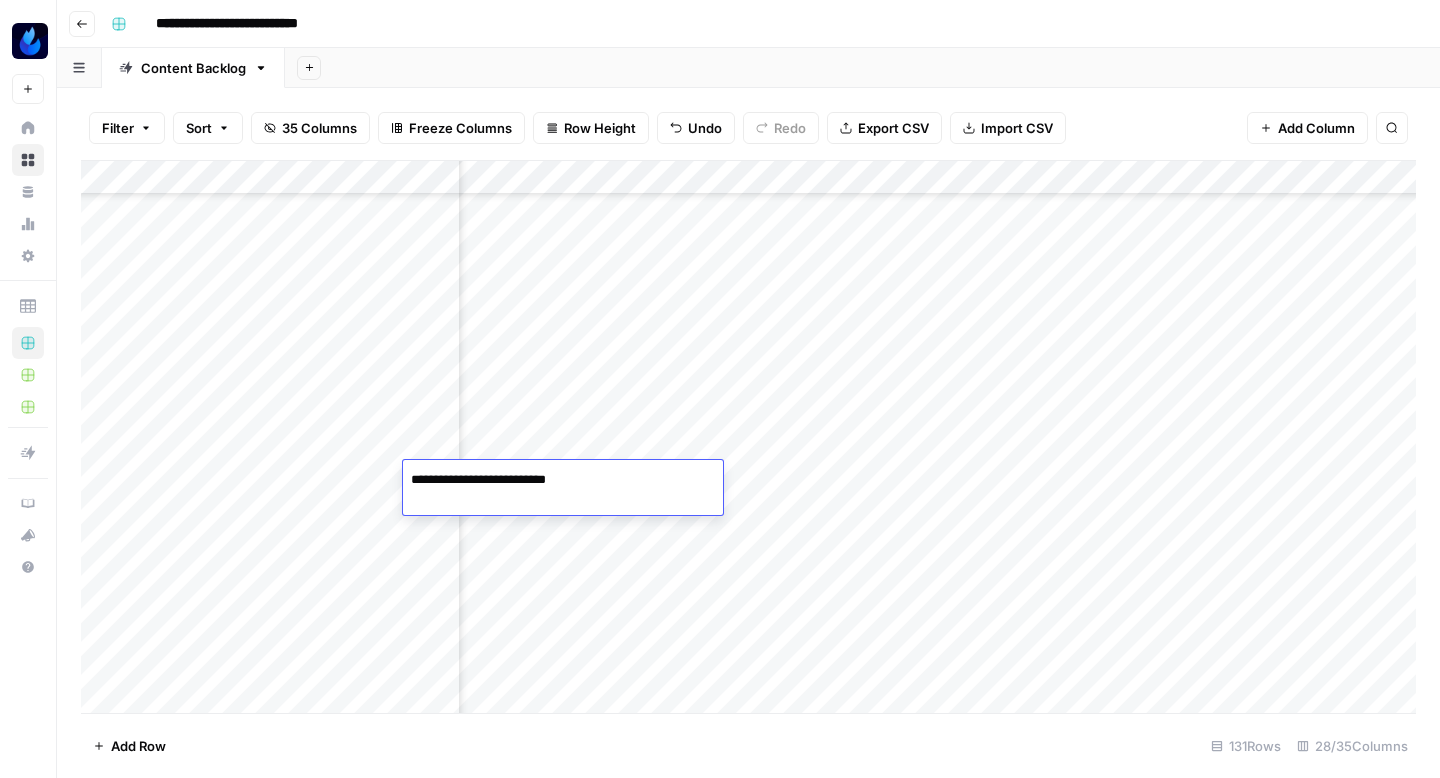 type on "**********" 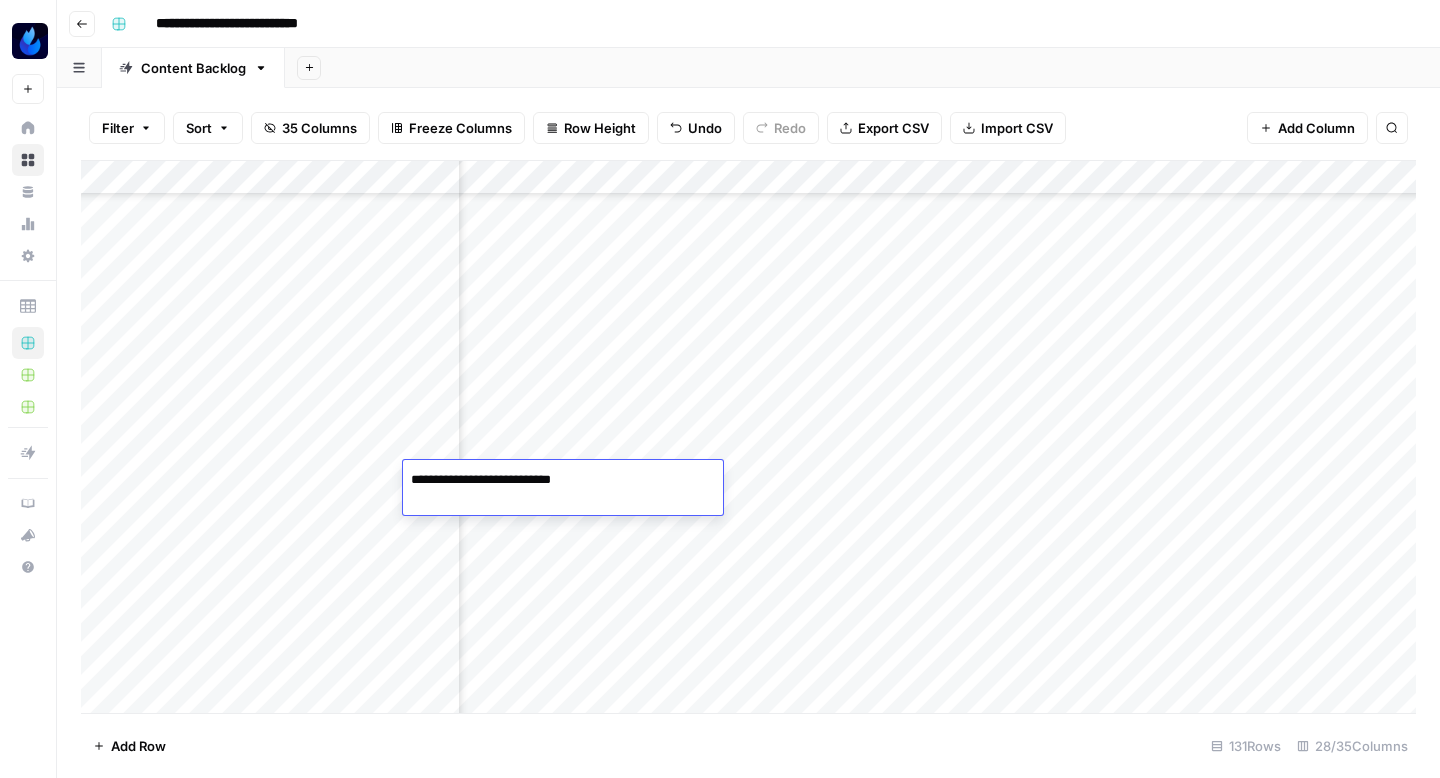 scroll, scrollTop: 3164, scrollLeft: 3225, axis: both 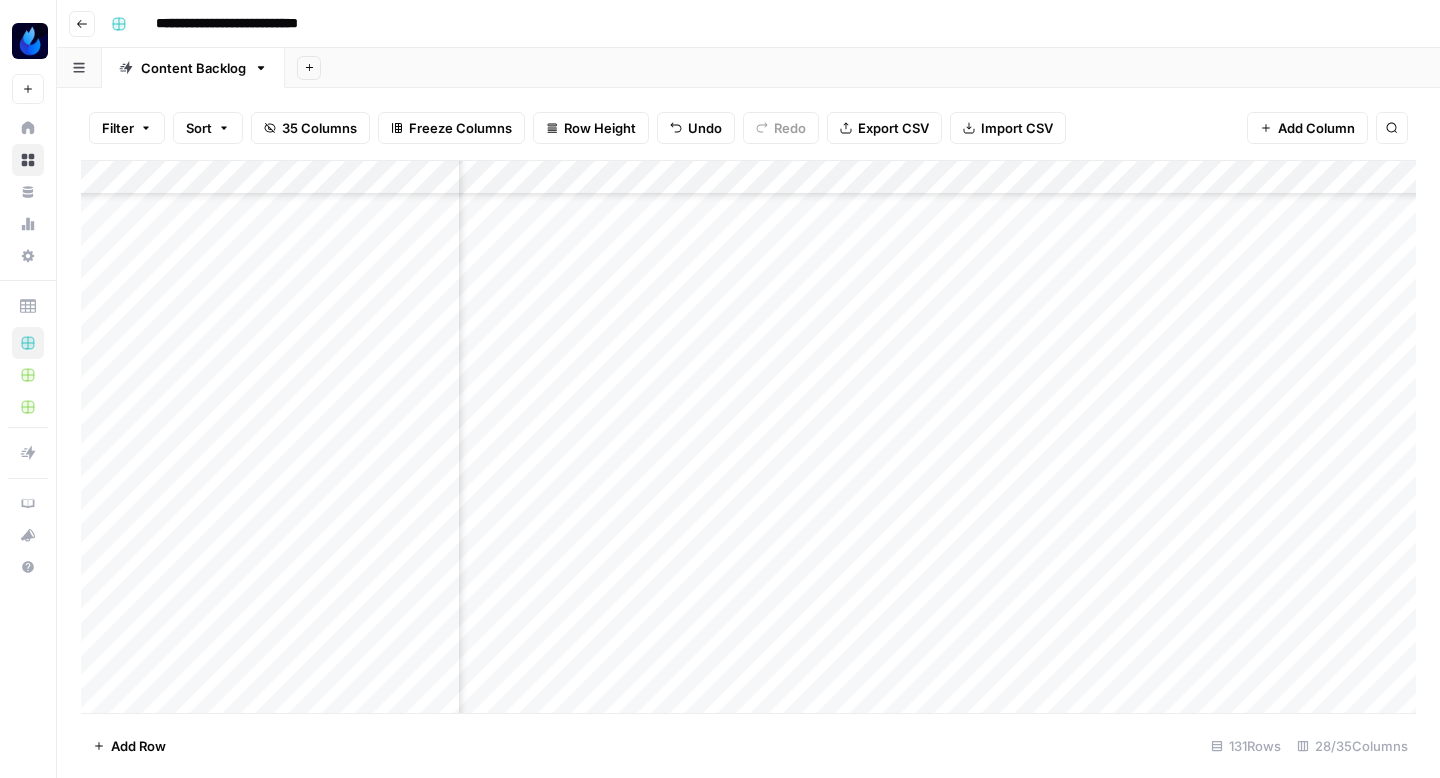 click on "Add Column" at bounding box center [748, 437] 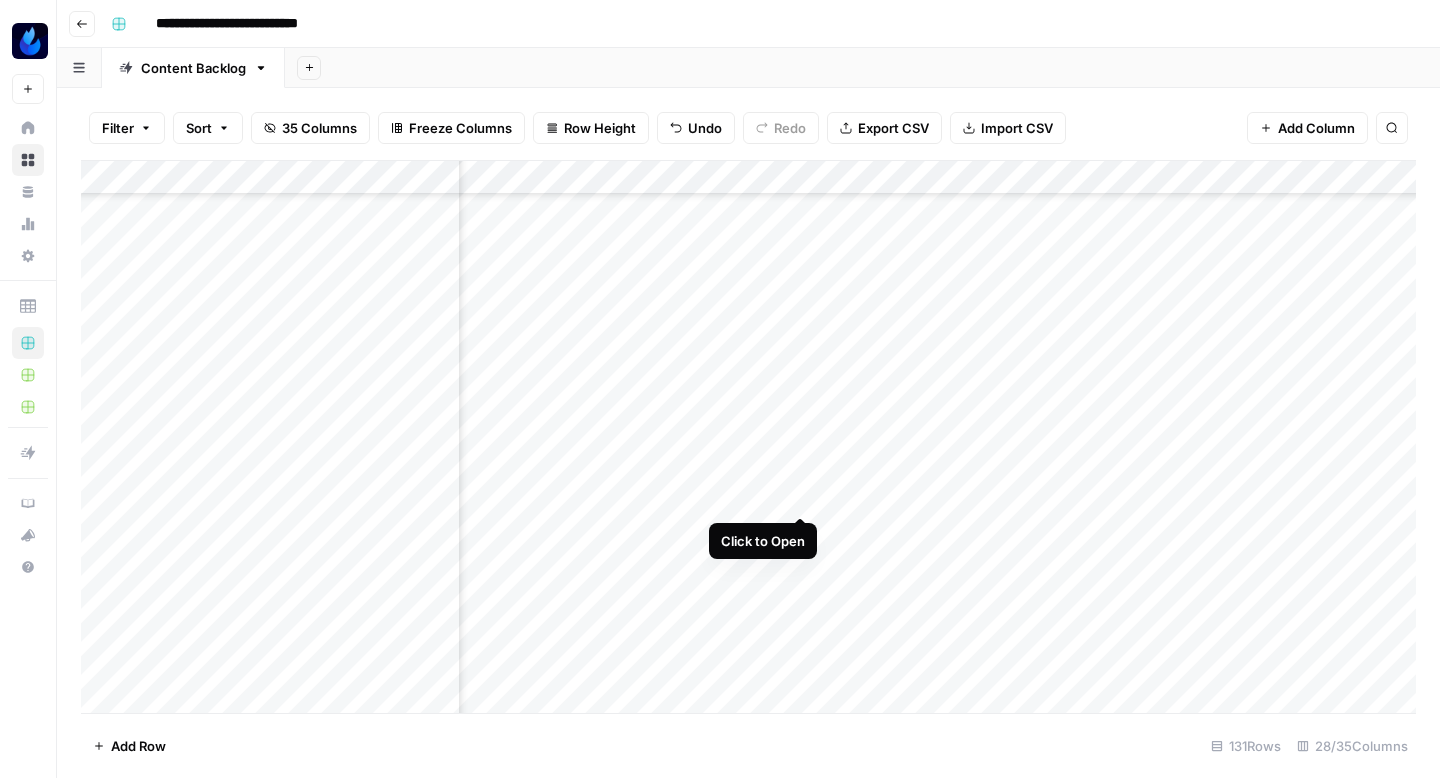 click on "Add Column" at bounding box center [748, 437] 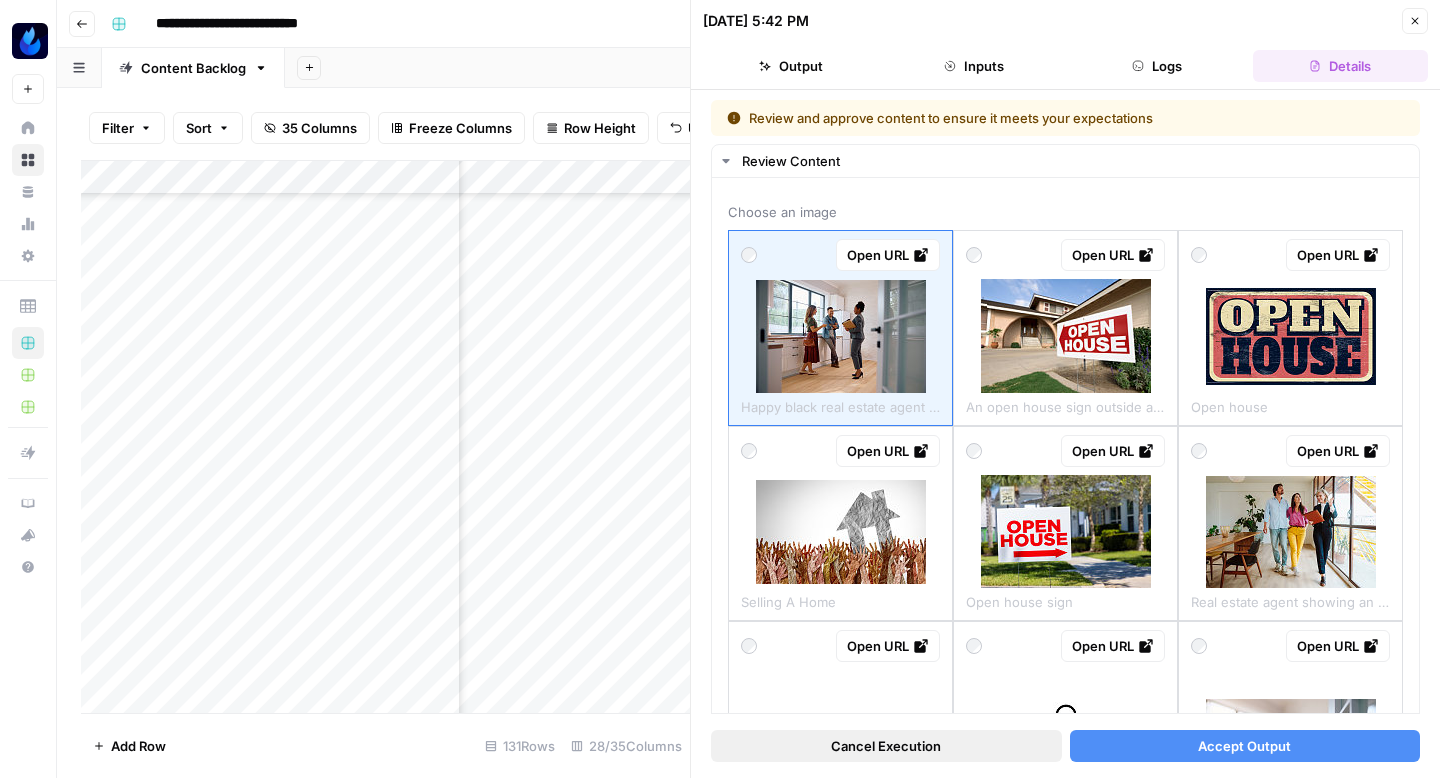 click on "Cancel Execution" at bounding box center (886, 746) 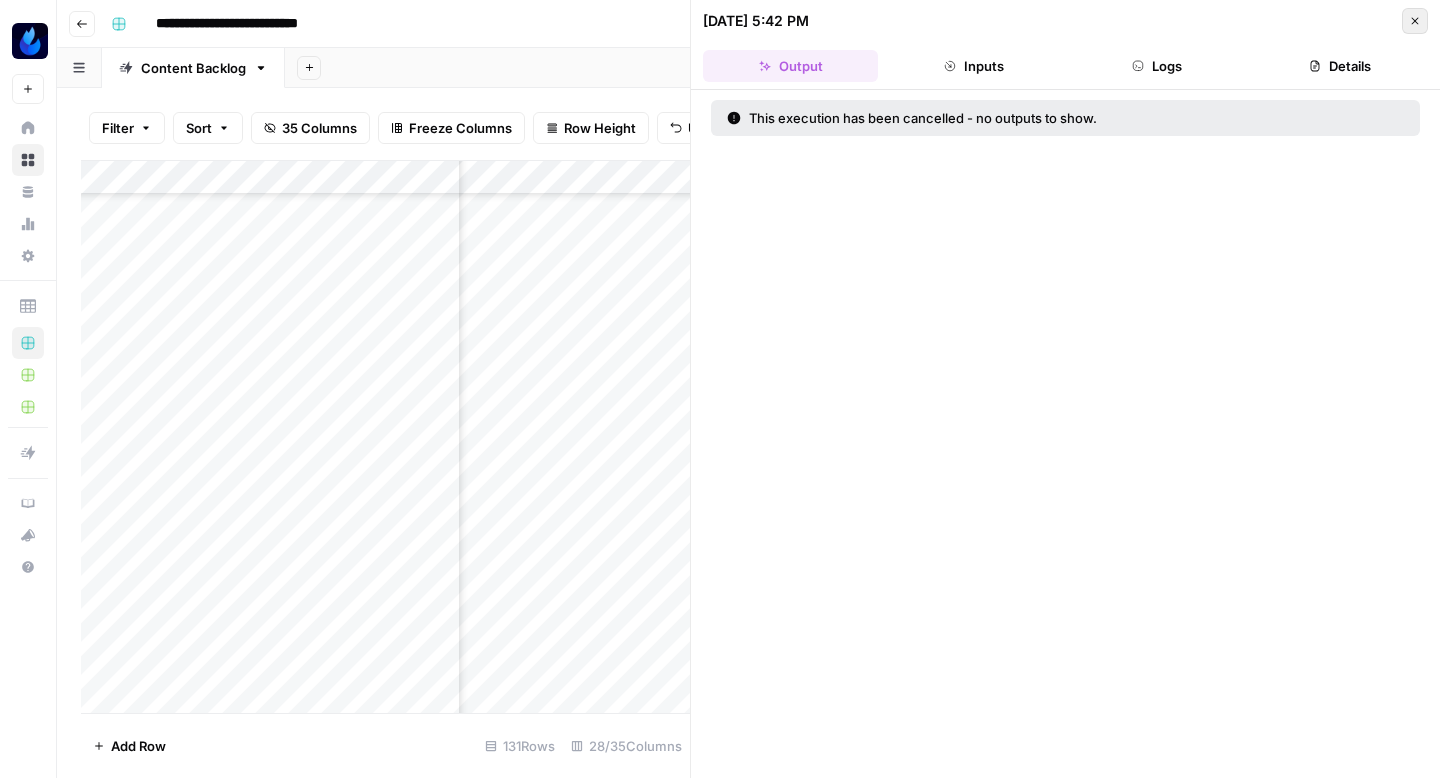 click 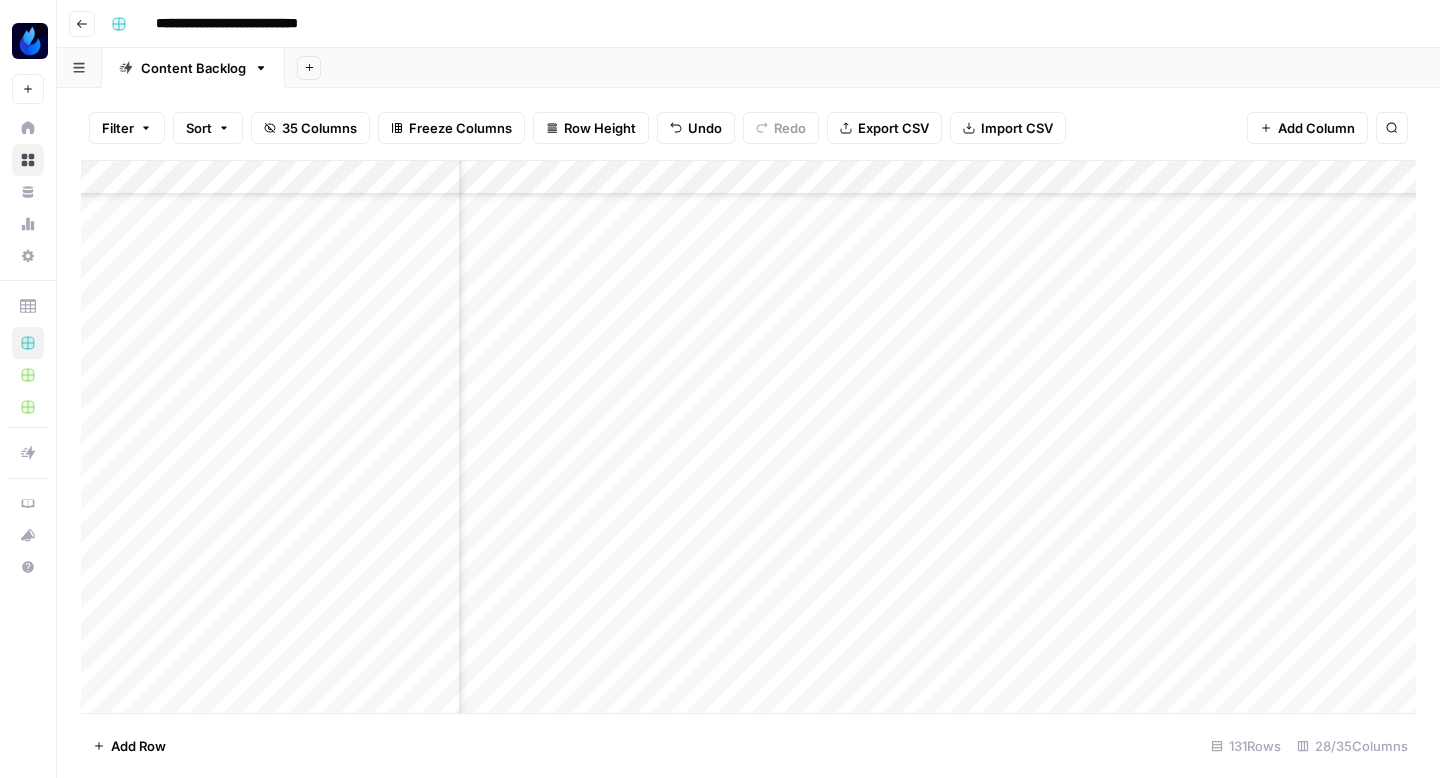 click on "Add Column" at bounding box center (748, 437) 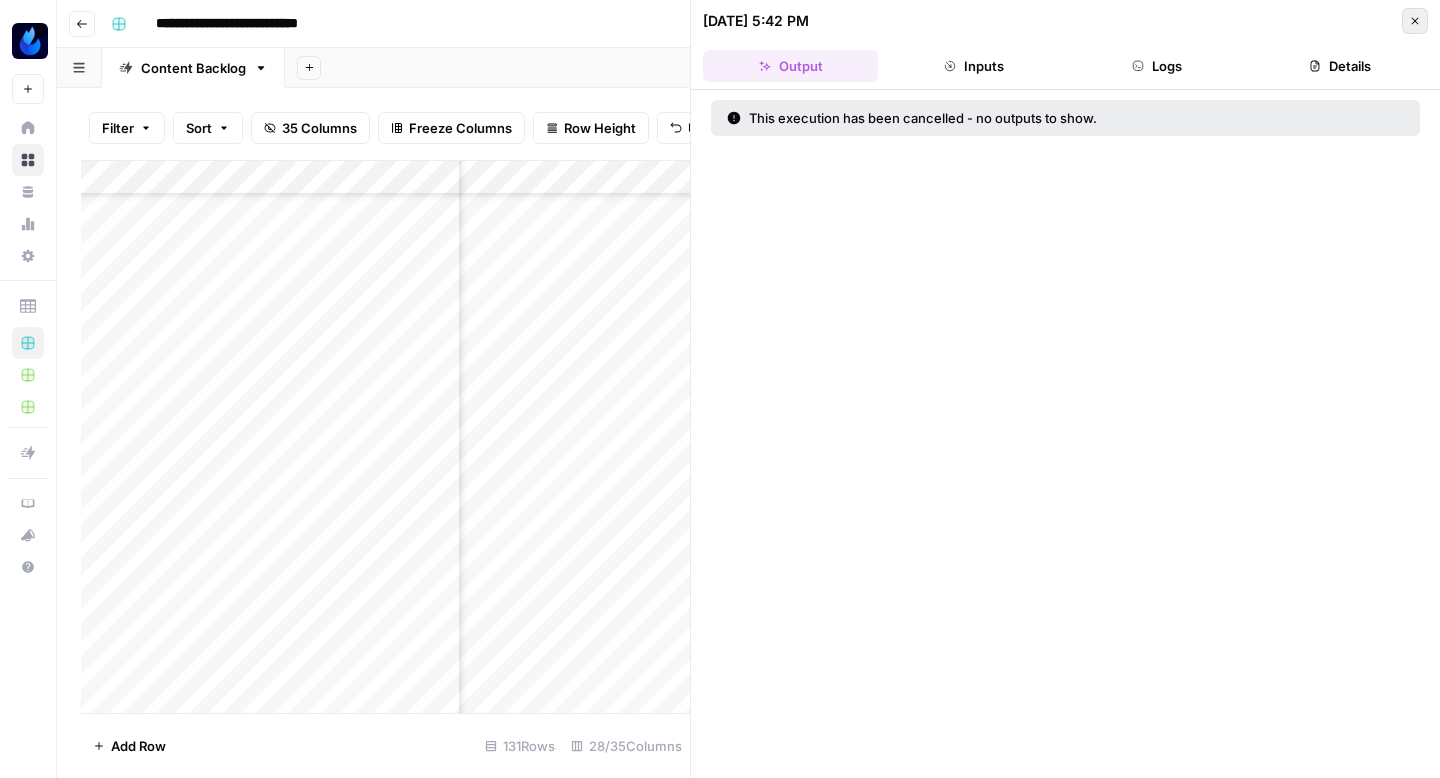 click 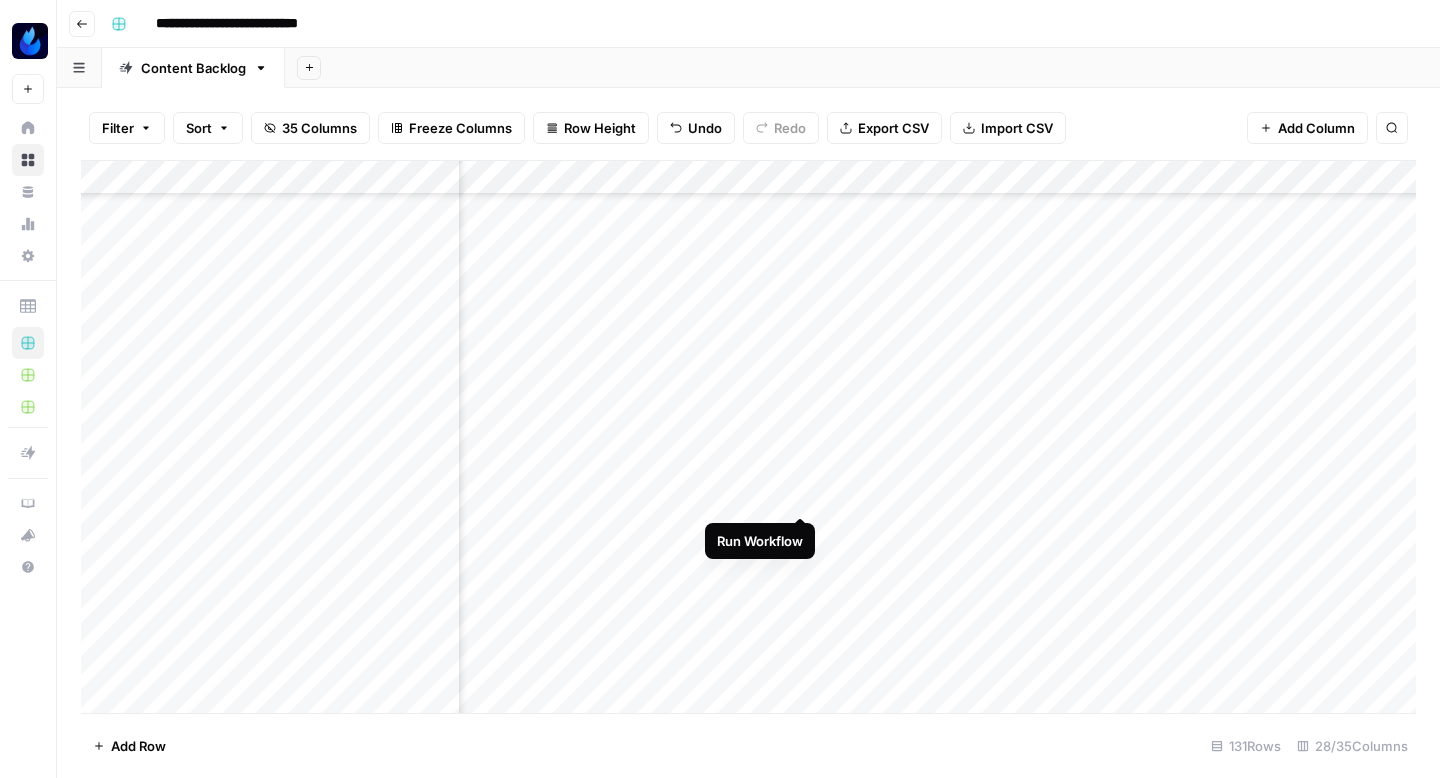 click on "Add Column" at bounding box center (748, 437) 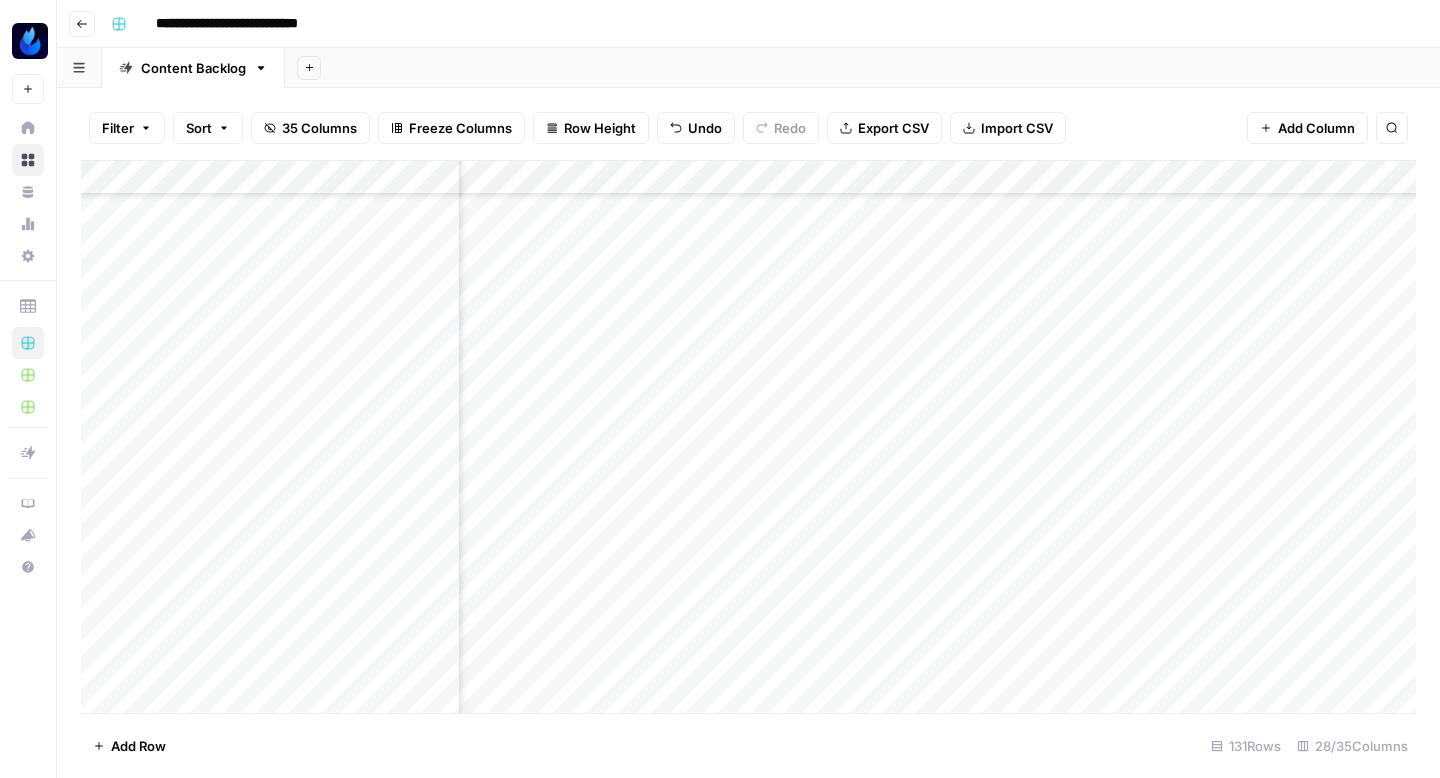 click on "Add Column" at bounding box center (748, 437) 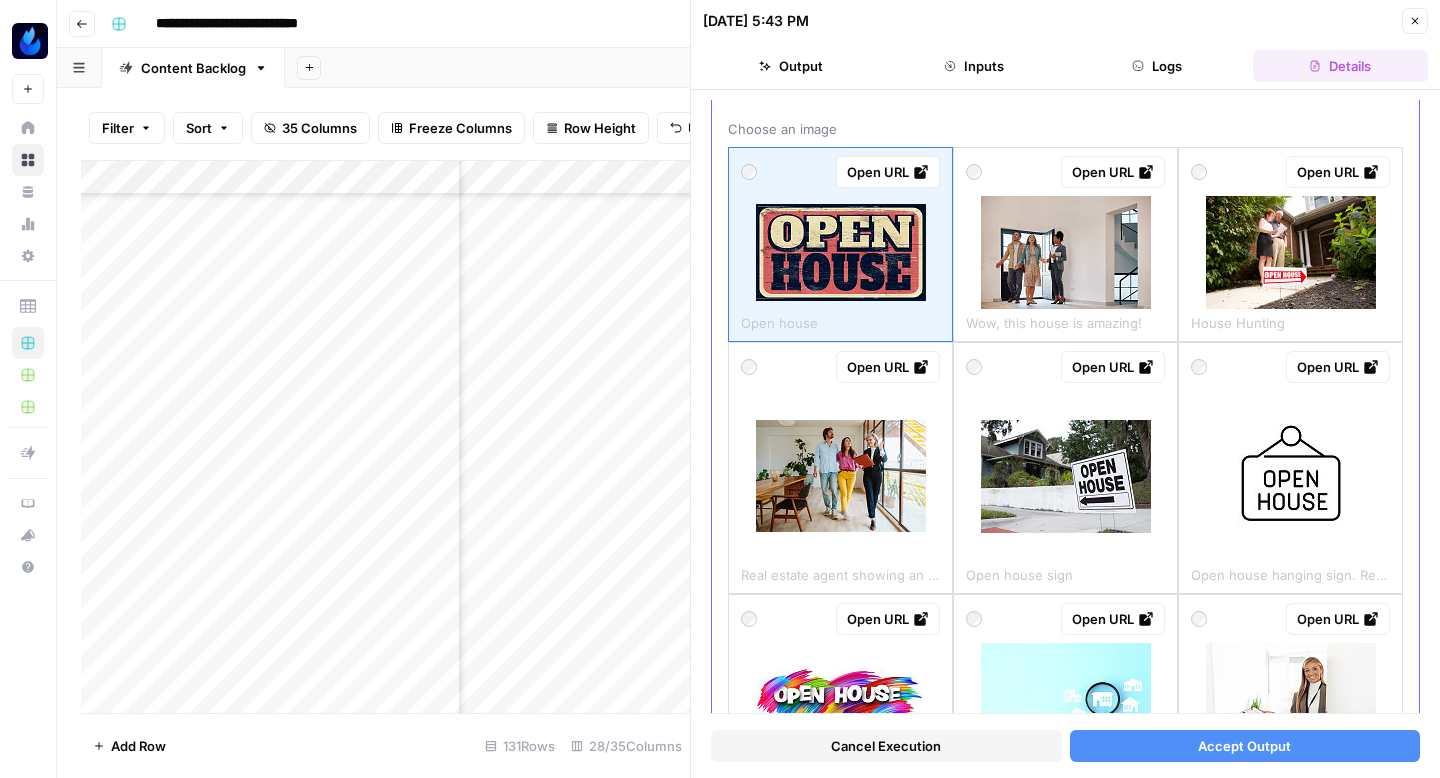 scroll, scrollTop: 0, scrollLeft: 0, axis: both 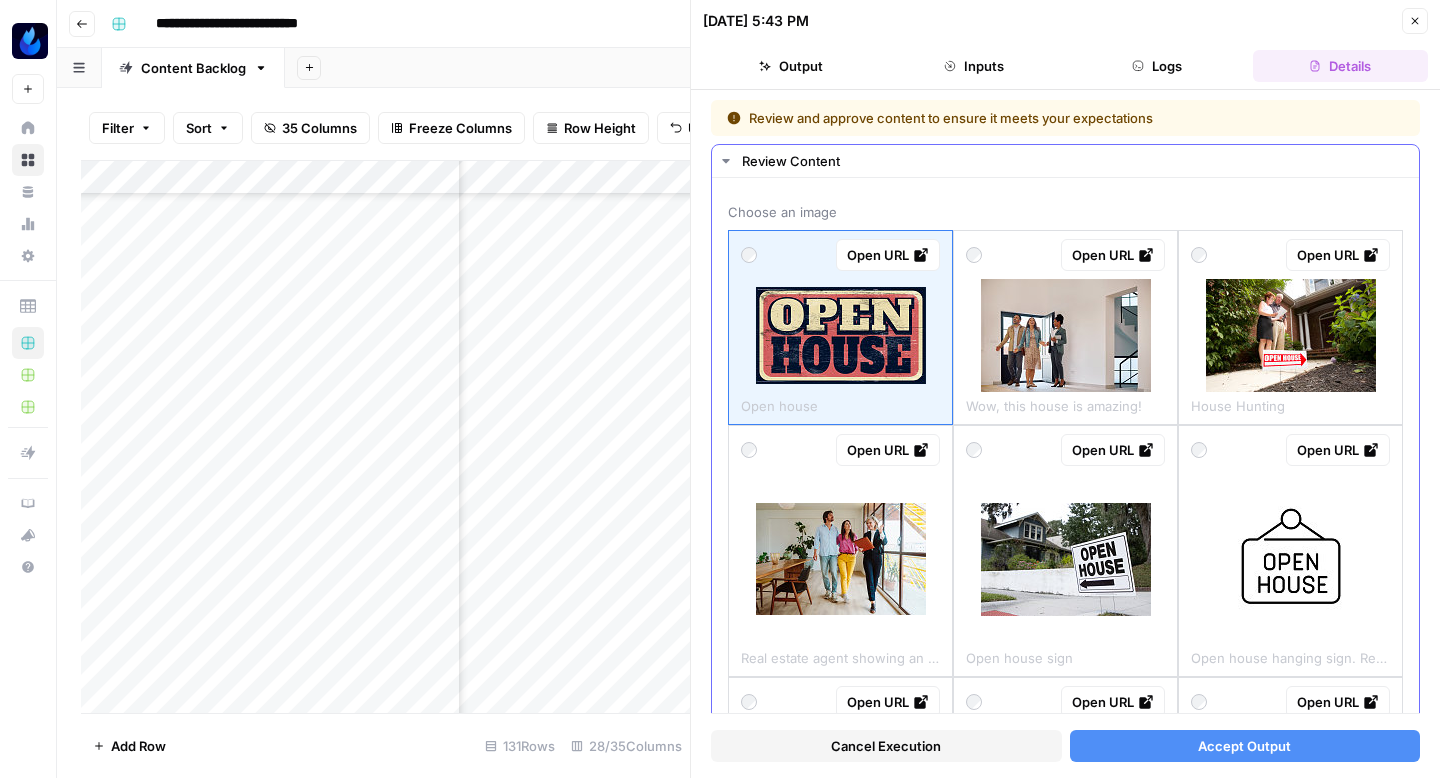 click at bounding box center (1066, 335) 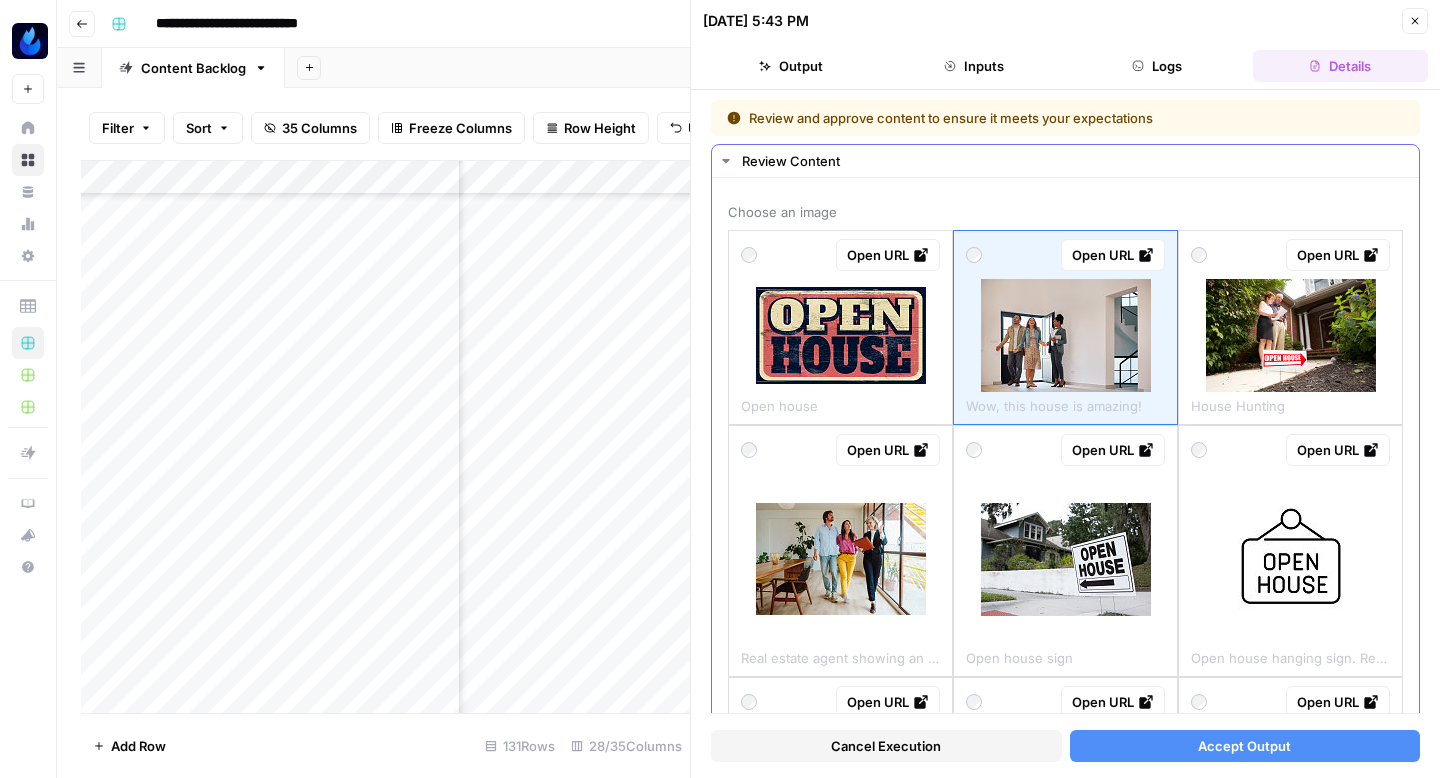 click at bounding box center [1291, 335] 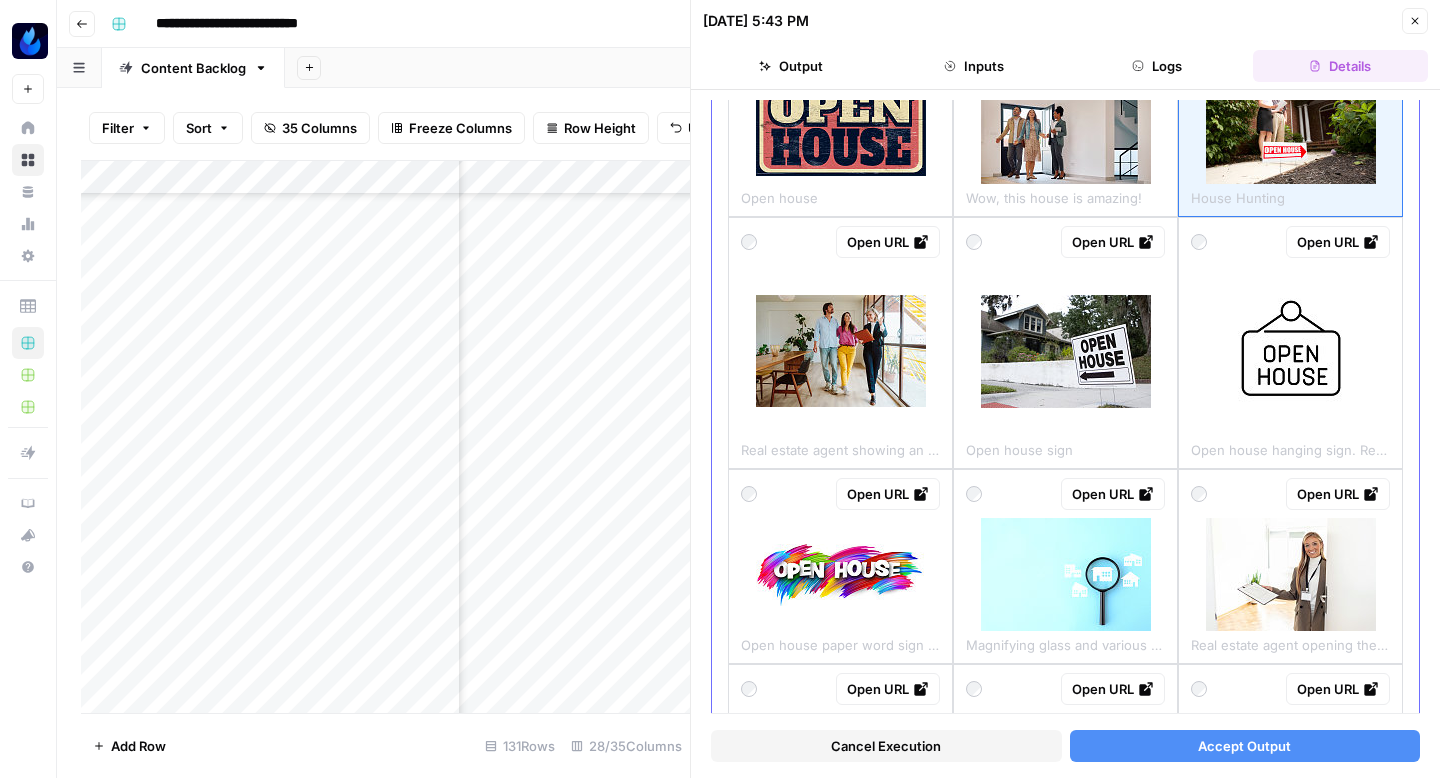 scroll, scrollTop: 210, scrollLeft: 0, axis: vertical 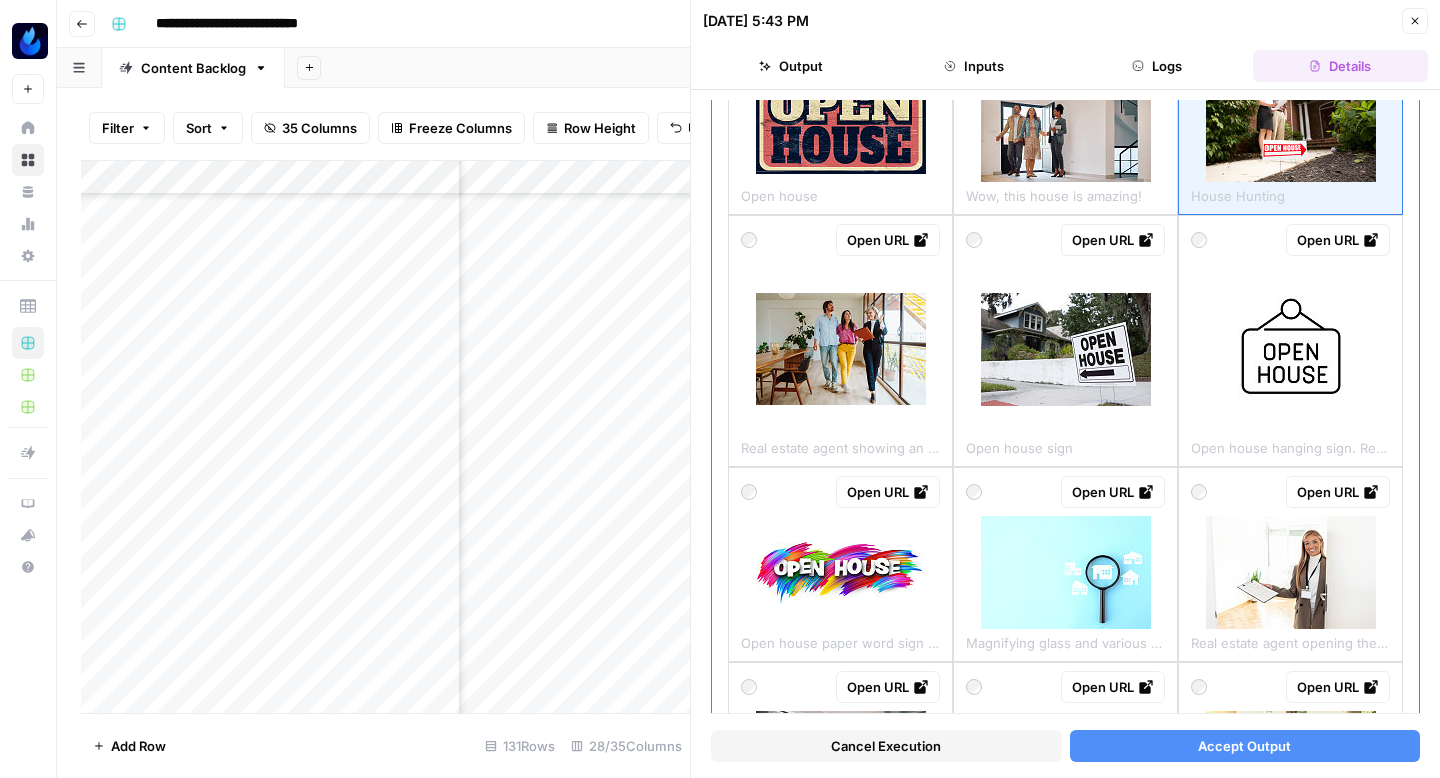 click at bounding box center (1066, 349) 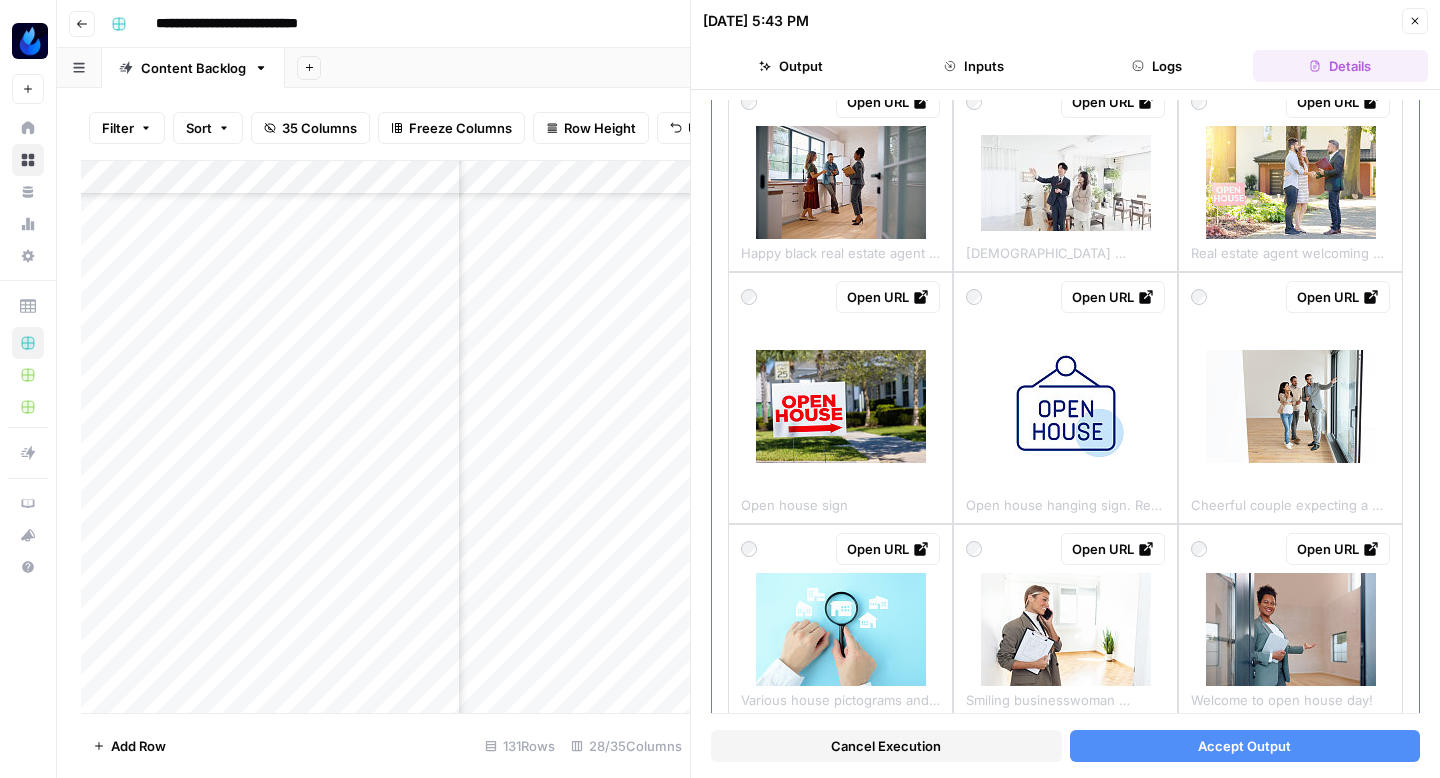 scroll, scrollTop: 820, scrollLeft: 0, axis: vertical 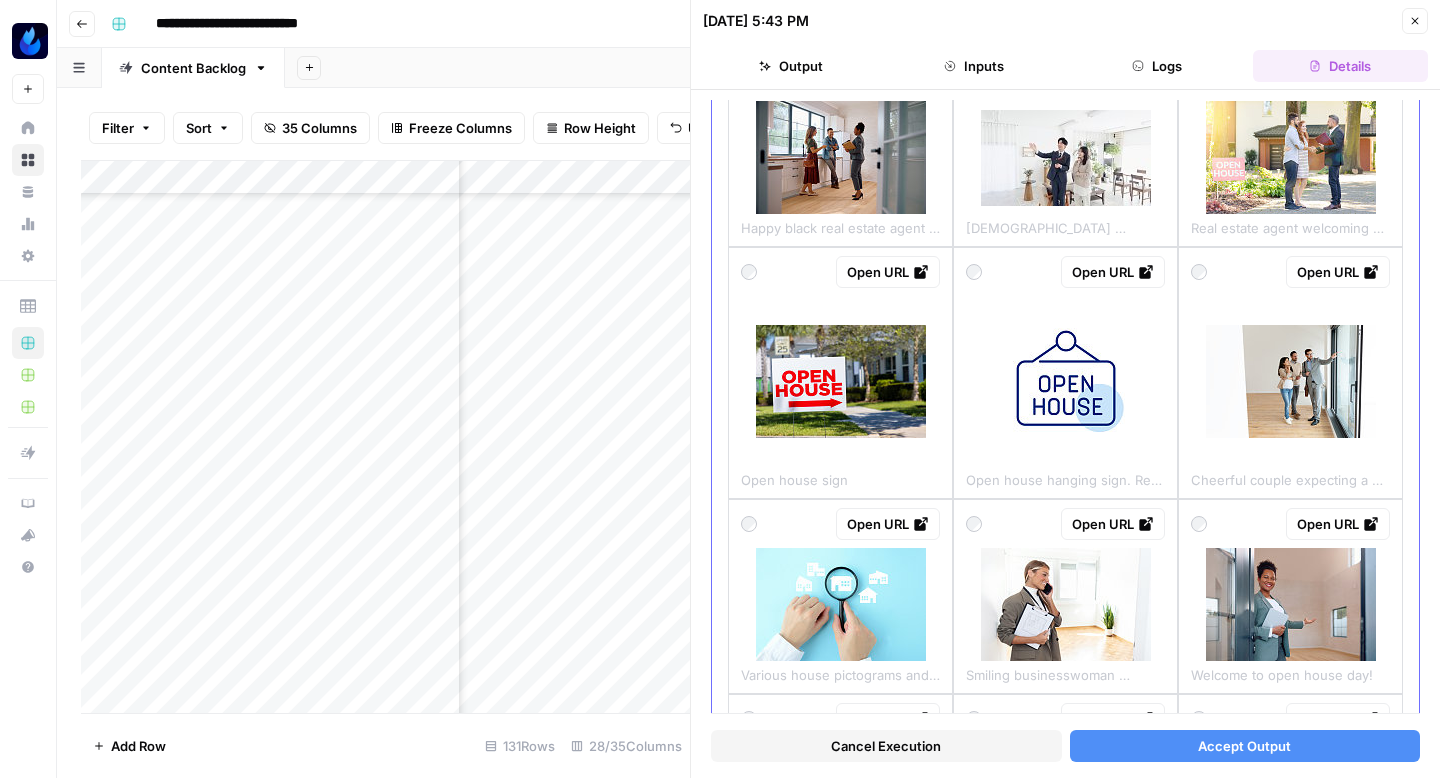 click at bounding box center [841, 381] 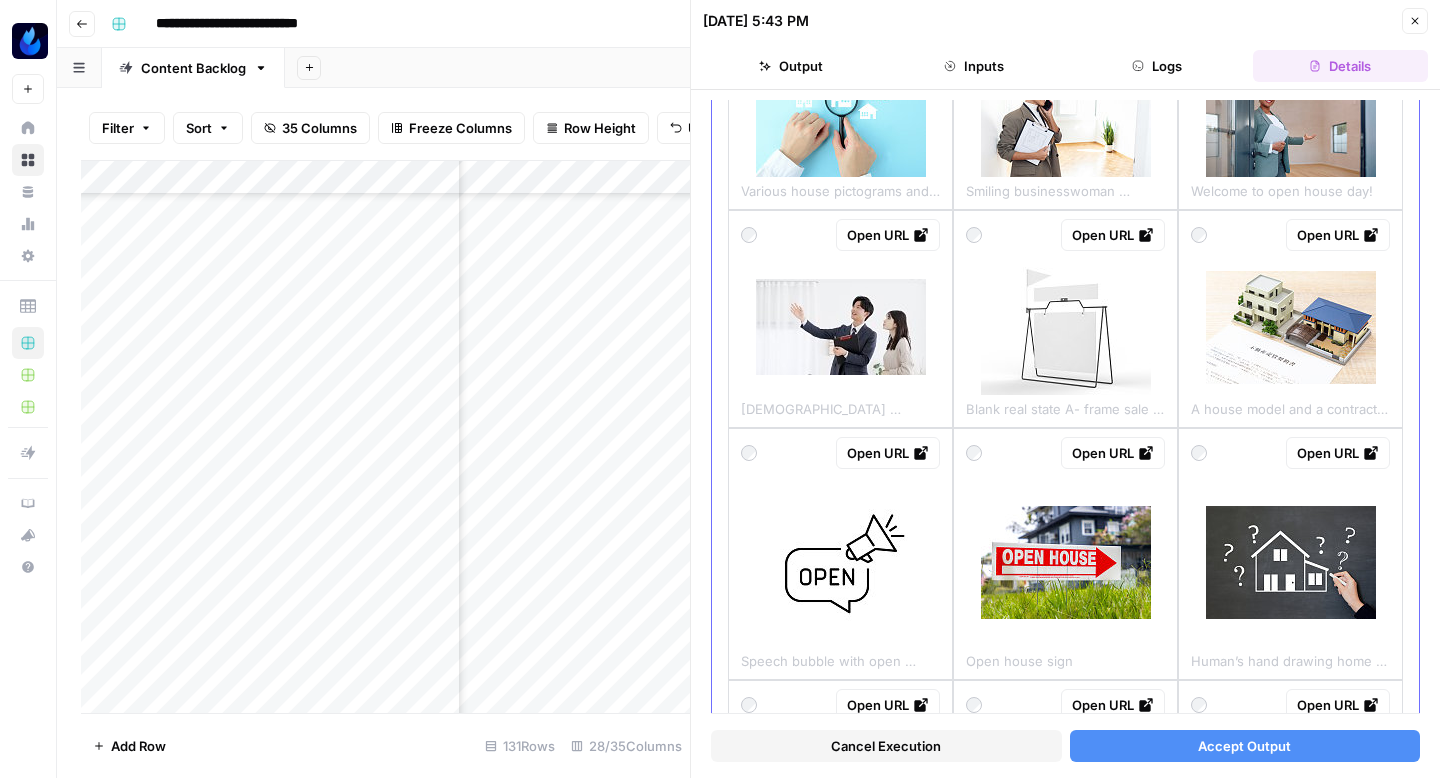 scroll, scrollTop: 1303, scrollLeft: 0, axis: vertical 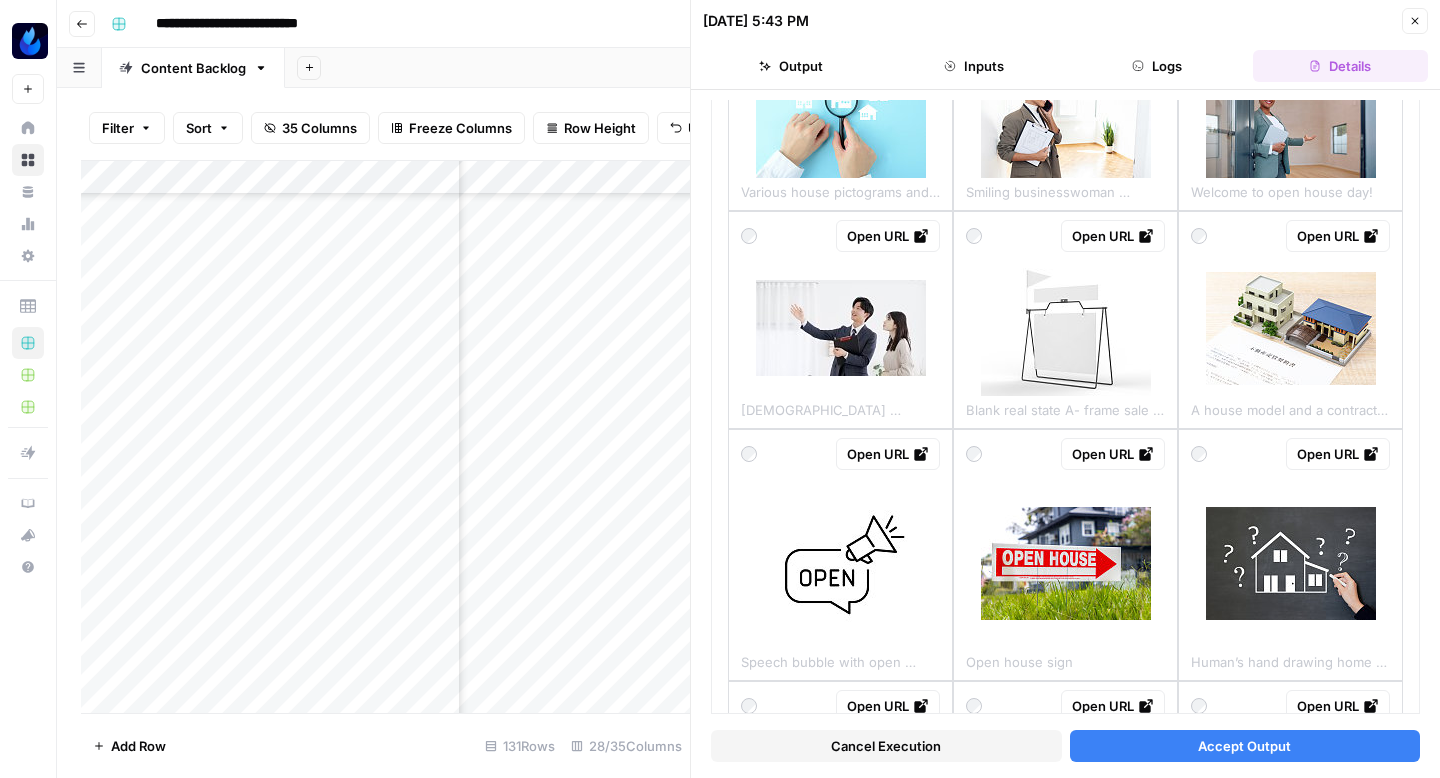 click on "Accept Output" at bounding box center [1245, 746] 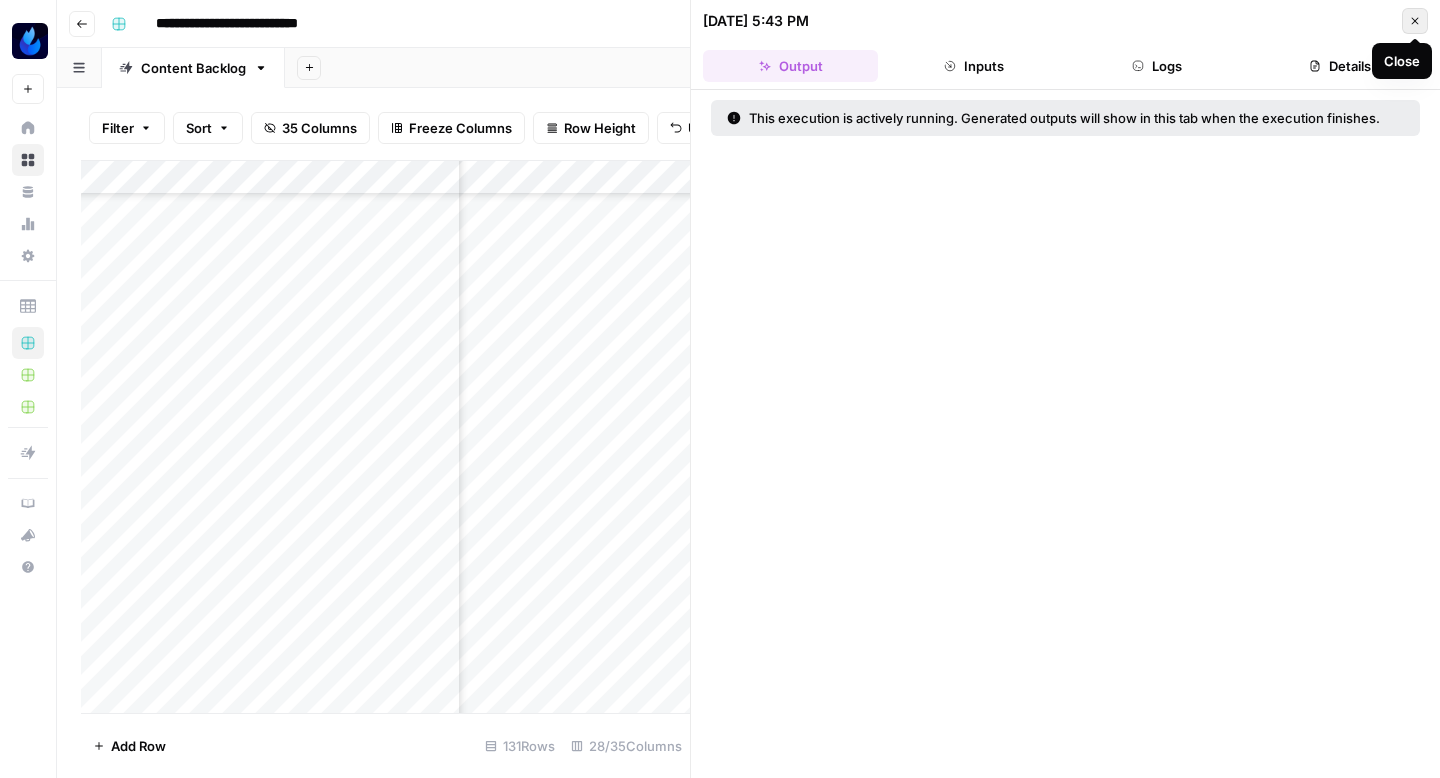 click 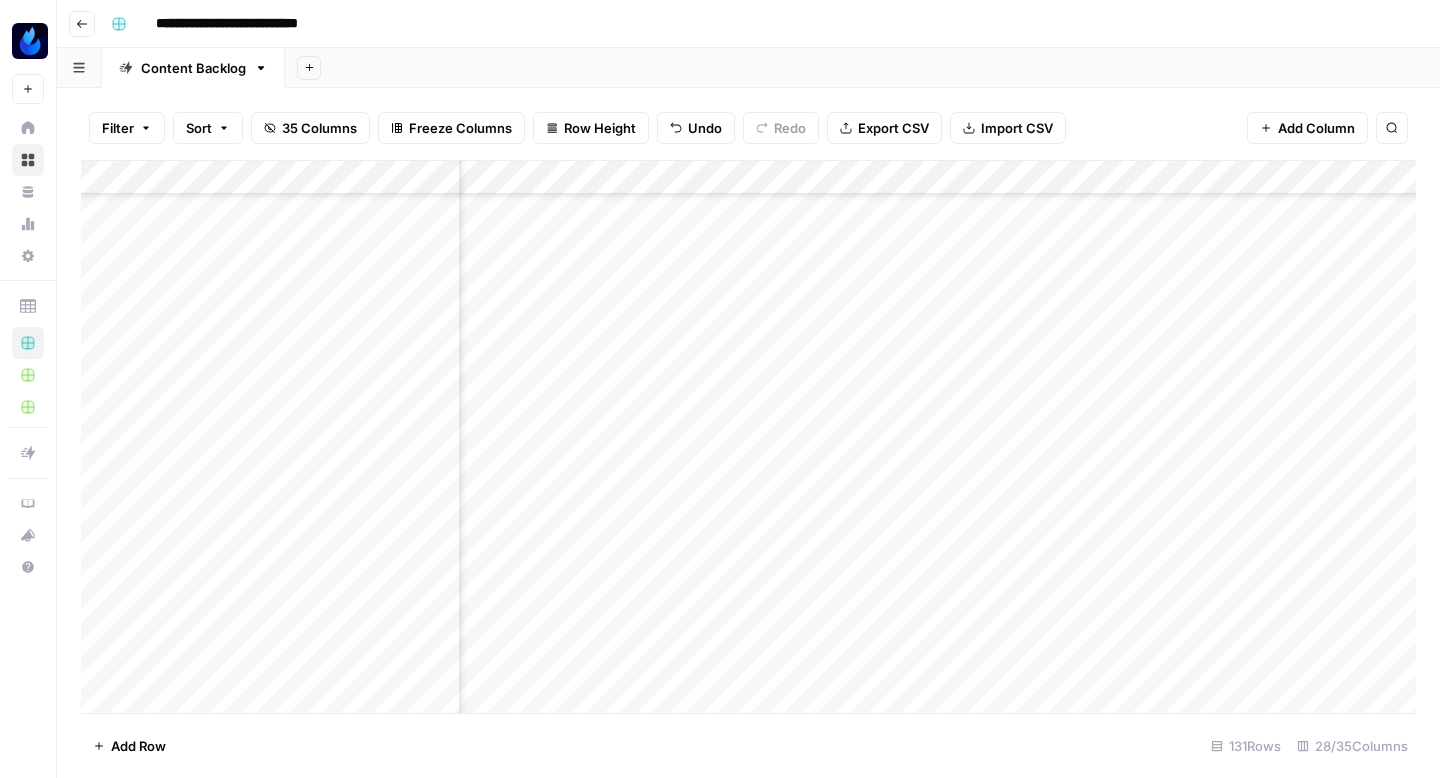 scroll, scrollTop: 3164, scrollLeft: 3469, axis: both 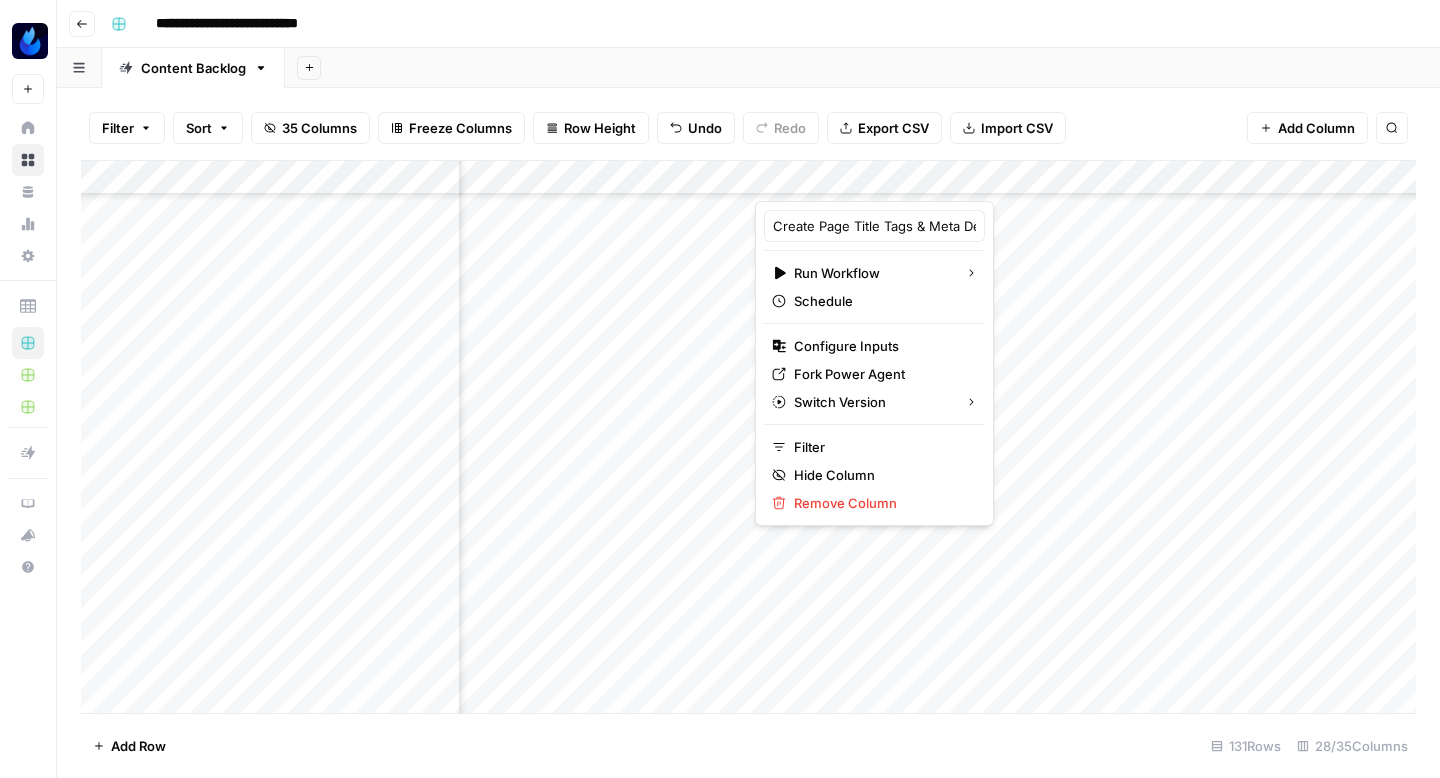 click at bounding box center [822, 181] 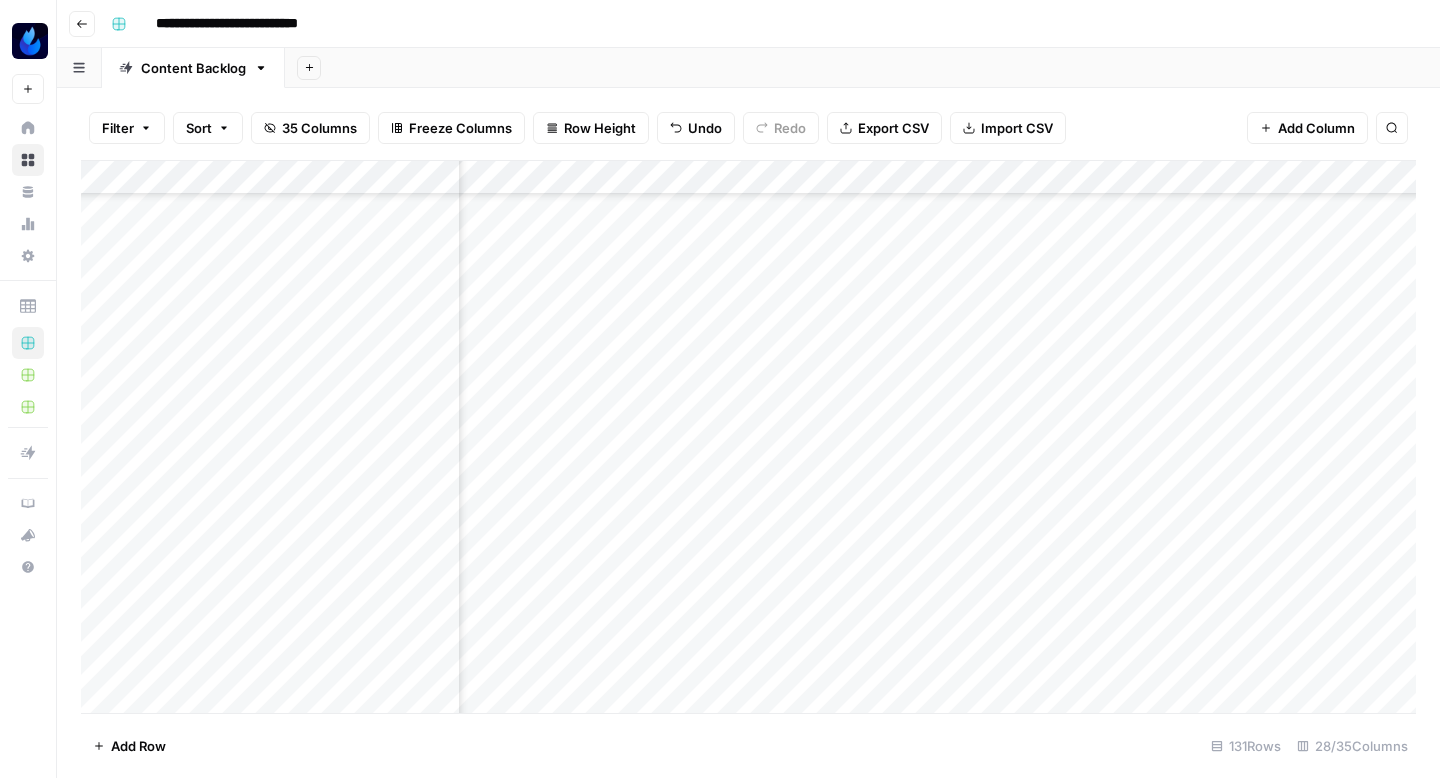 click on "**********" at bounding box center (748, 24) 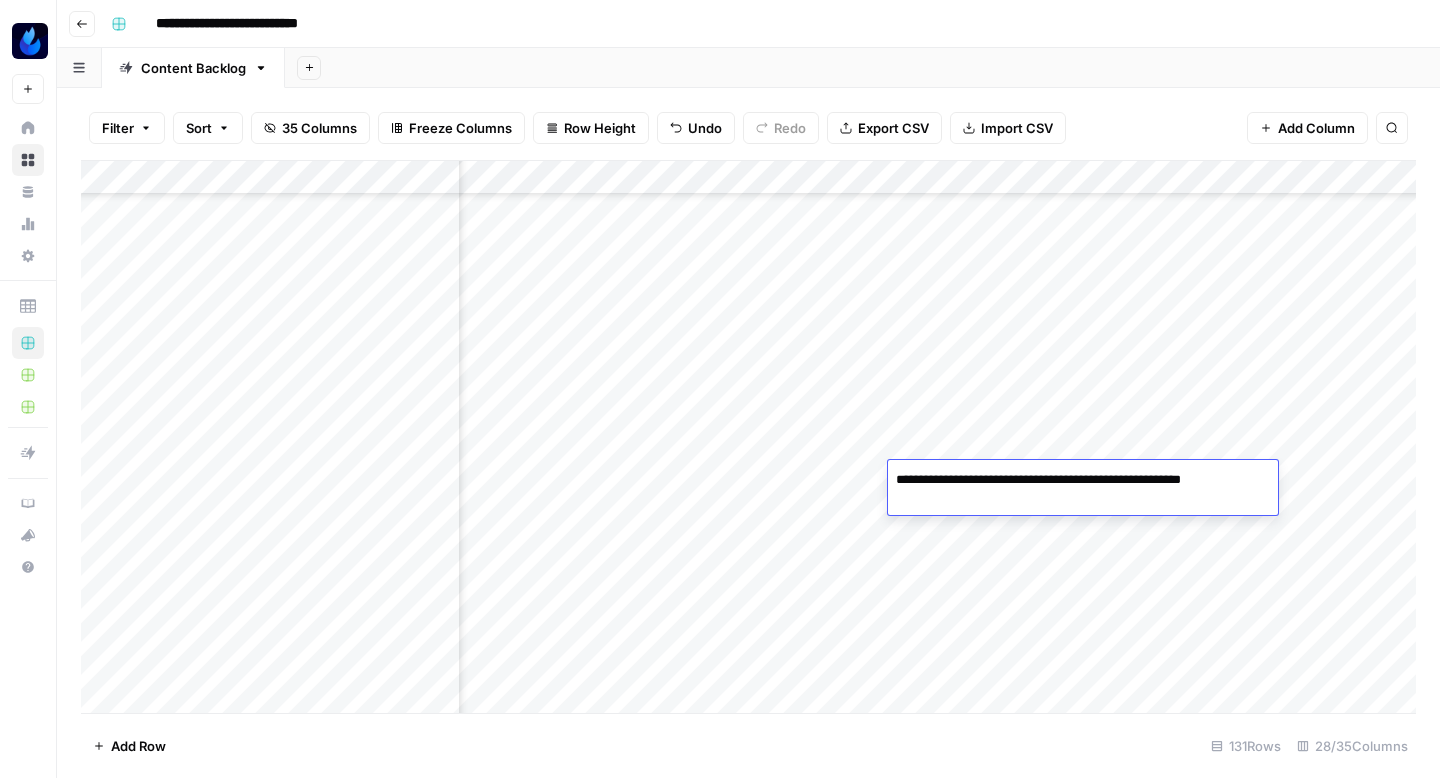 click on "**********" at bounding box center [1079, 480] 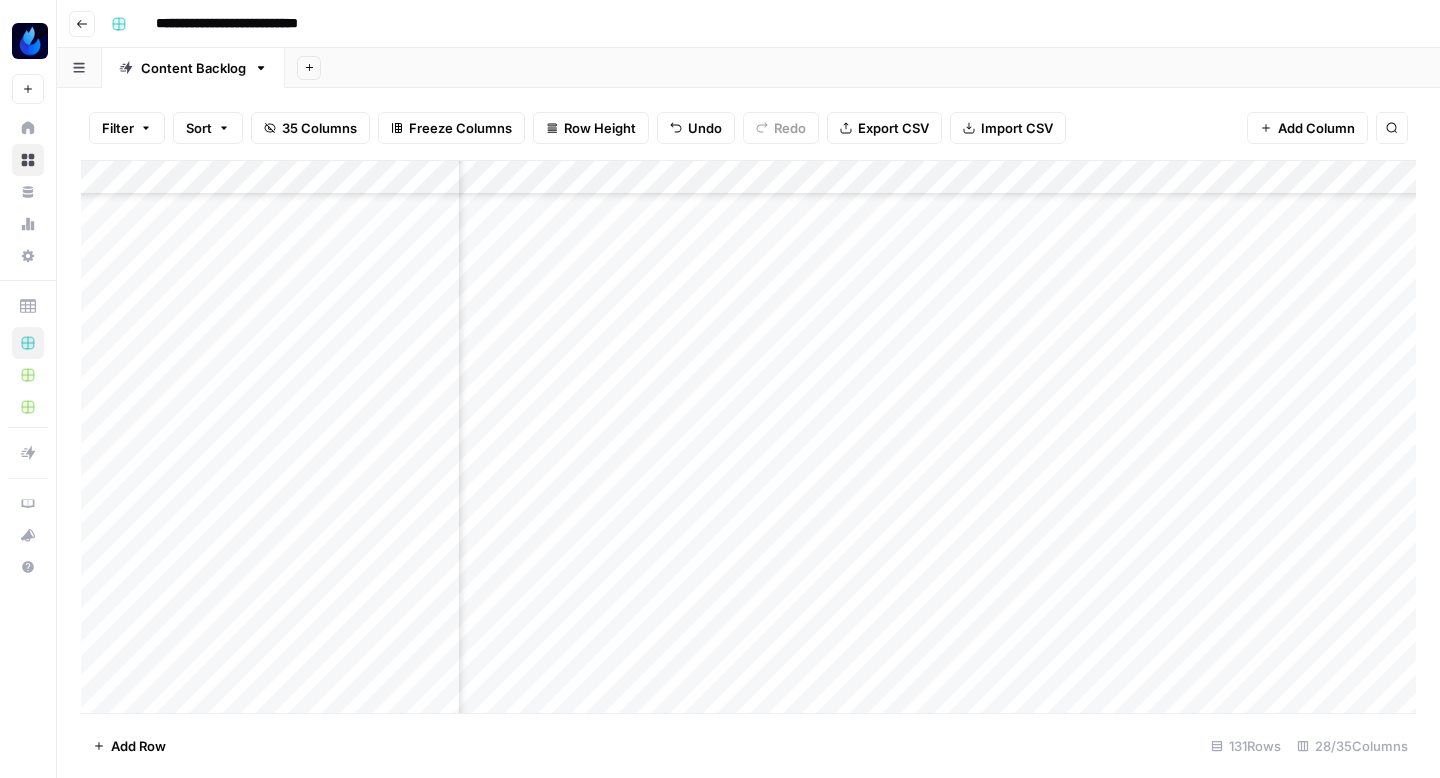 click on "Add Column" at bounding box center [748, 437] 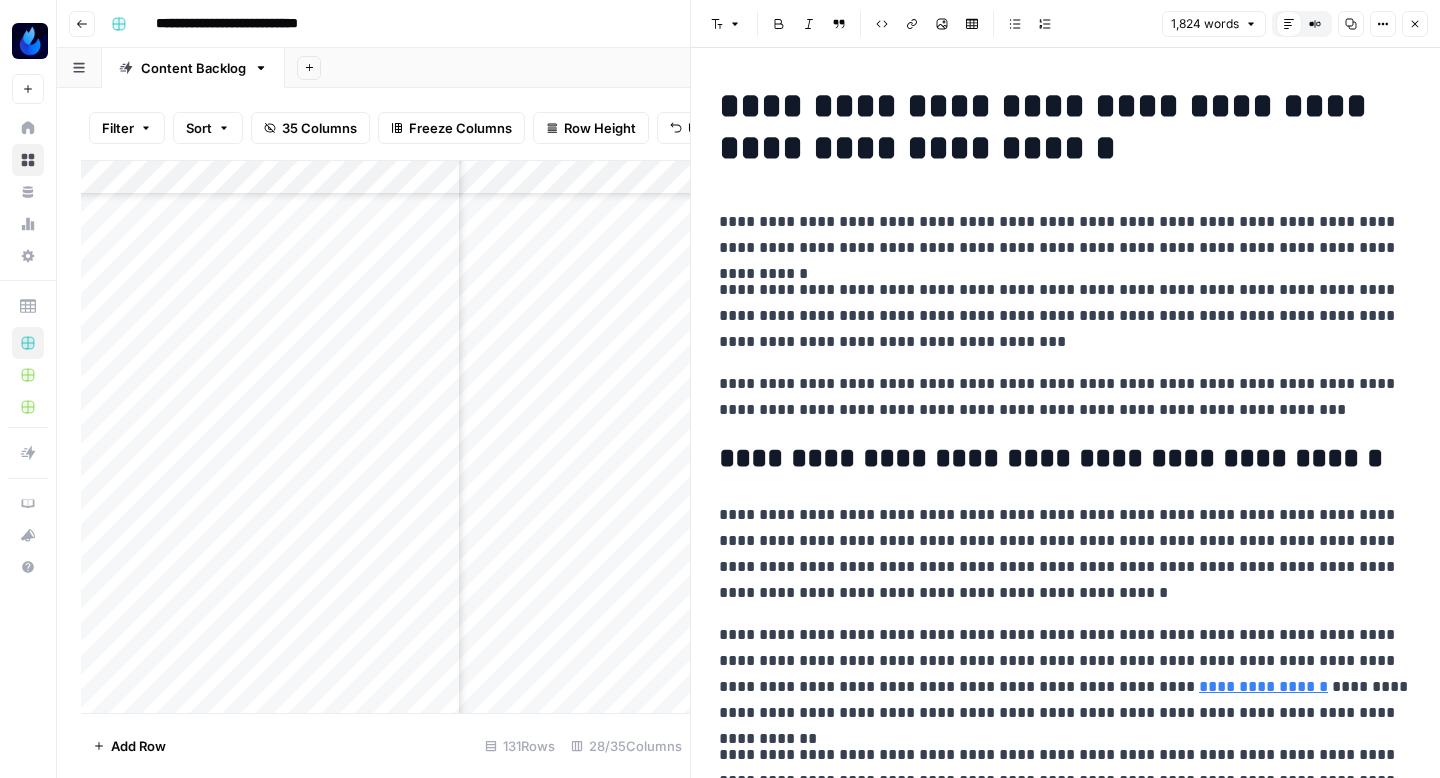 scroll, scrollTop: 0, scrollLeft: 0, axis: both 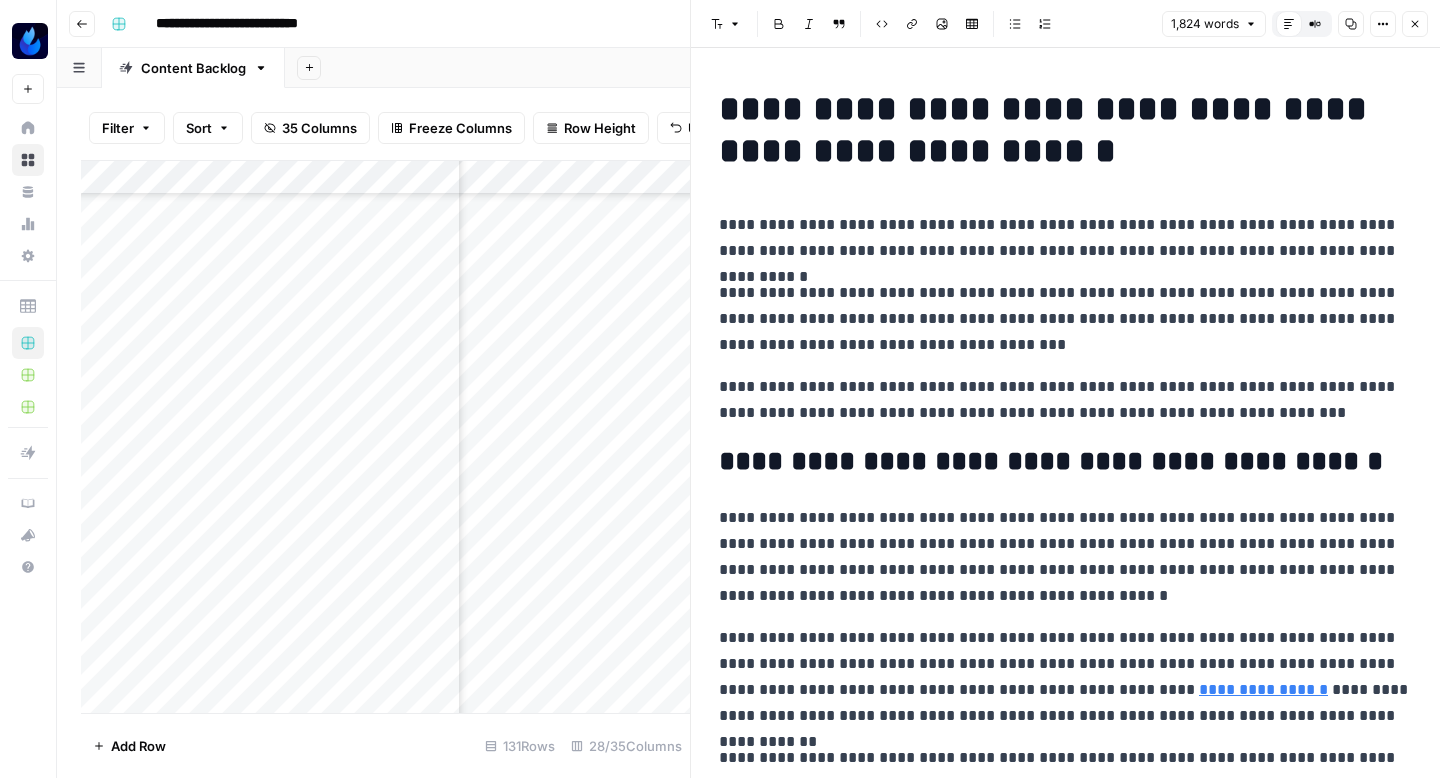 click on "**********" at bounding box center [1065, 130] 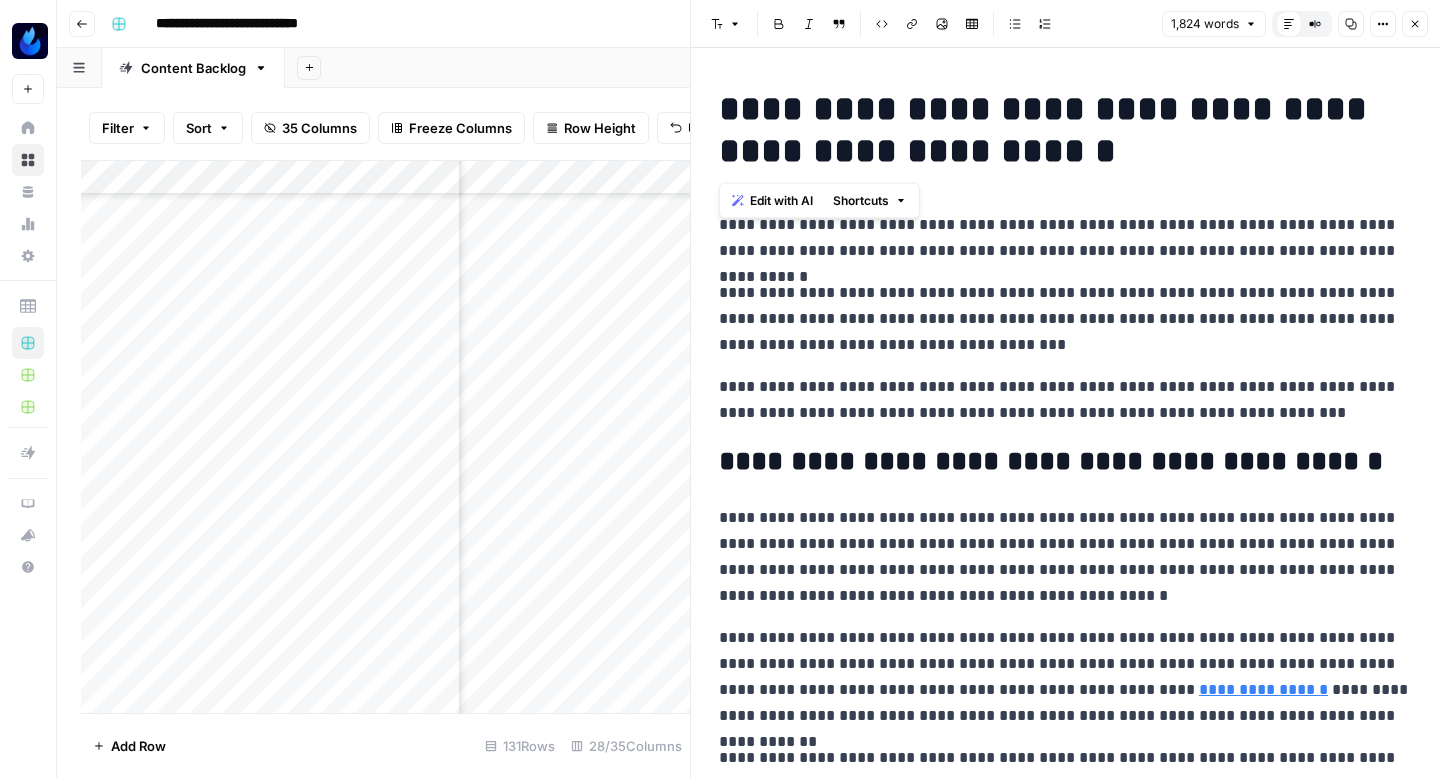 click on "**********" at bounding box center (1065, 130) 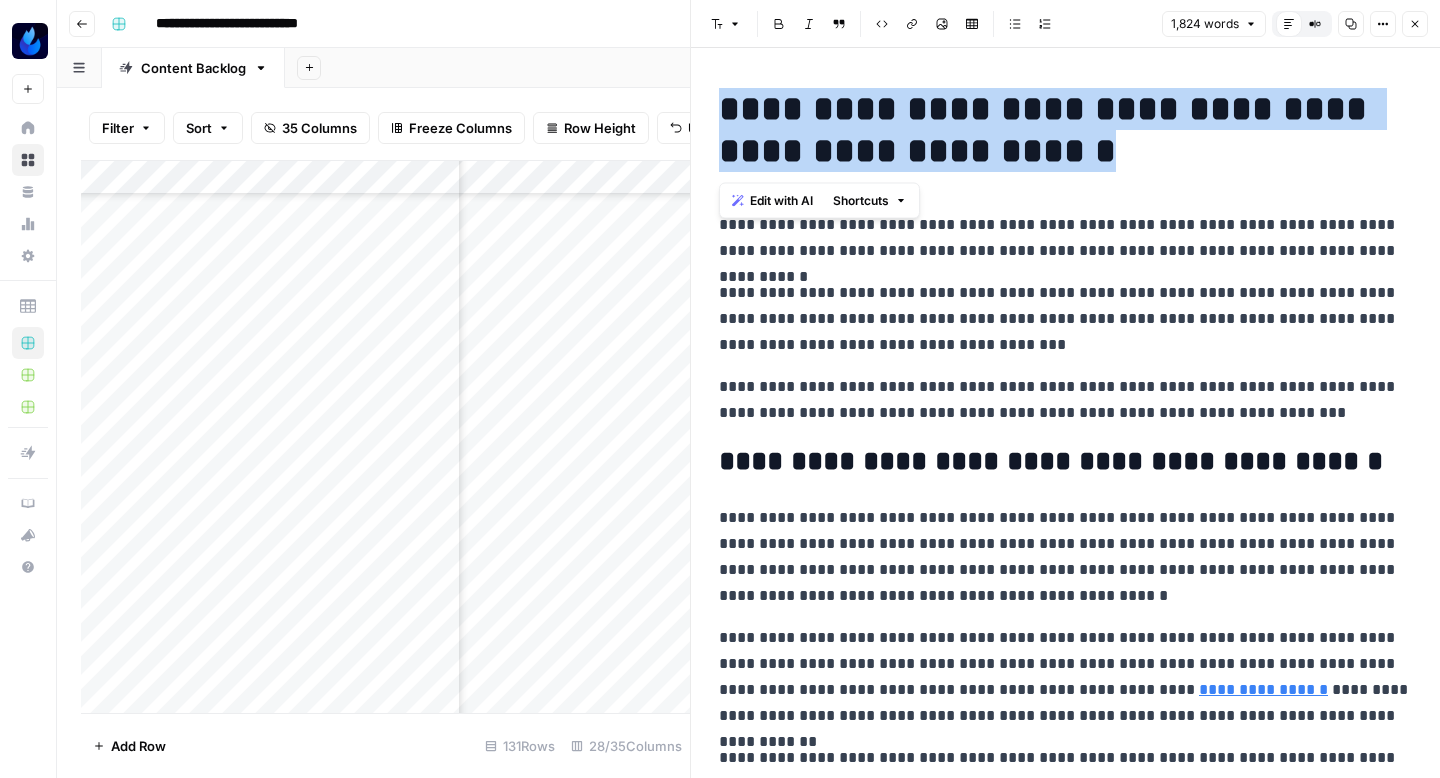 scroll, scrollTop: 0, scrollLeft: 0, axis: both 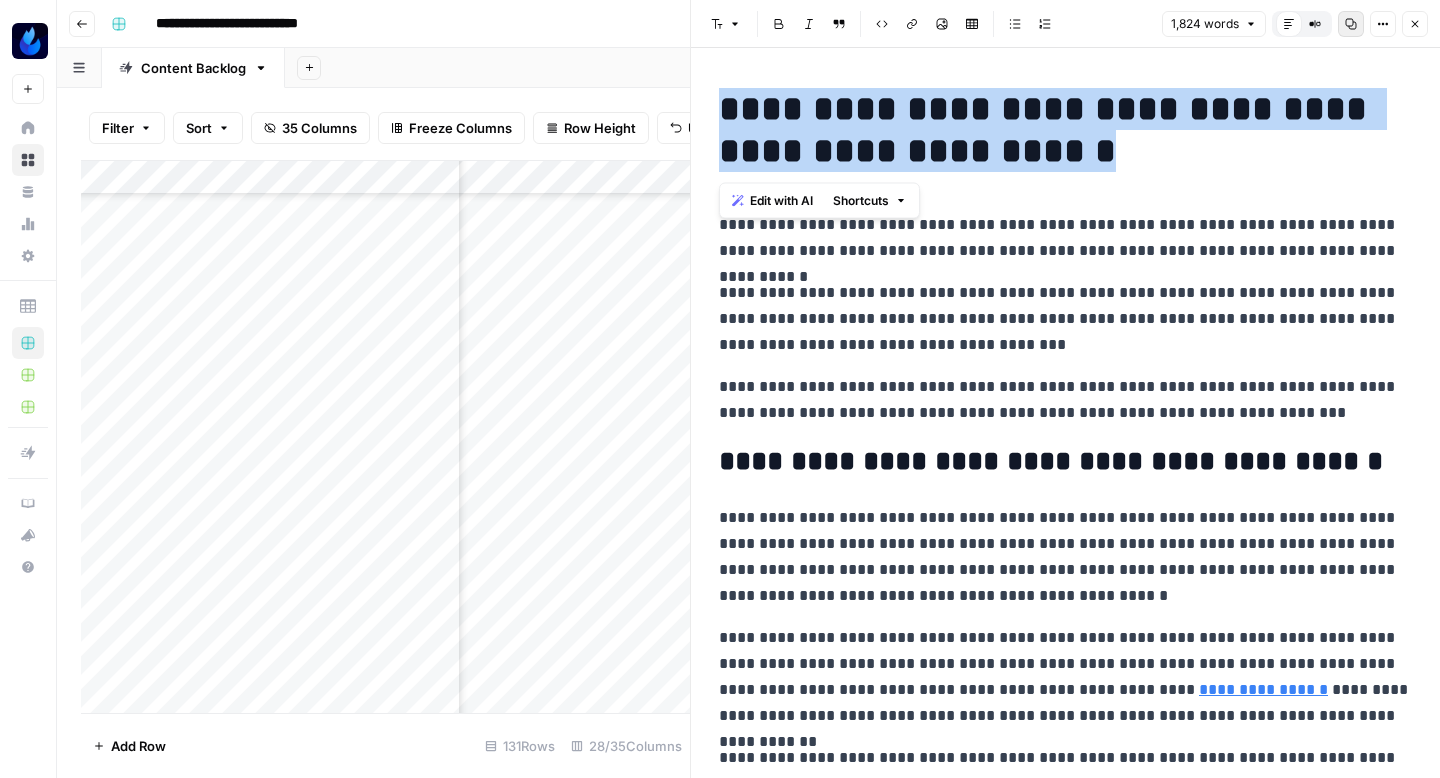 click on "Copy" at bounding box center (1351, 24) 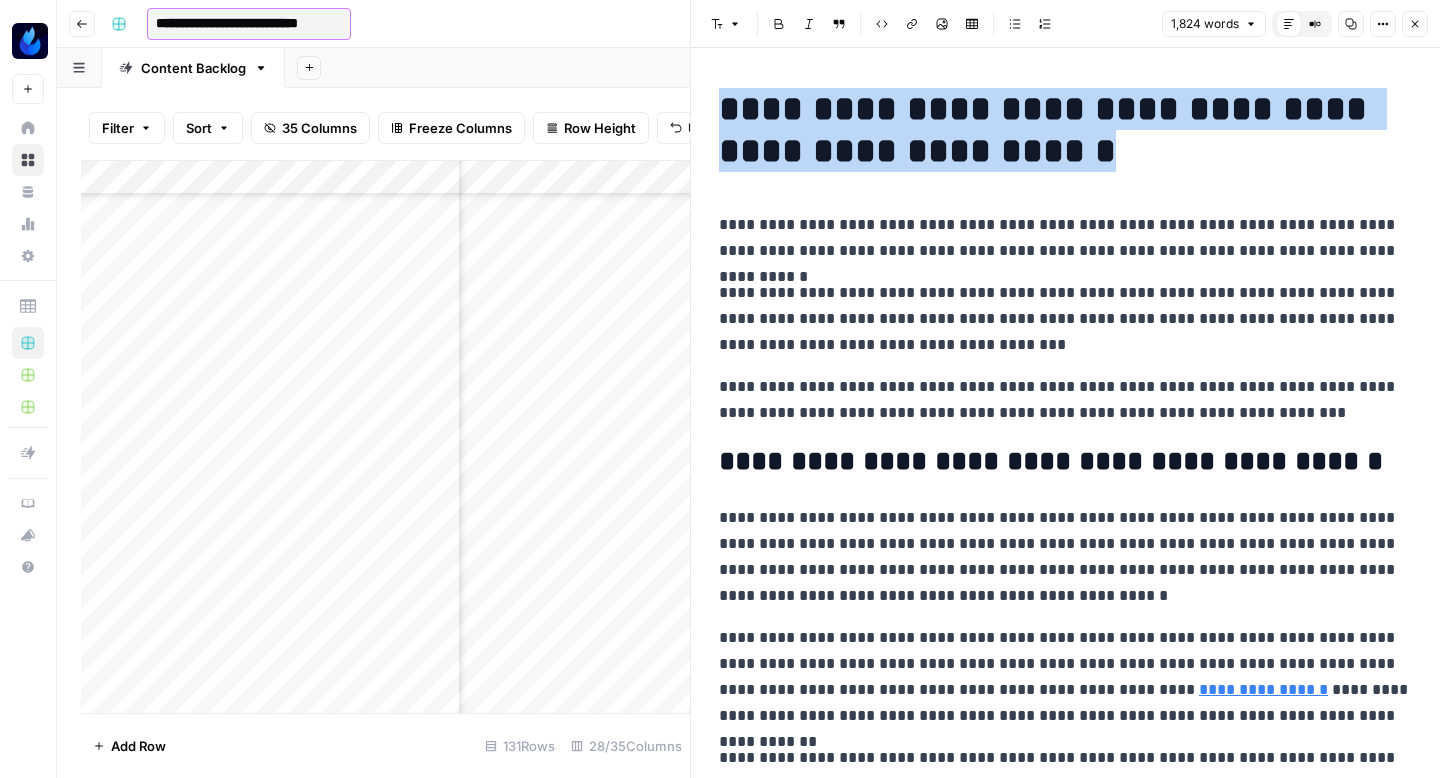 type 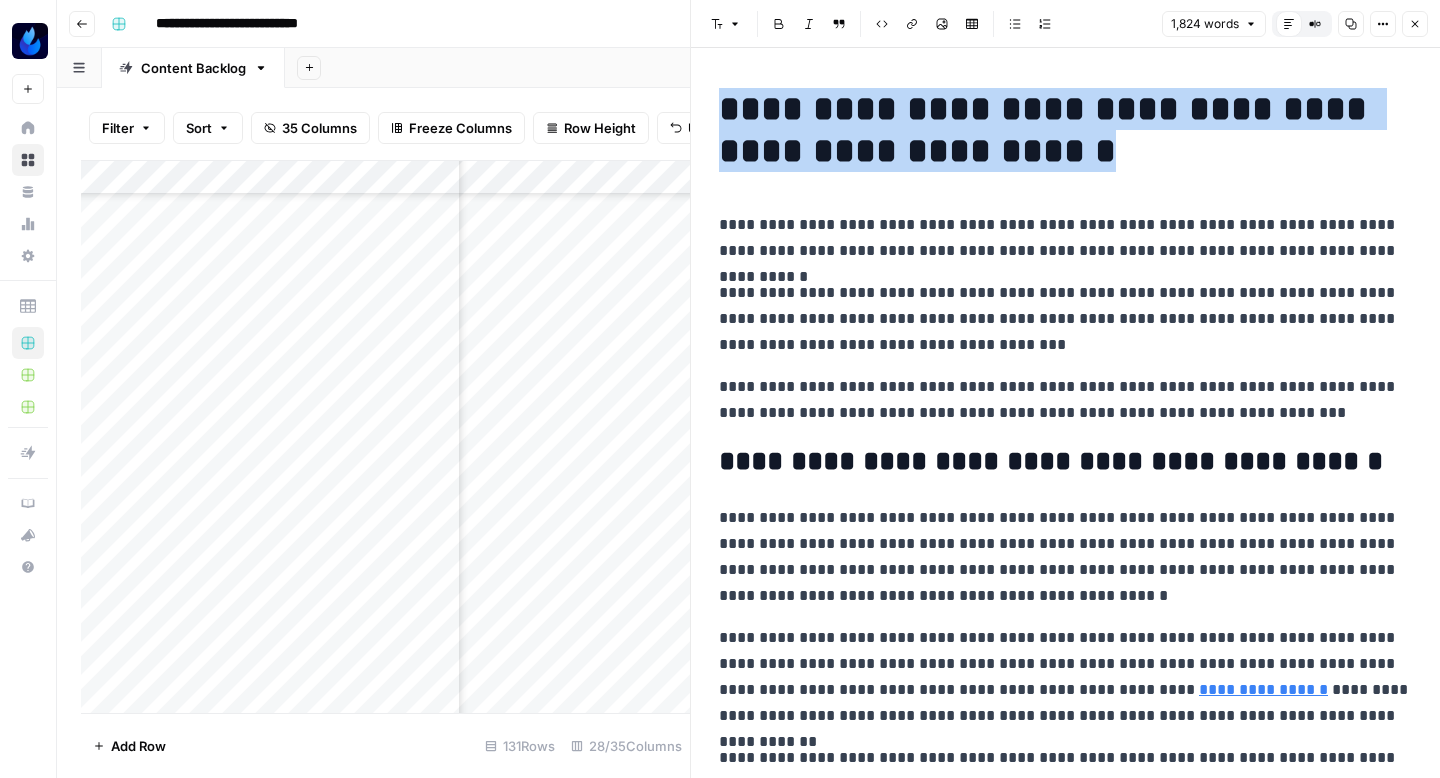 click on "Add Column" at bounding box center [385, 437] 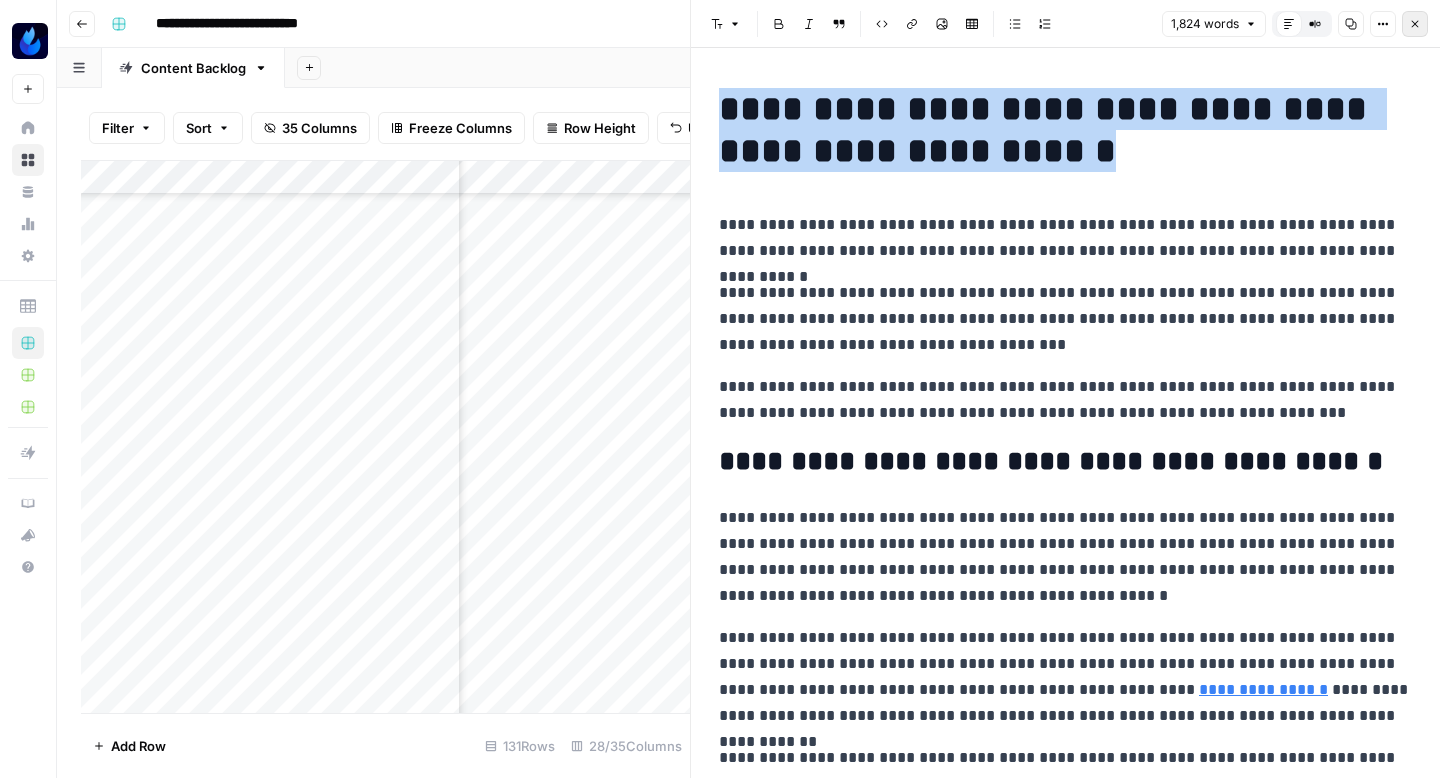 click 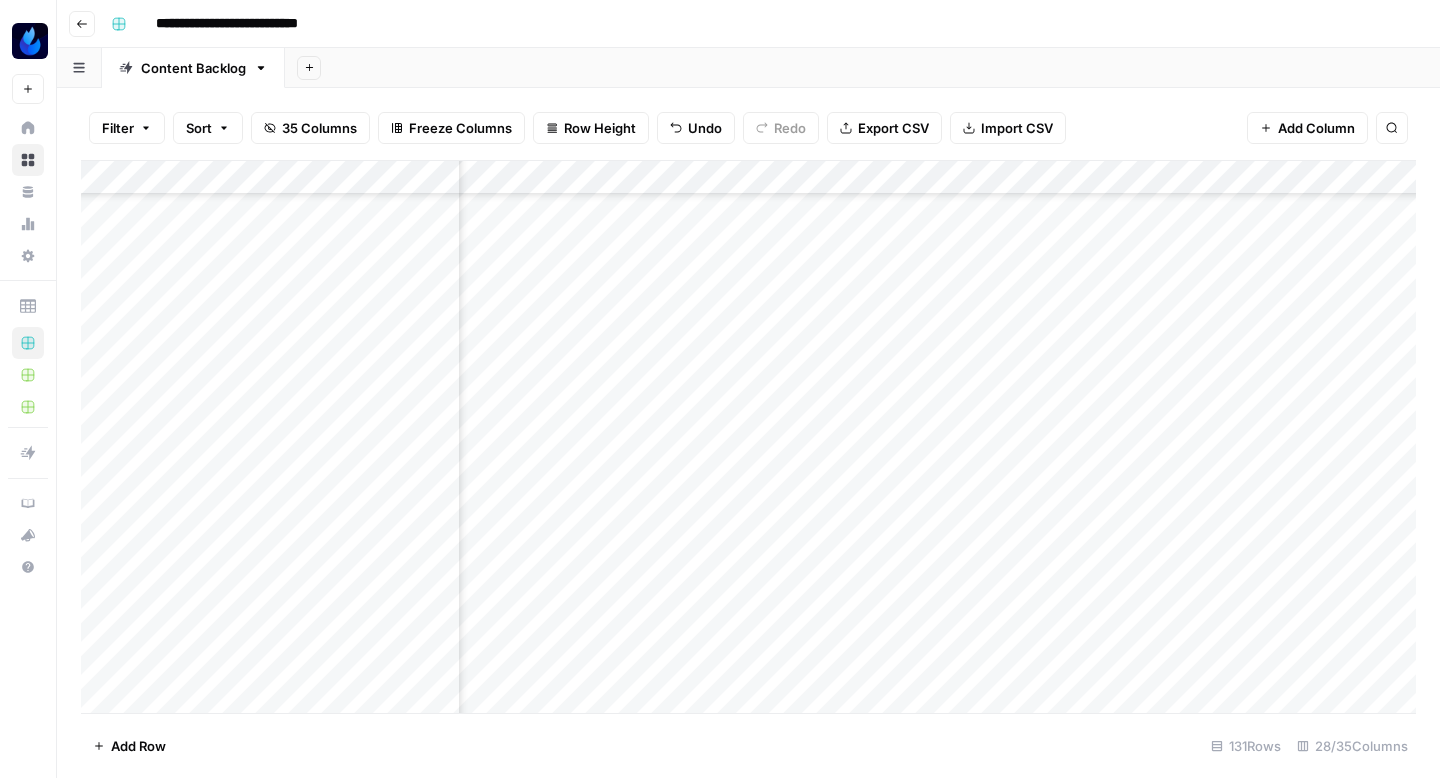 scroll, scrollTop: 3164, scrollLeft: 3487, axis: both 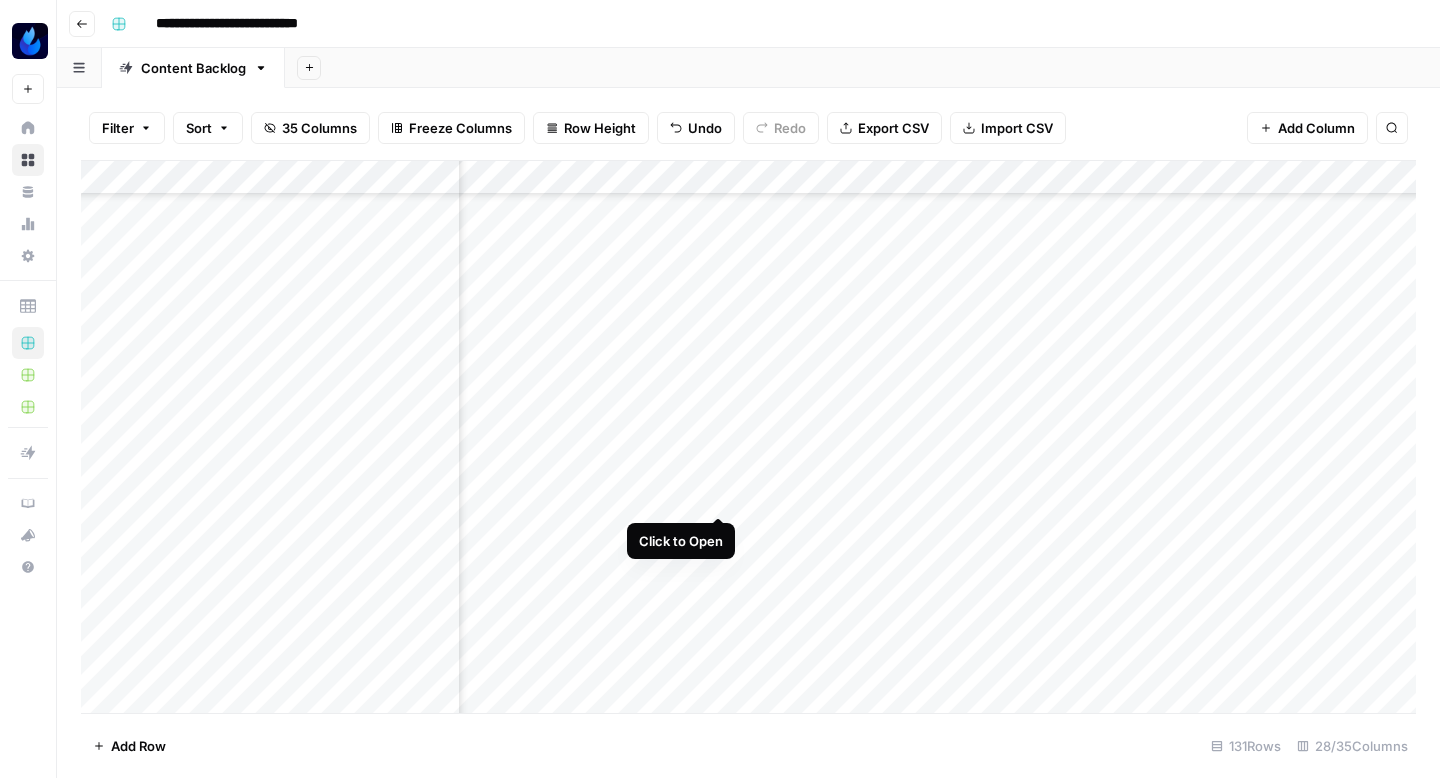 click on "Add Column" at bounding box center (748, 437) 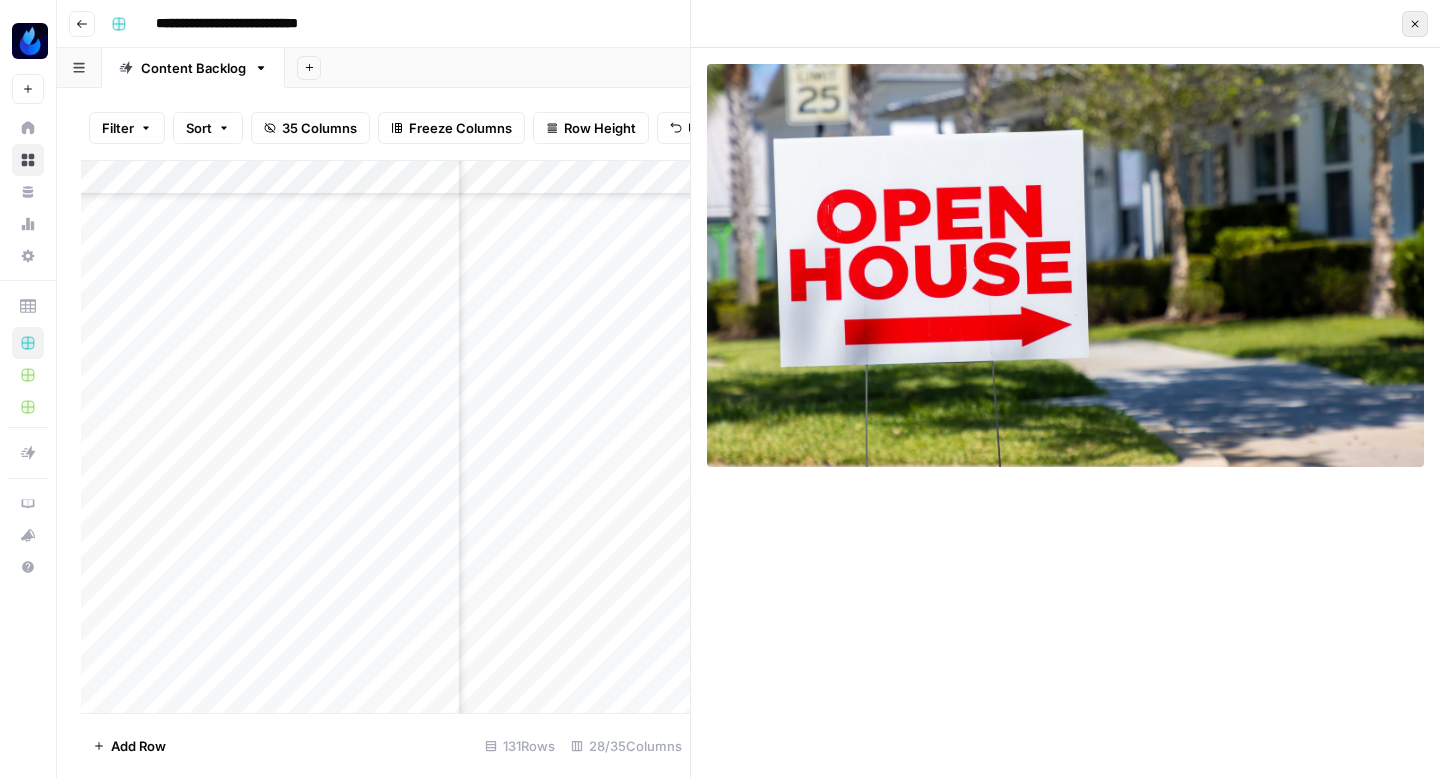 click 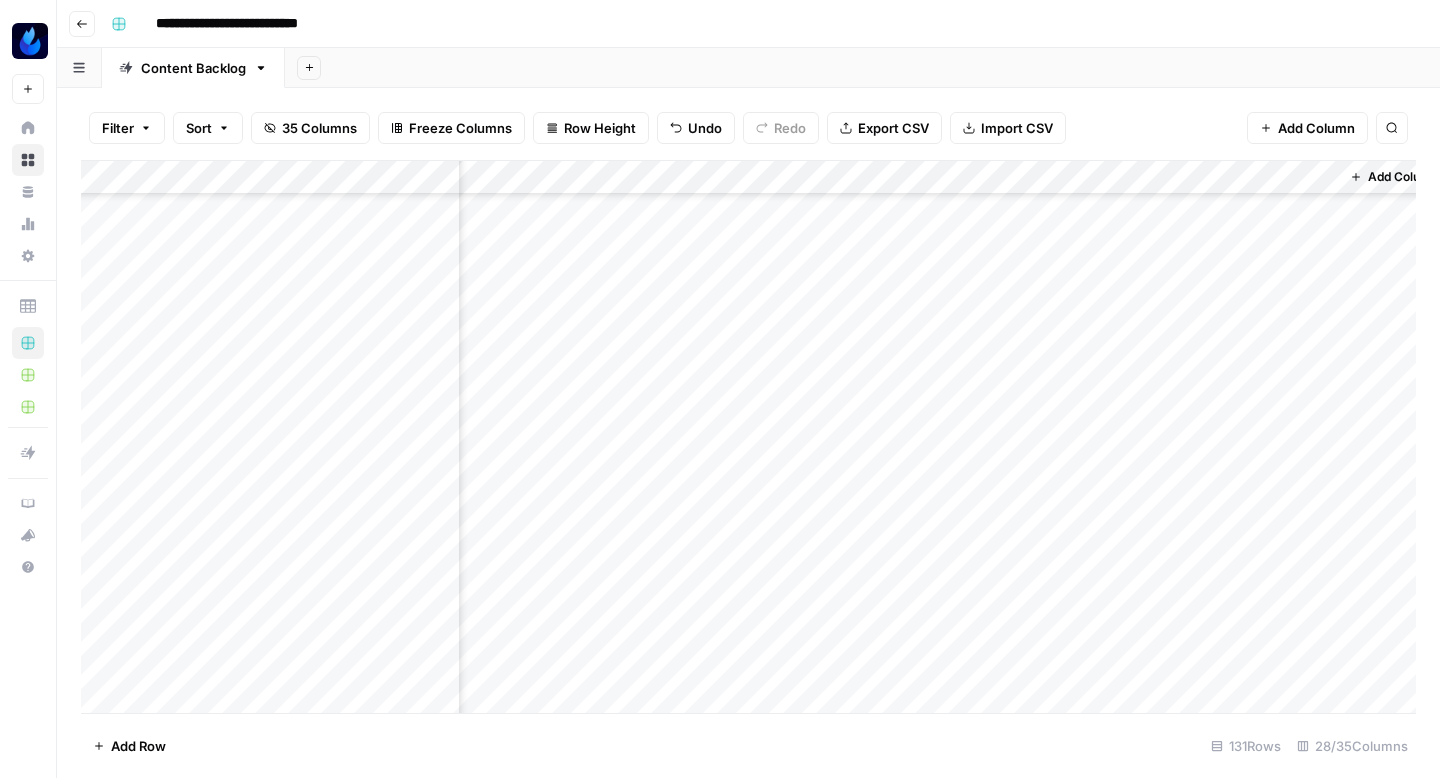 scroll, scrollTop: 3164, scrollLeft: 3774, axis: both 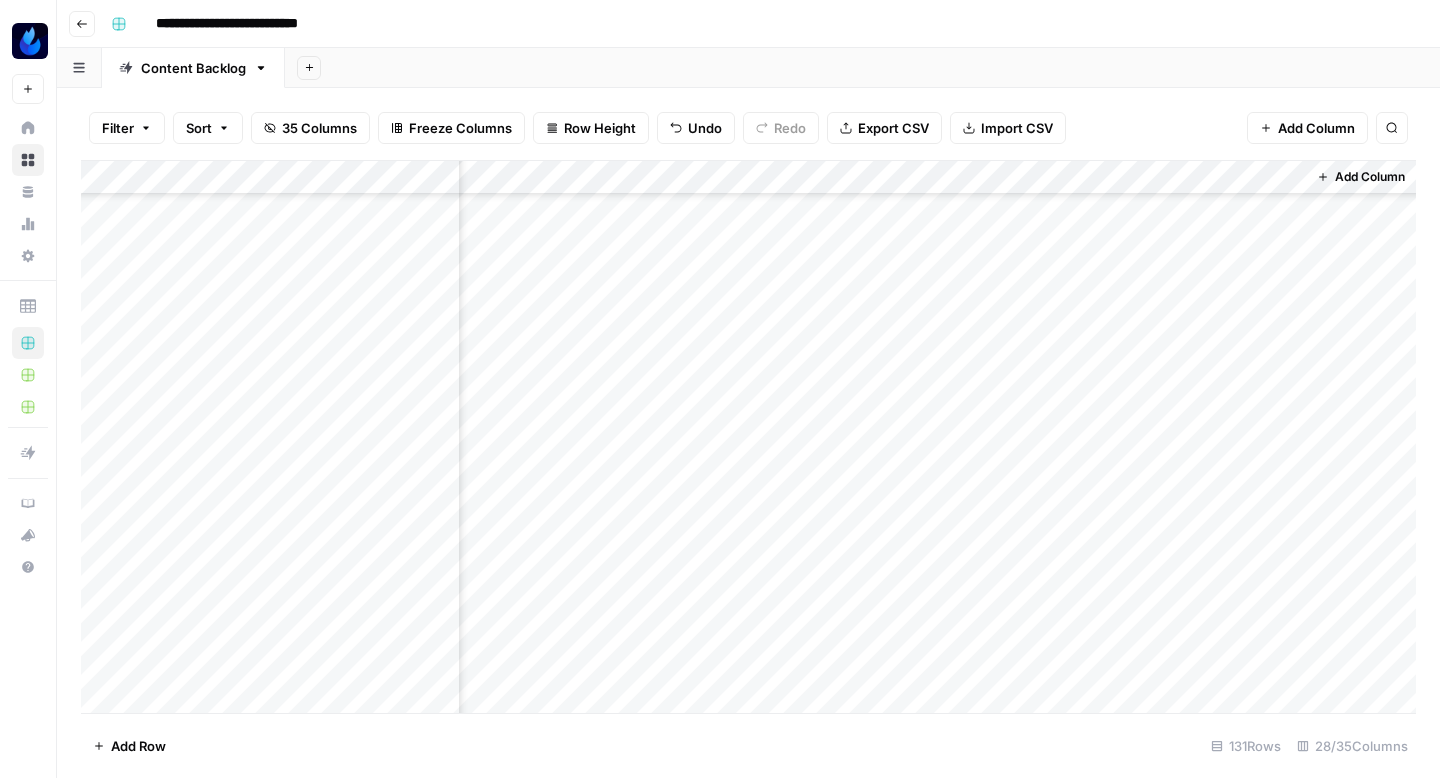 click on "Add Column" at bounding box center (748, 437) 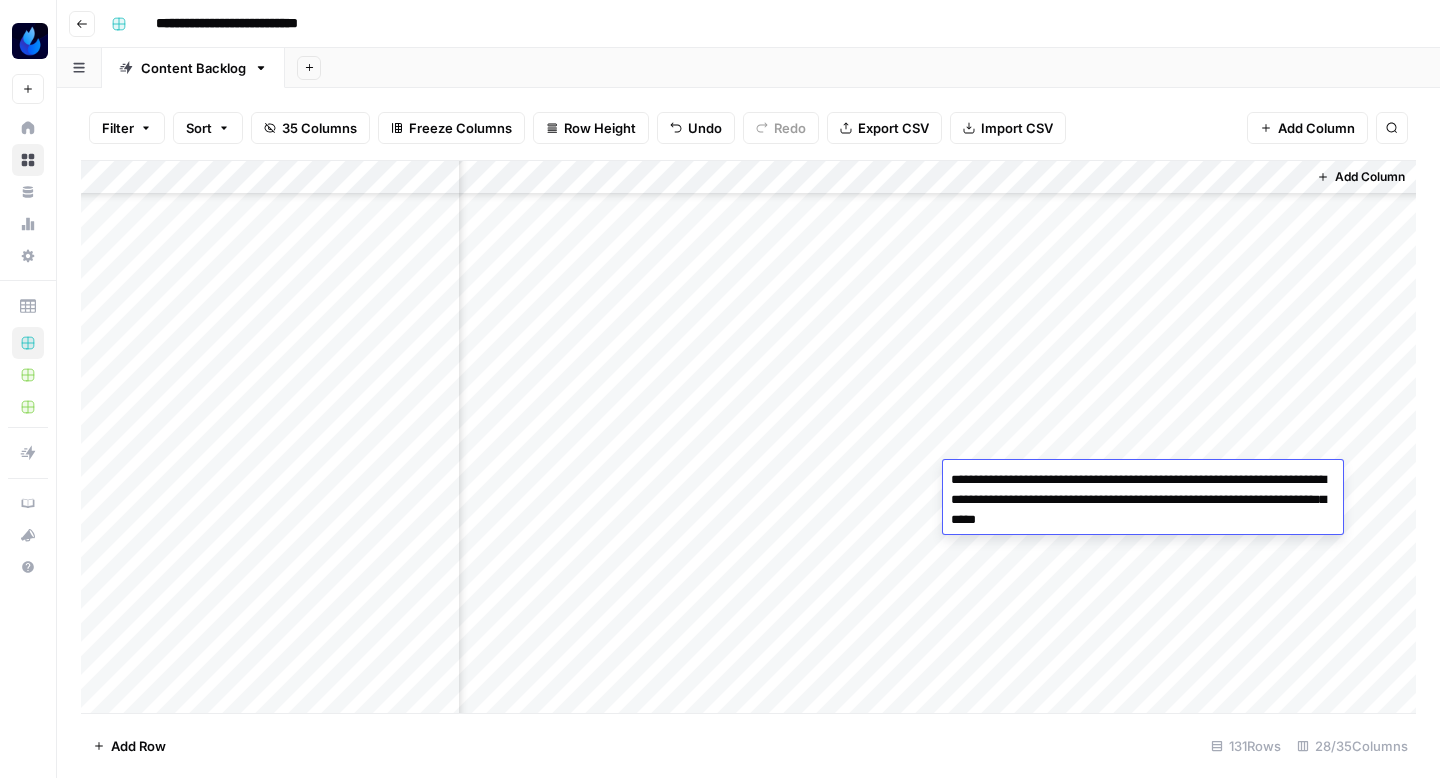 click on "**********" at bounding box center (1143, 500) 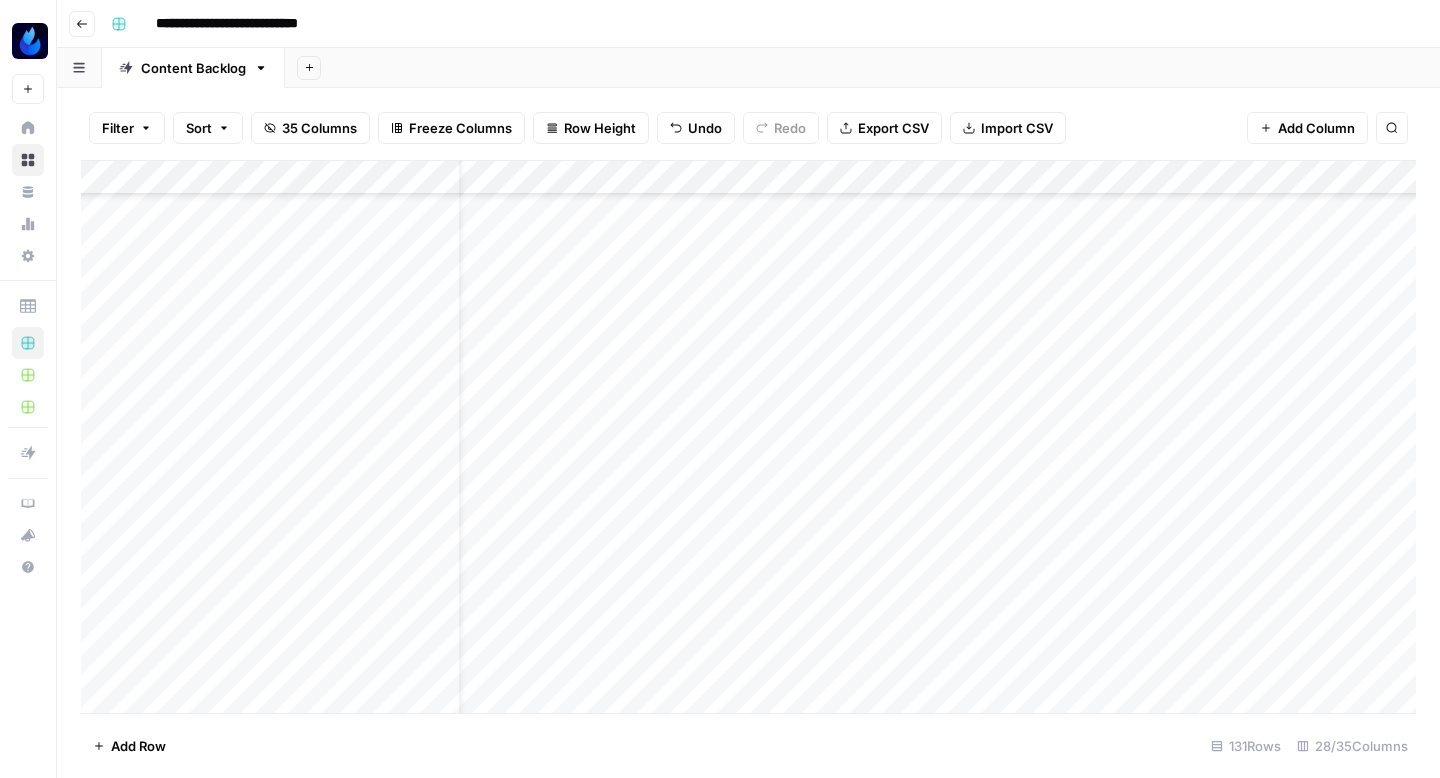 scroll, scrollTop: 3164, scrollLeft: 0, axis: vertical 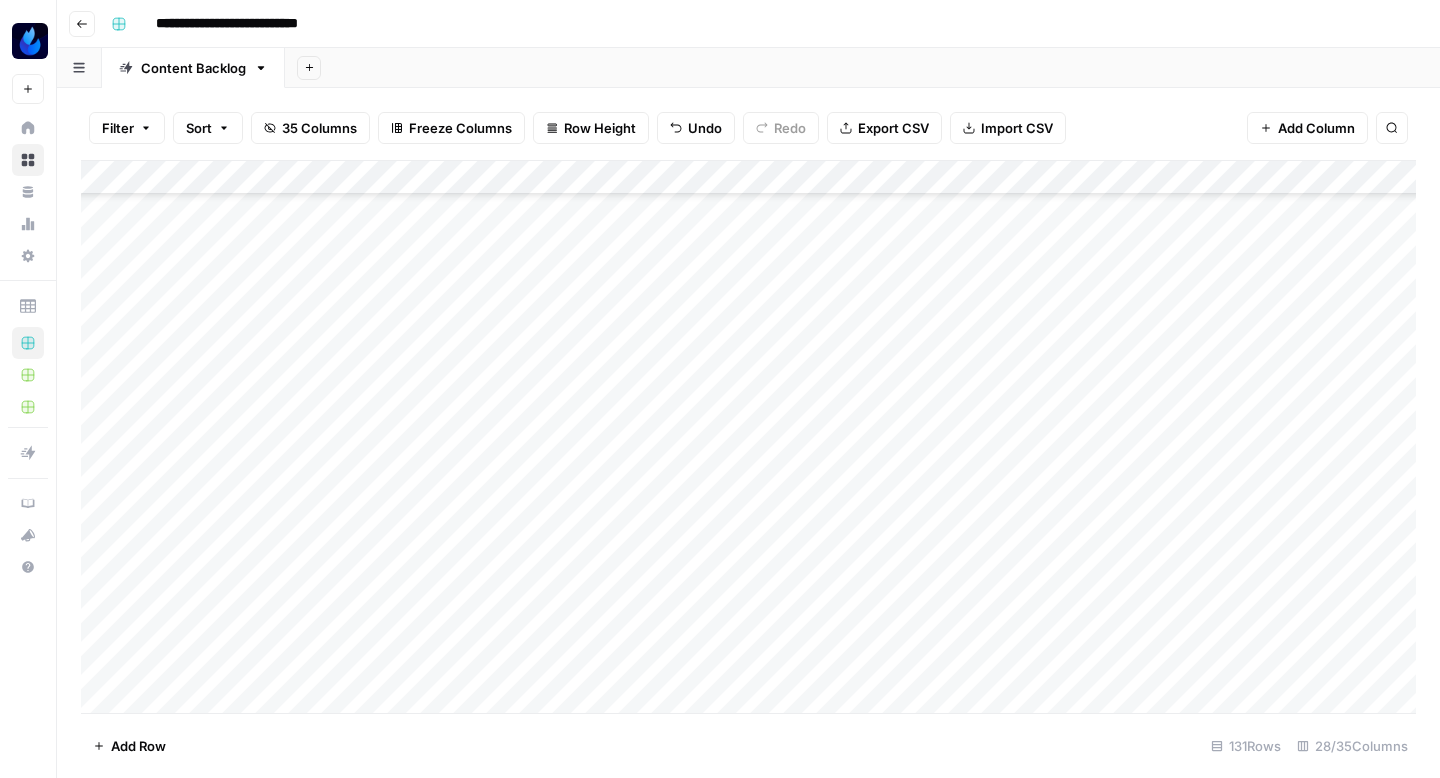 click on "Add Column" at bounding box center (748, 437) 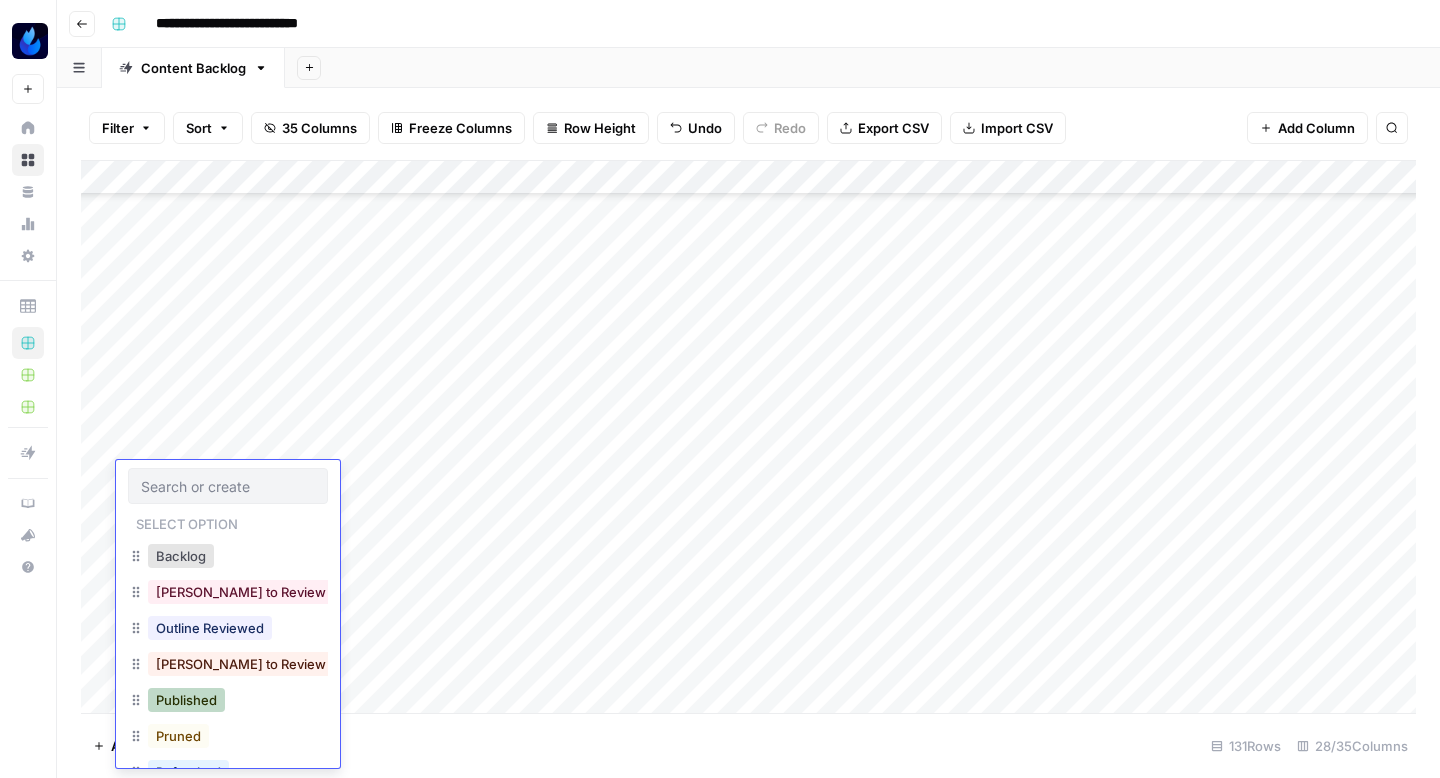 click on "Published" at bounding box center (186, 700) 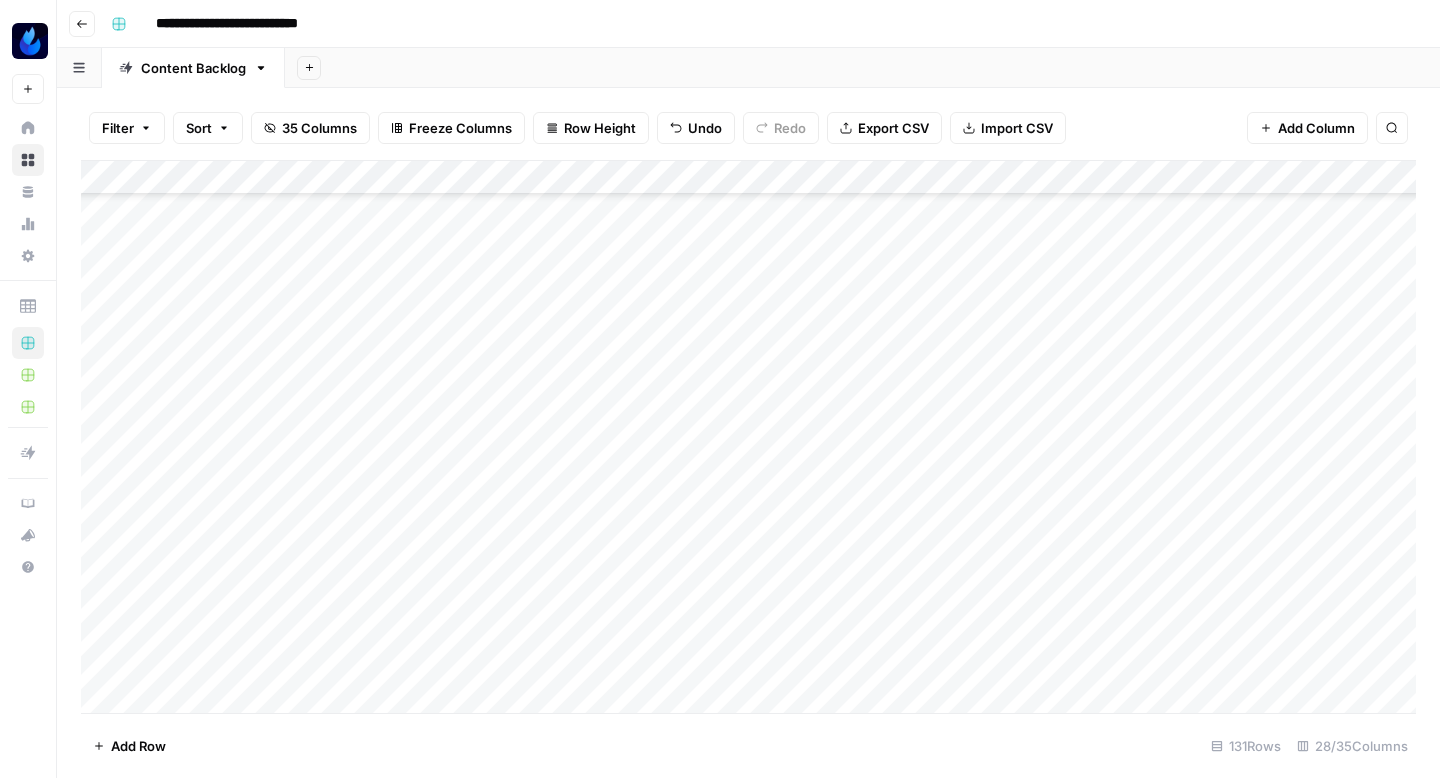 click on "Add Column" at bounding box center (748, 437) 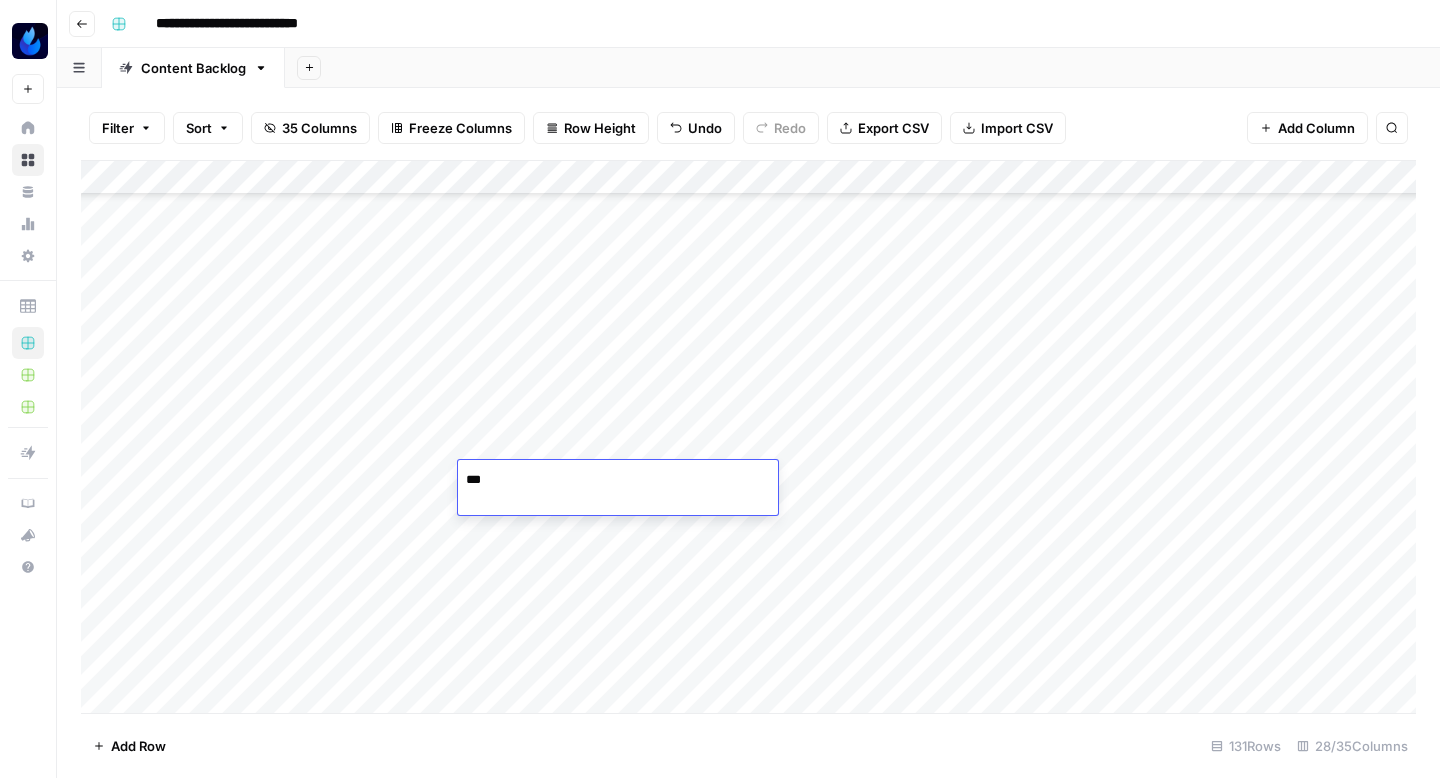 type on "***" 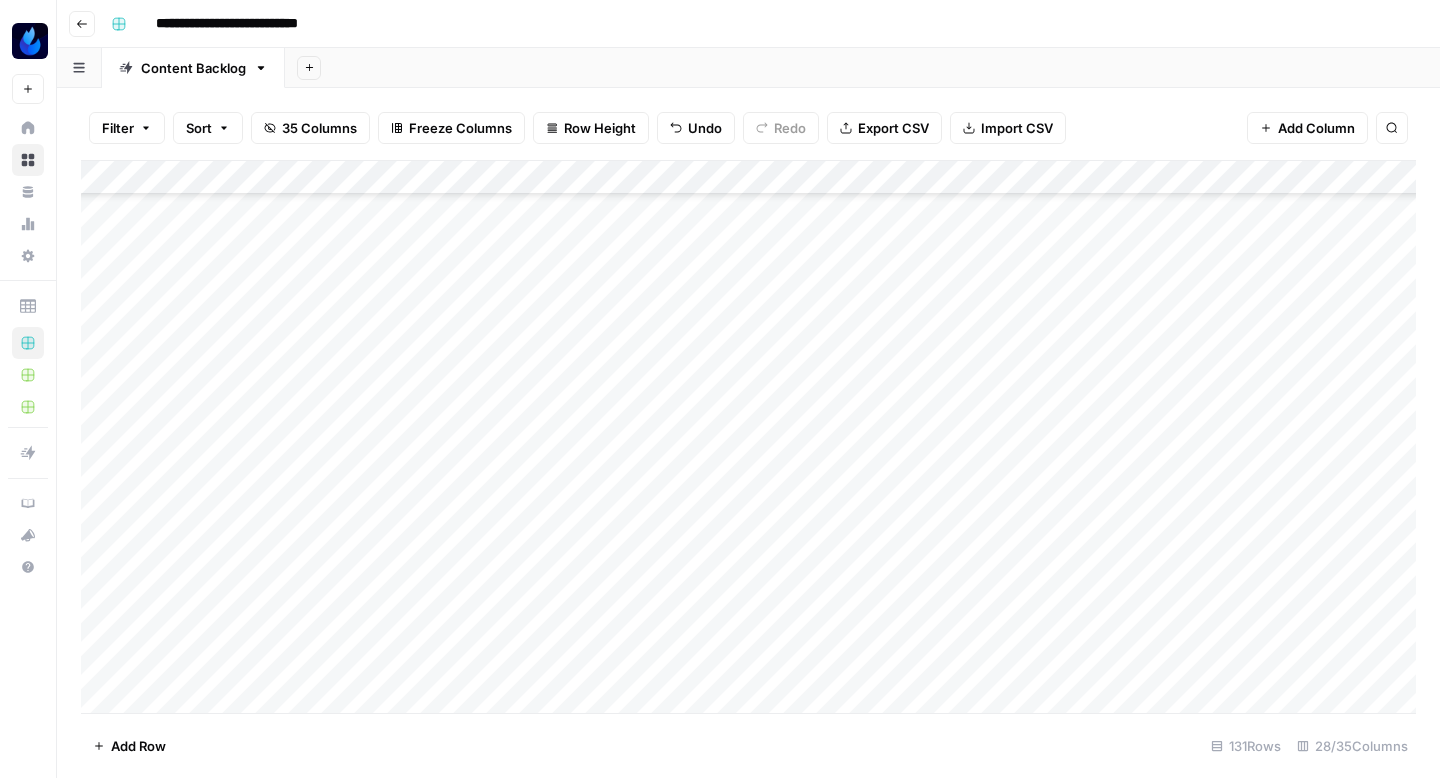 click on "Add Column" at bounding box center [748, 437] 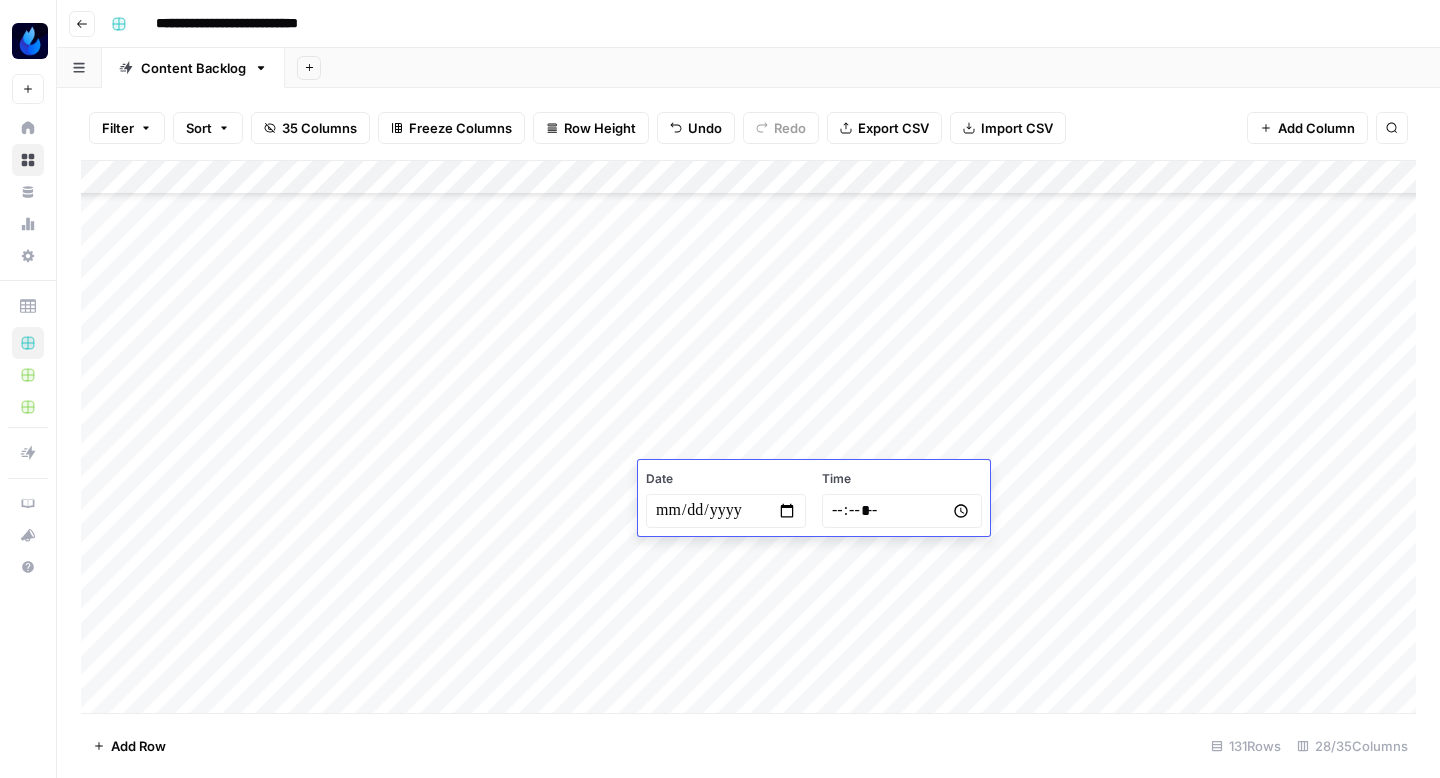 click at bounding box center (726, 511) 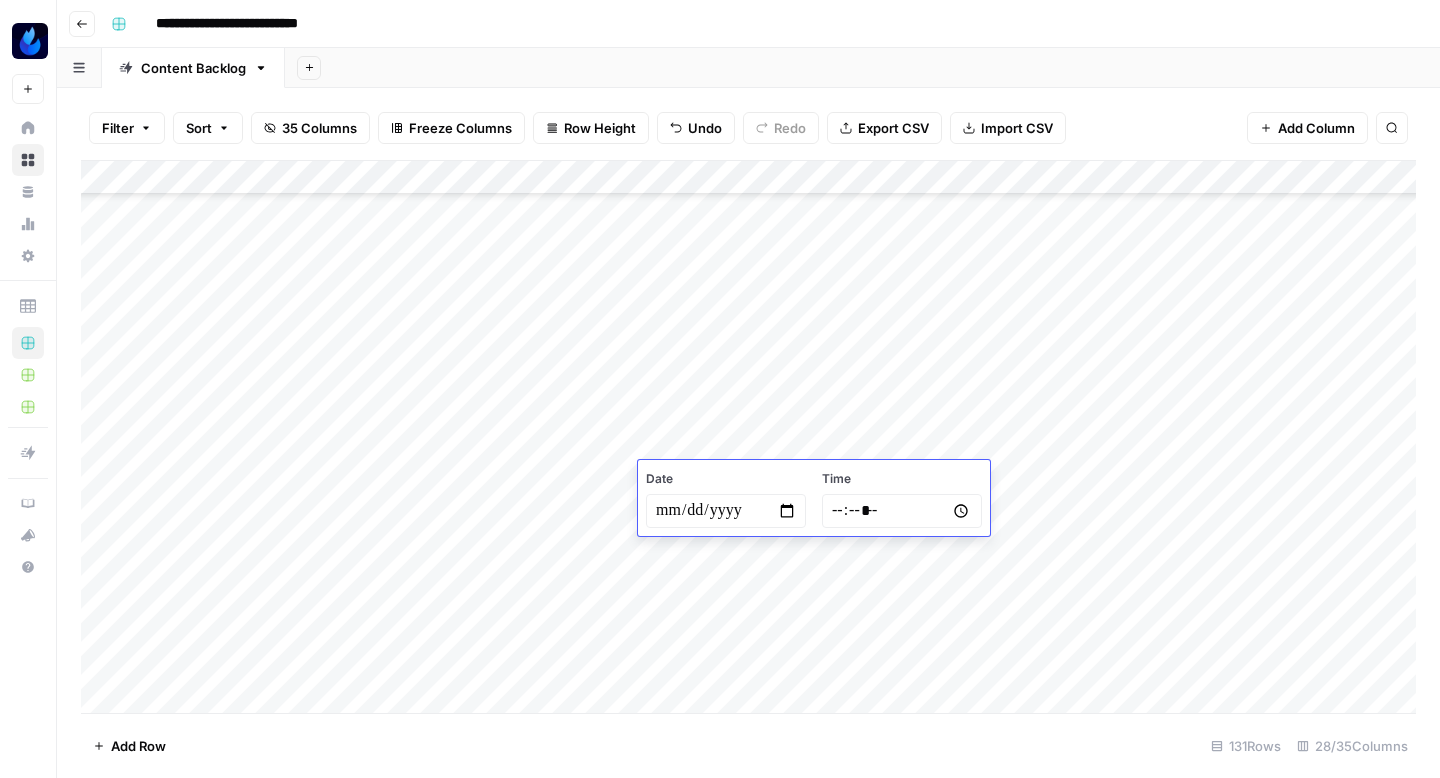 type on "**********" 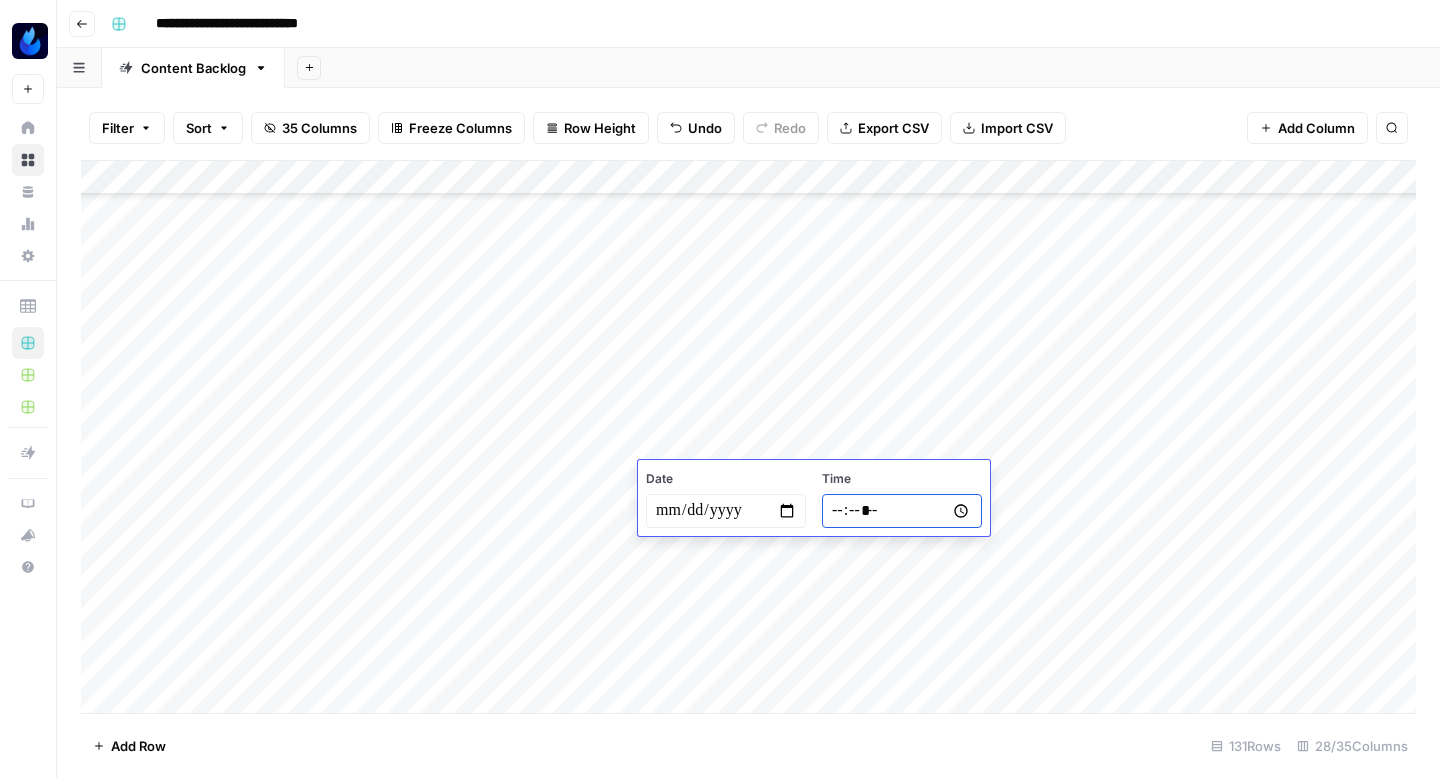 click at bounding box center [902, 511] 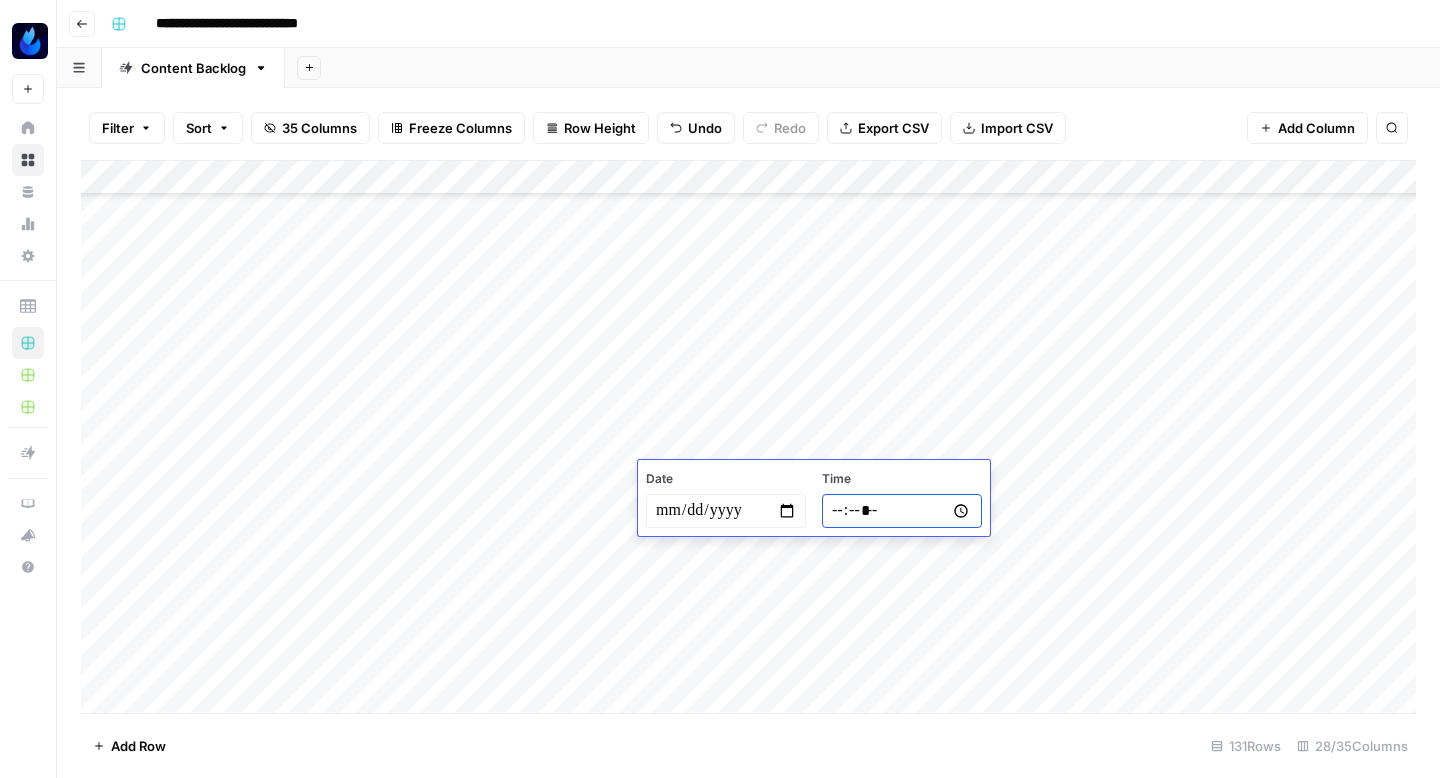 type on "*****" 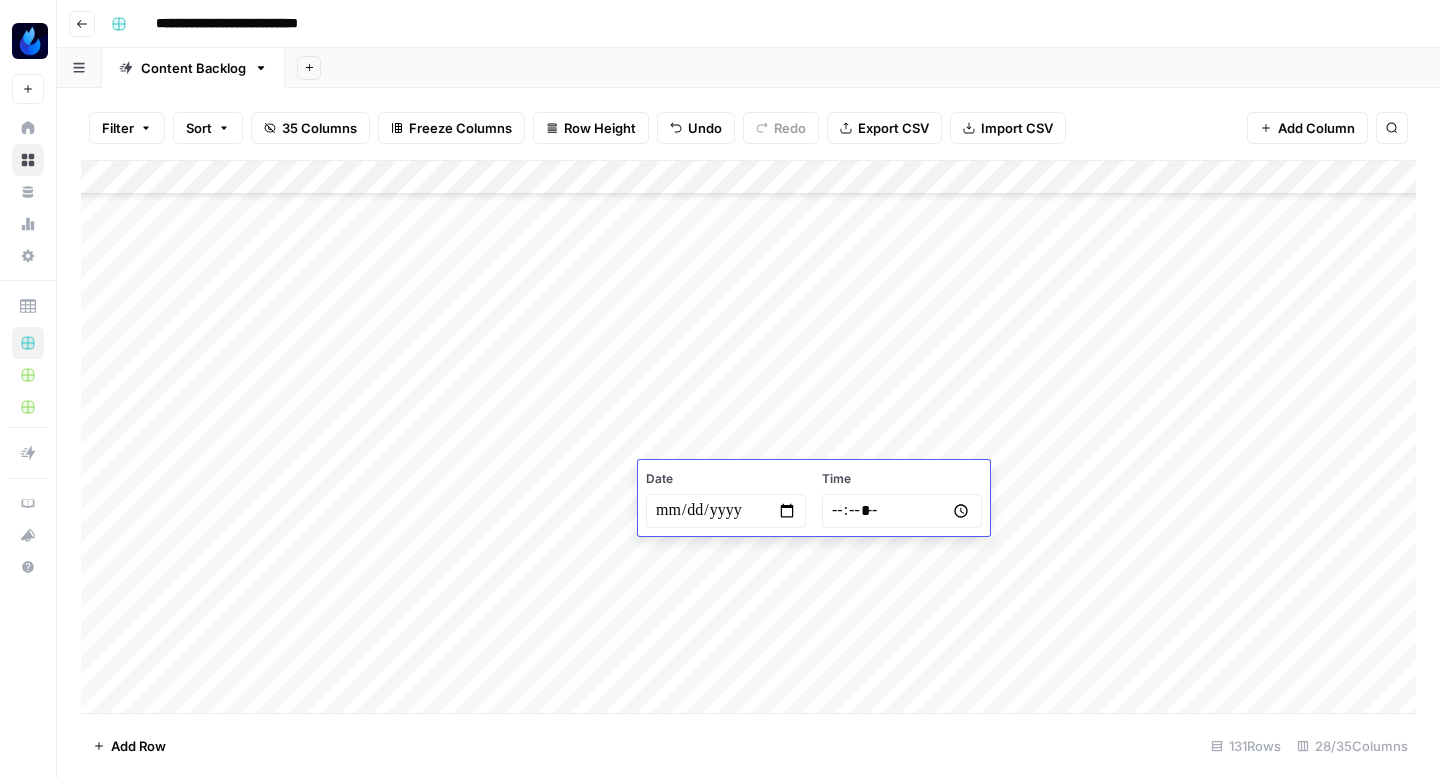 click on "Add Column" at bounding box center (748, 437) 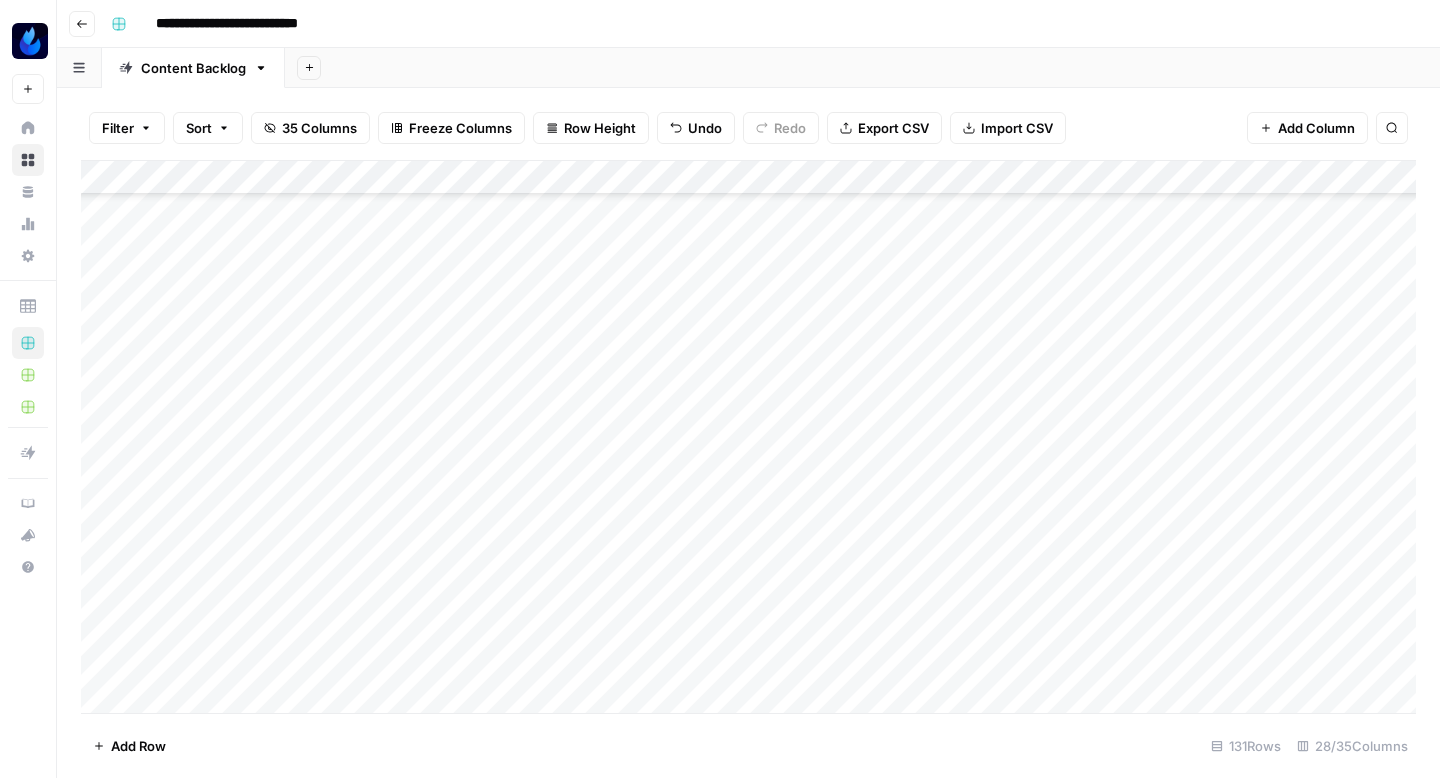 click on "Add Column" at bounding box center [748, 437] 